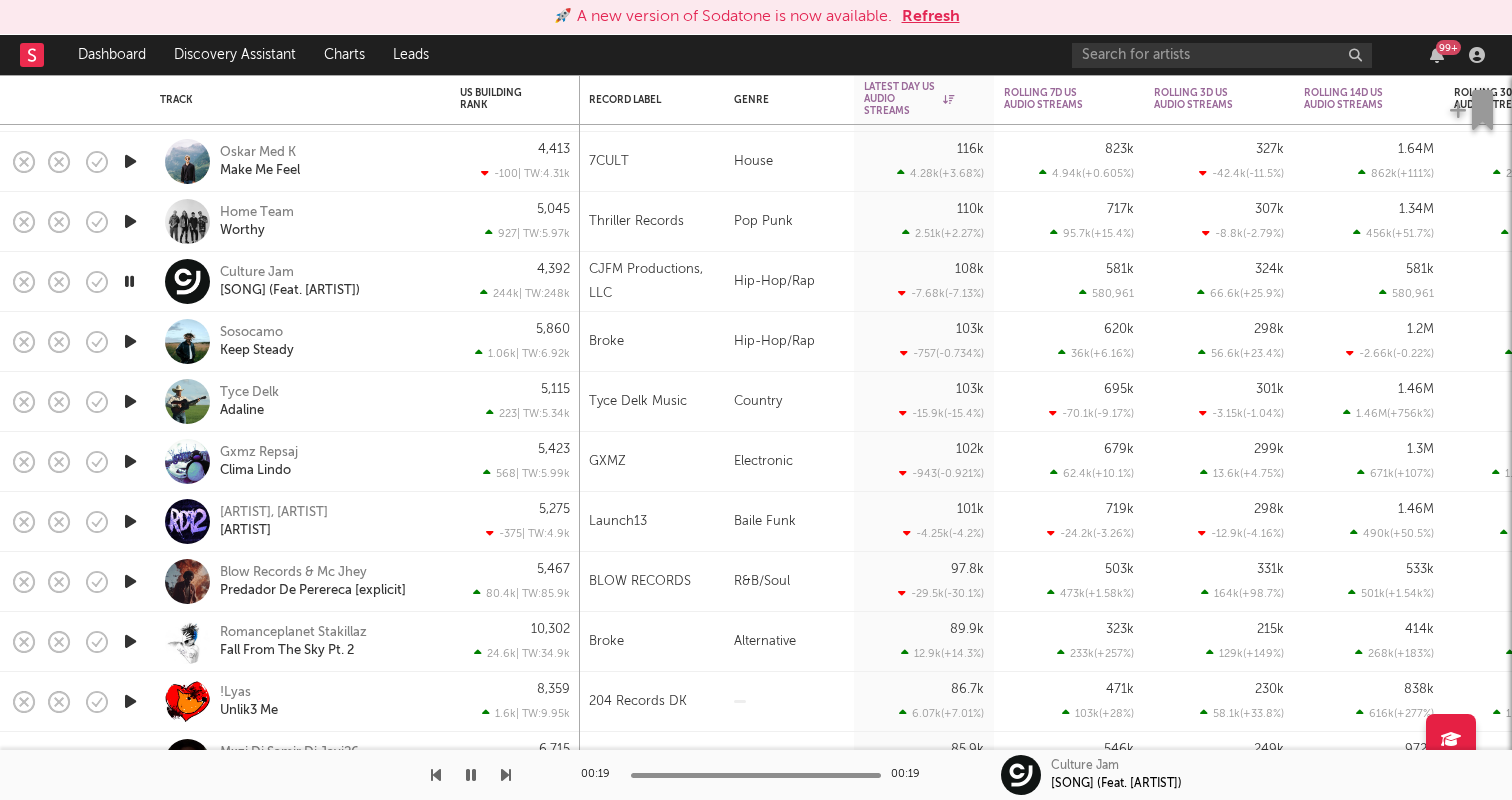scroll, scrollTop: 0, scrollLeft: 0, axis: both 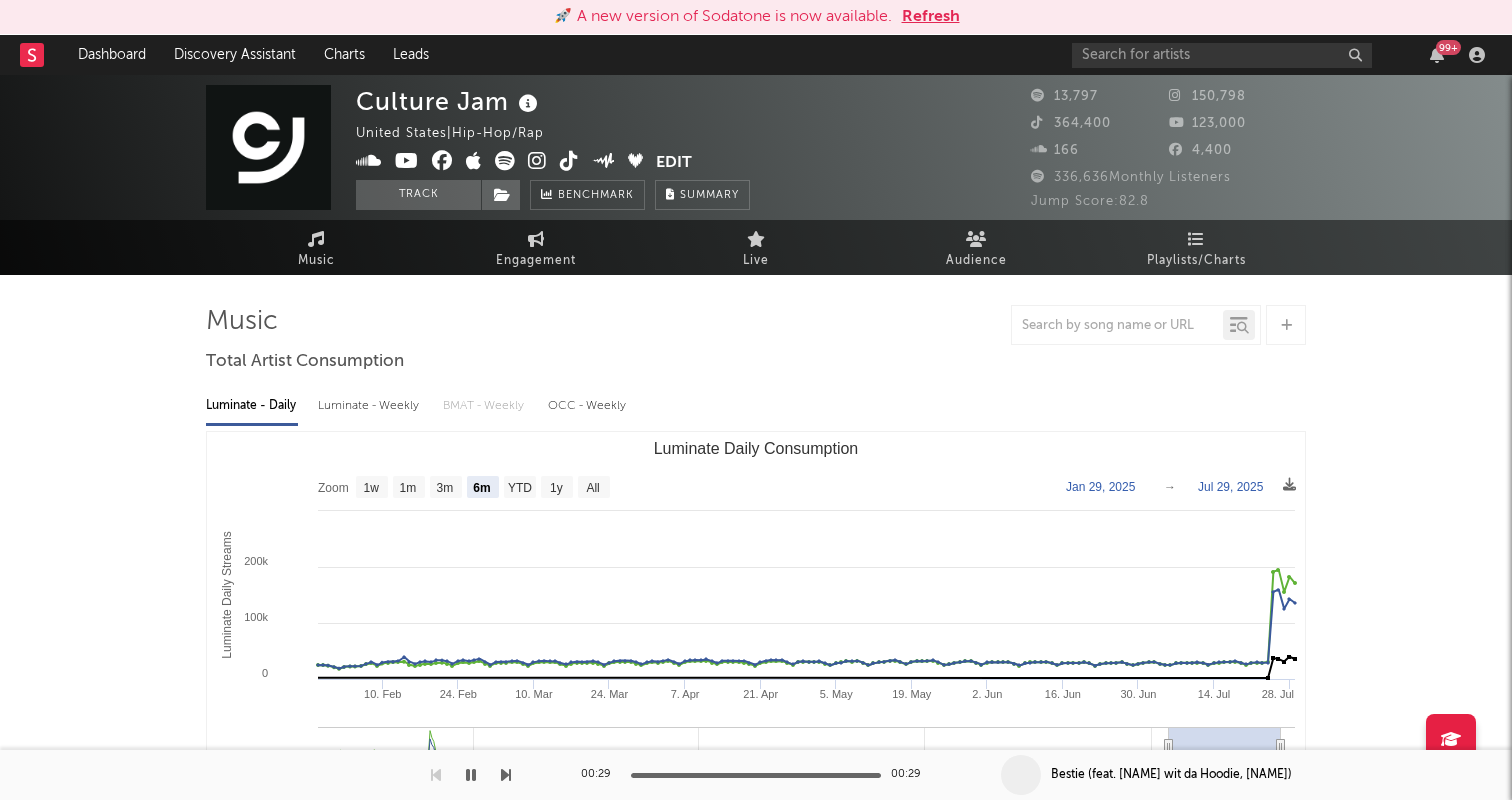 select on "6m" 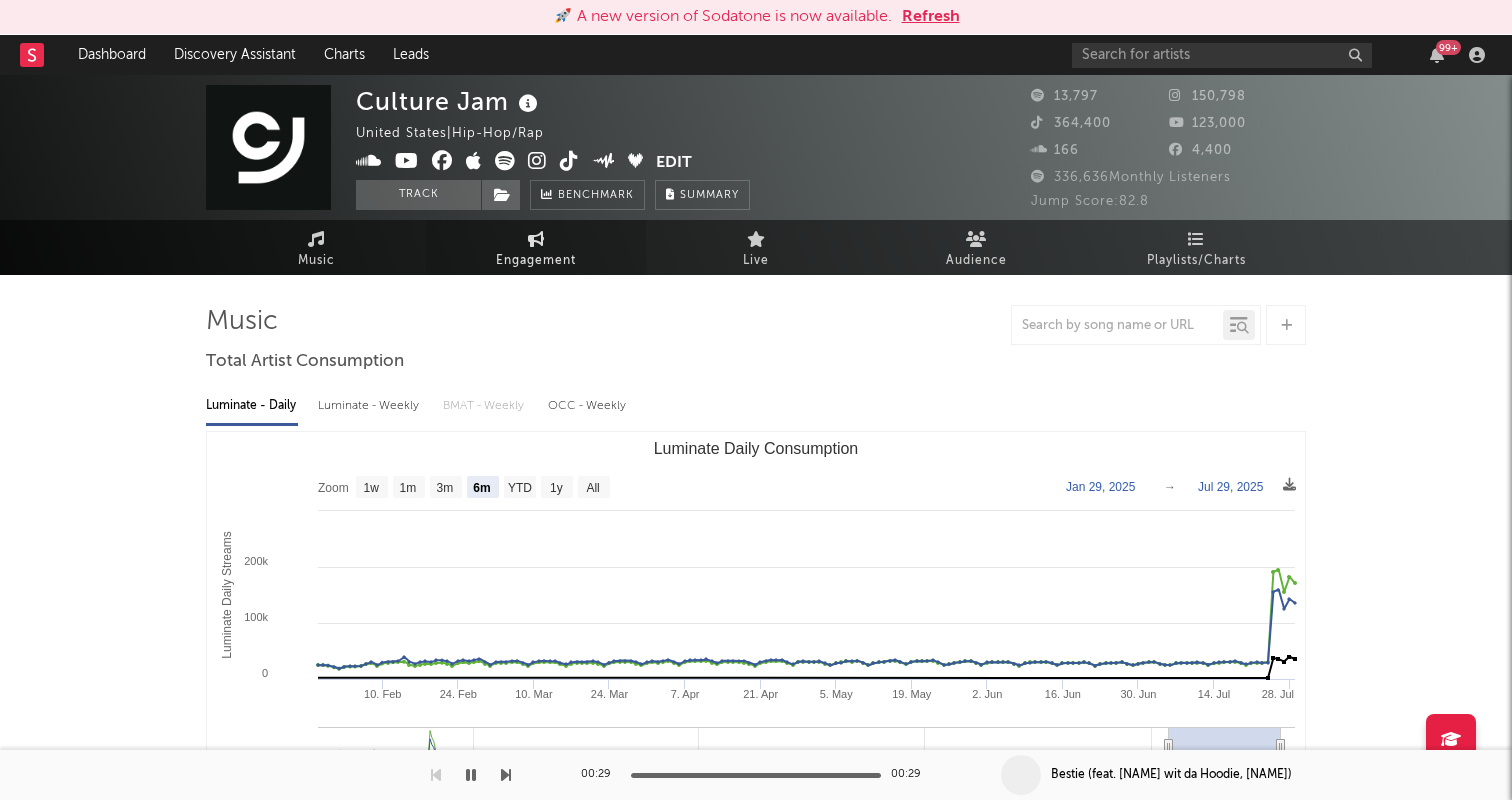 scroll, scrollTop: 0, scrollLeft: 0, axis: both 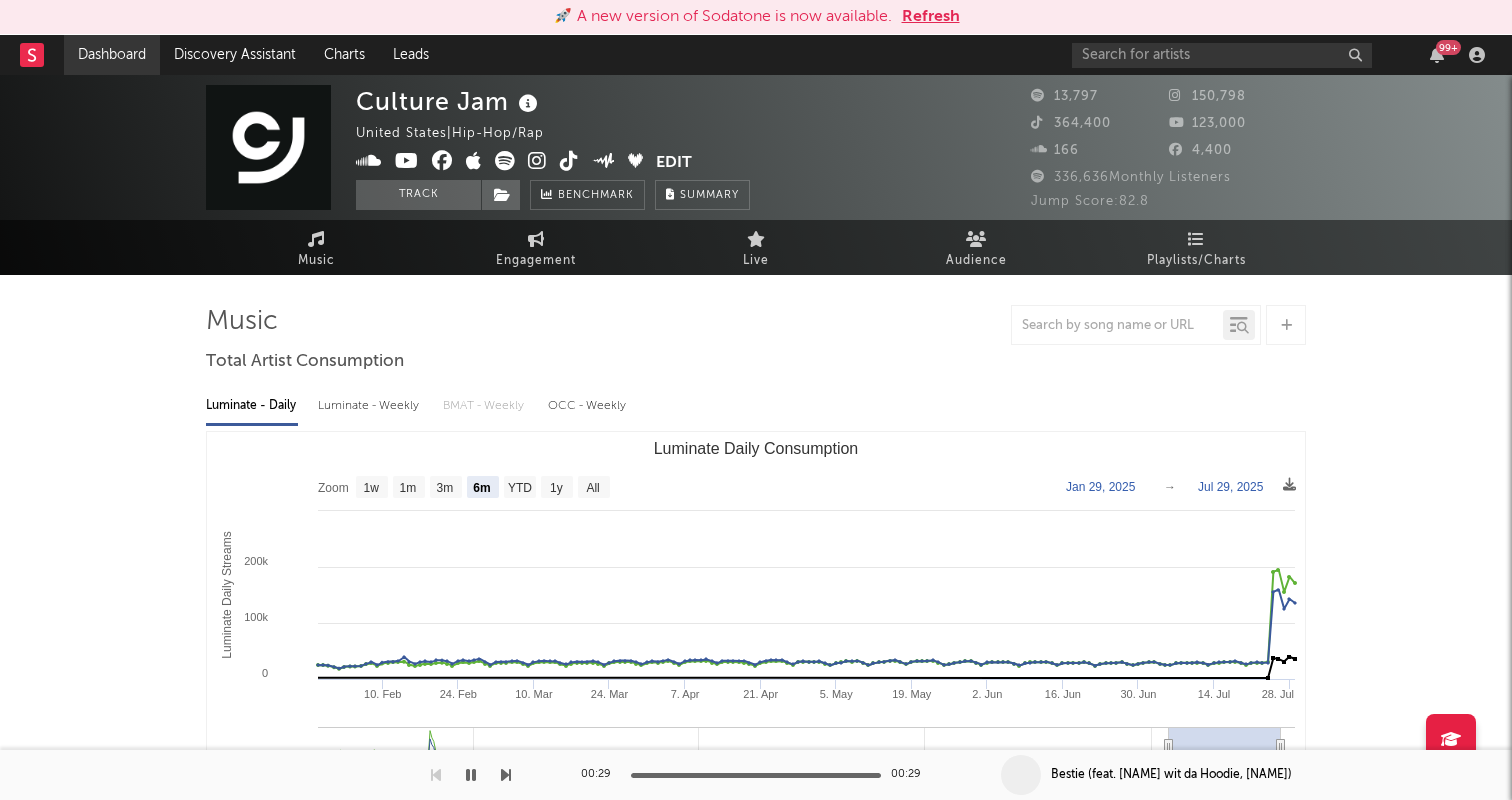 click on "Dashboard" at bounding box center (112, 55) 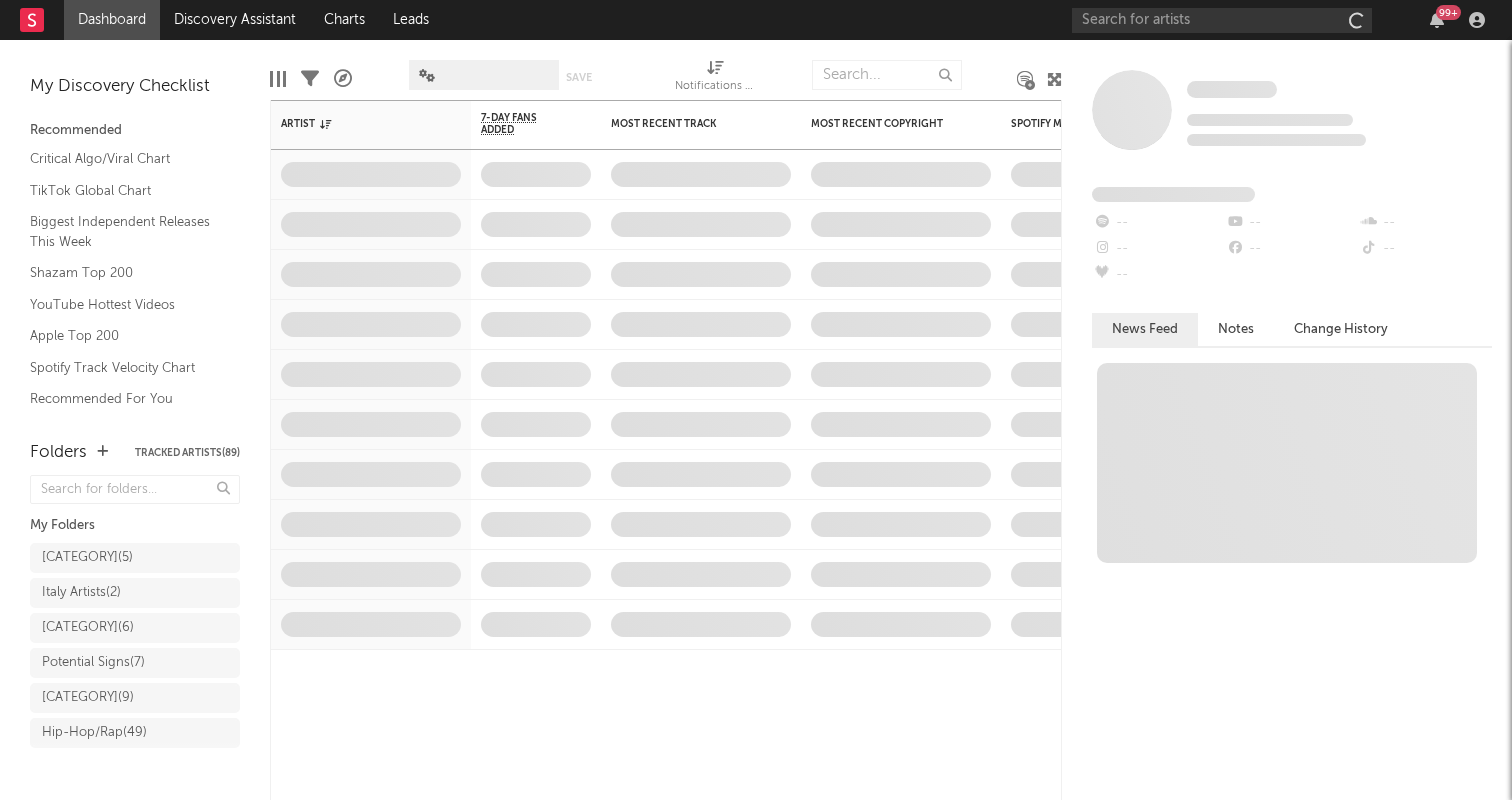 scroll, scrollTop: 0, scrollLeft: 0, axis: both 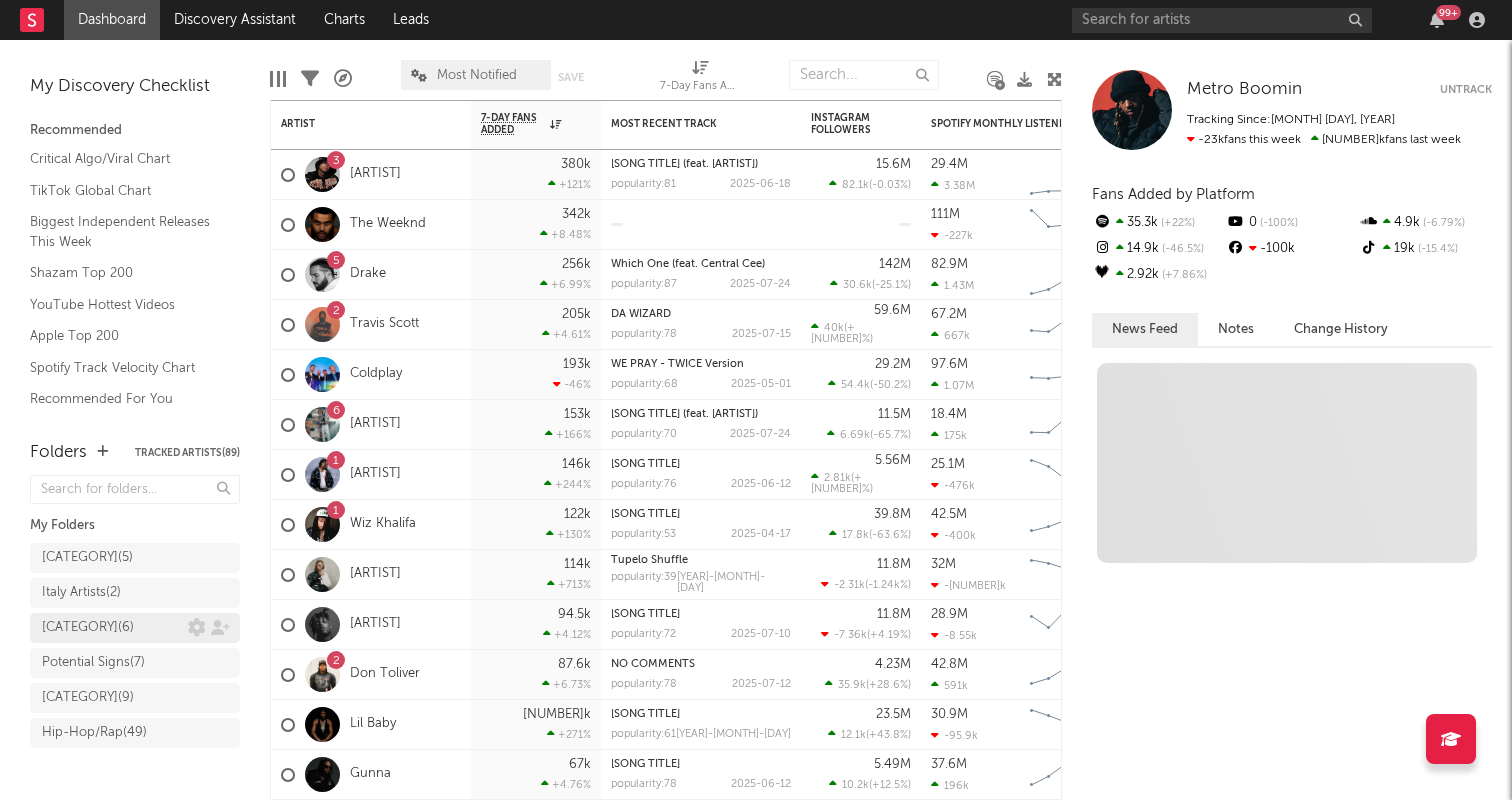 click on "[CATEGORY] ( [NUMBER] )" at bounding box center [88, 628] 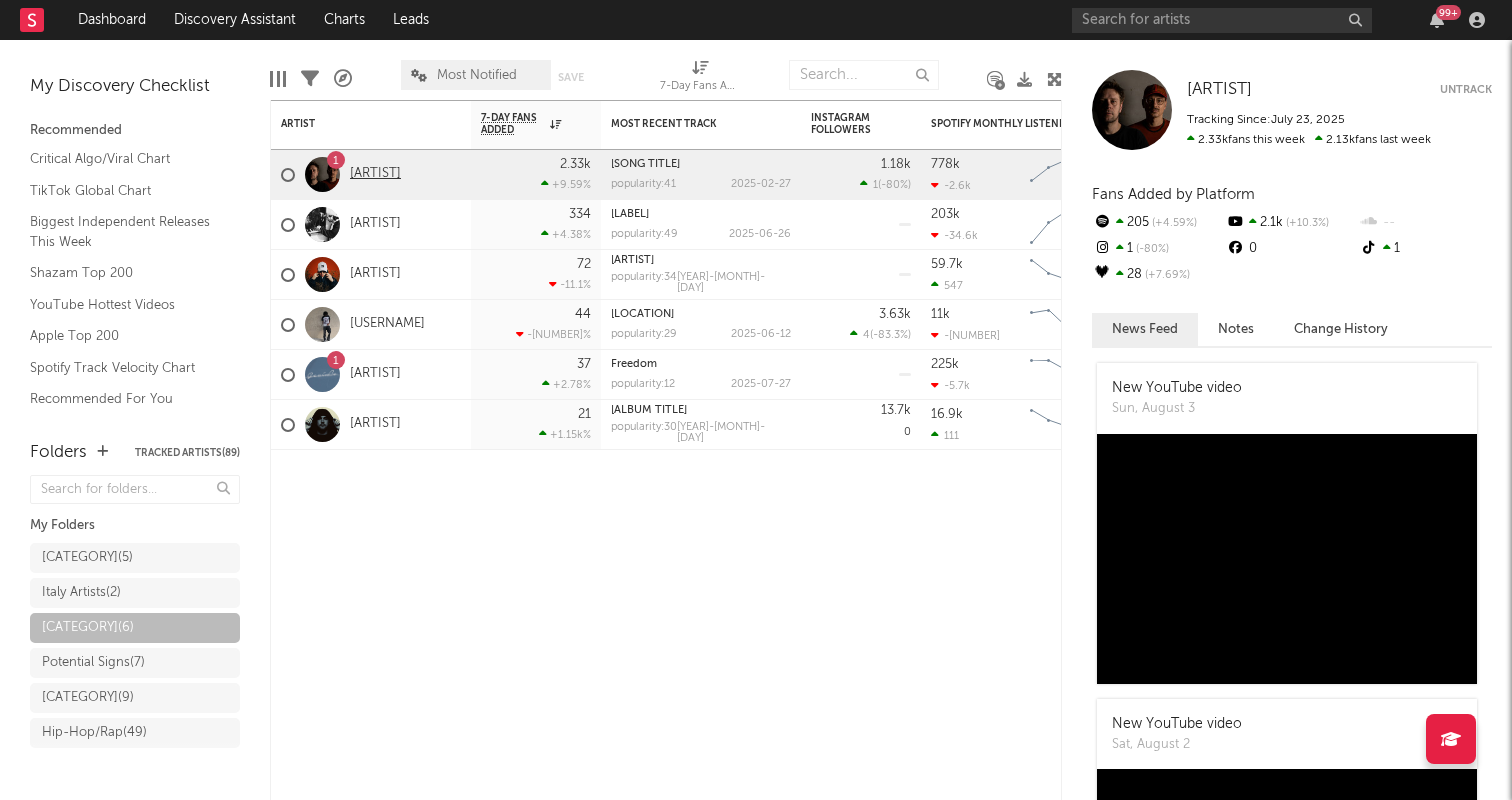 click on "[ARTIST]" at bounding box center [375, 174] 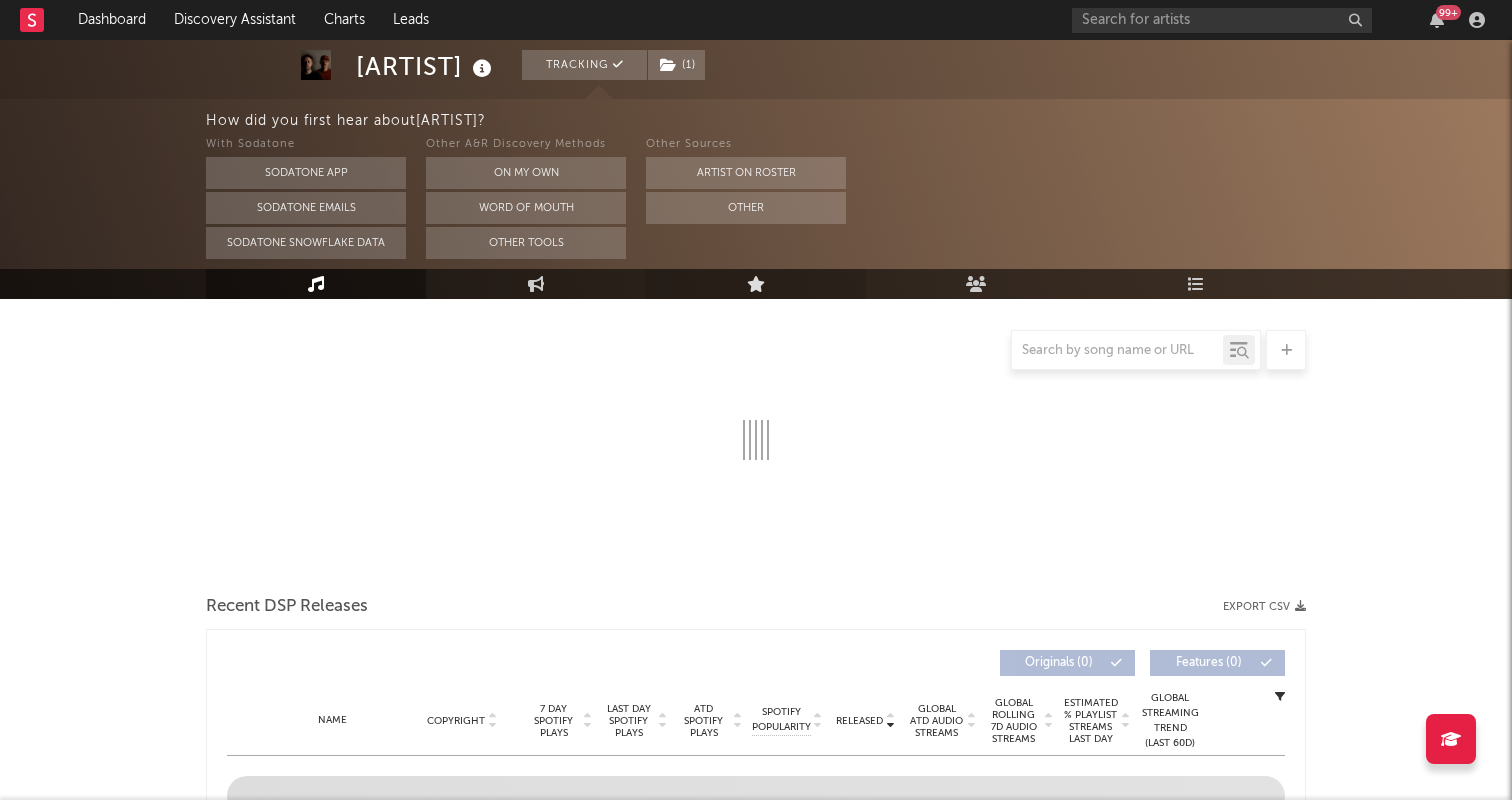 scroll, scrollTop: 241, scrollLeft: 0, axis: vertical 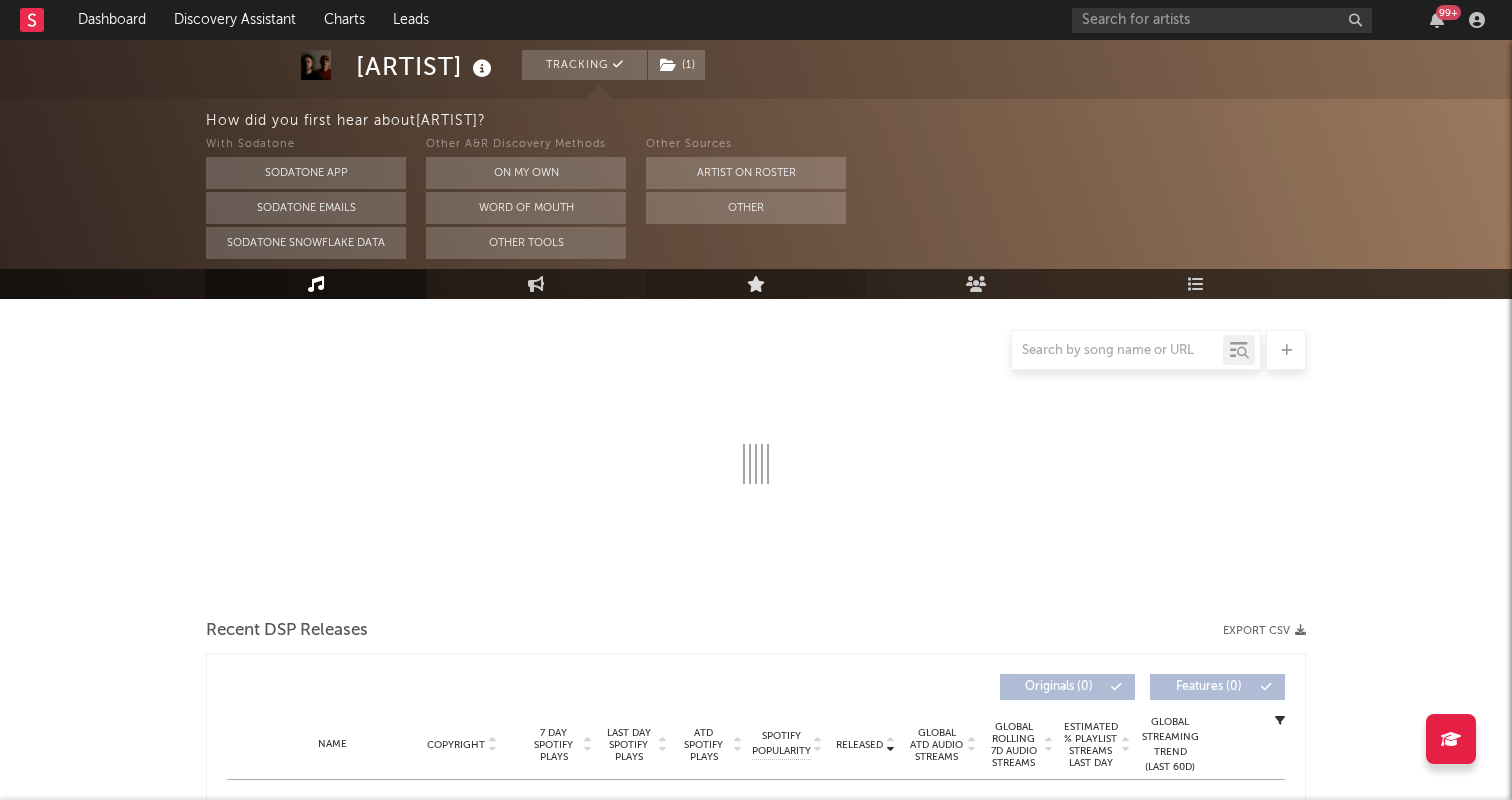 select on "6m" 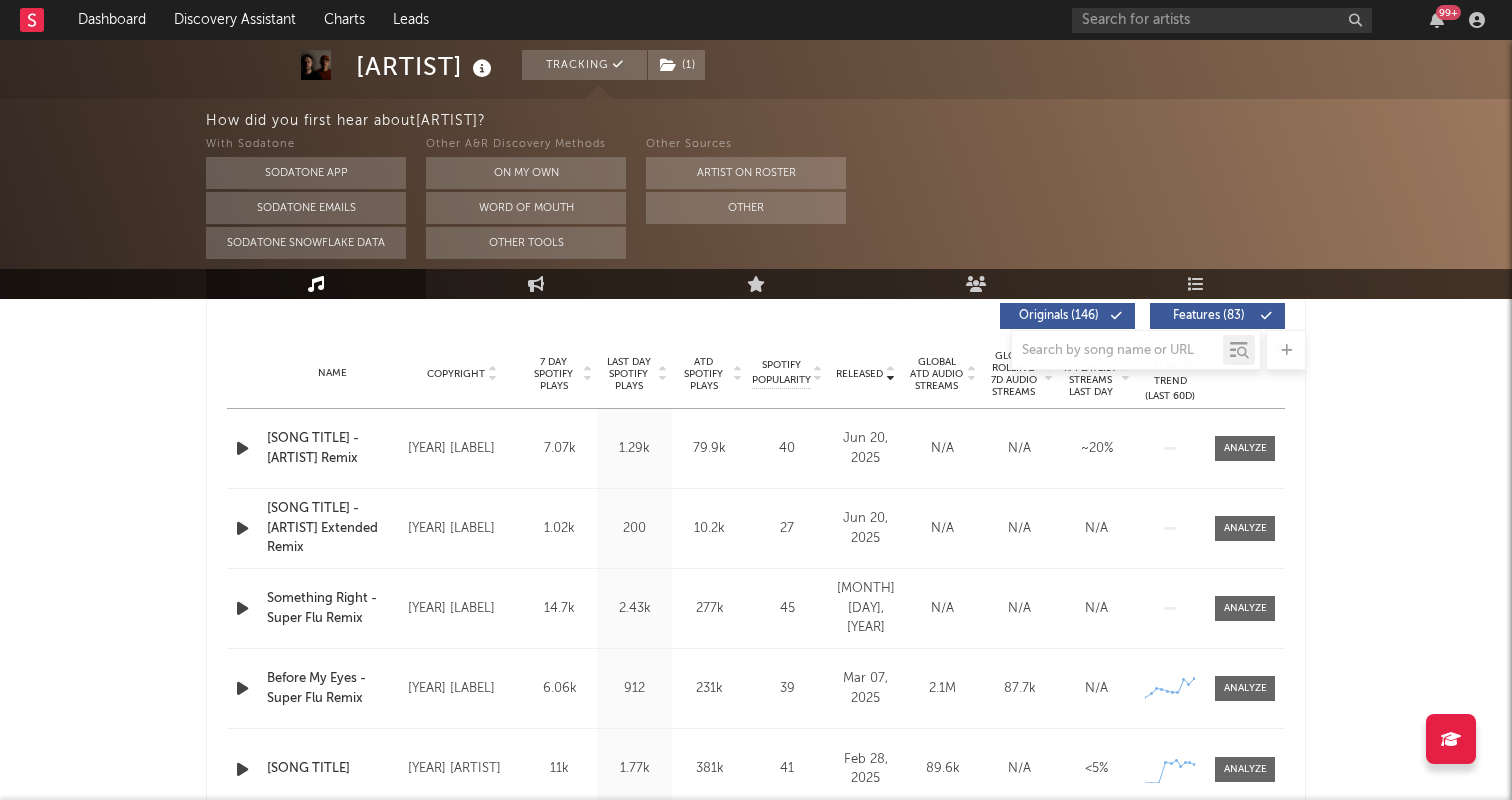 scroll, scrollTop: 771, scrollLeft: 0, axis: vertical 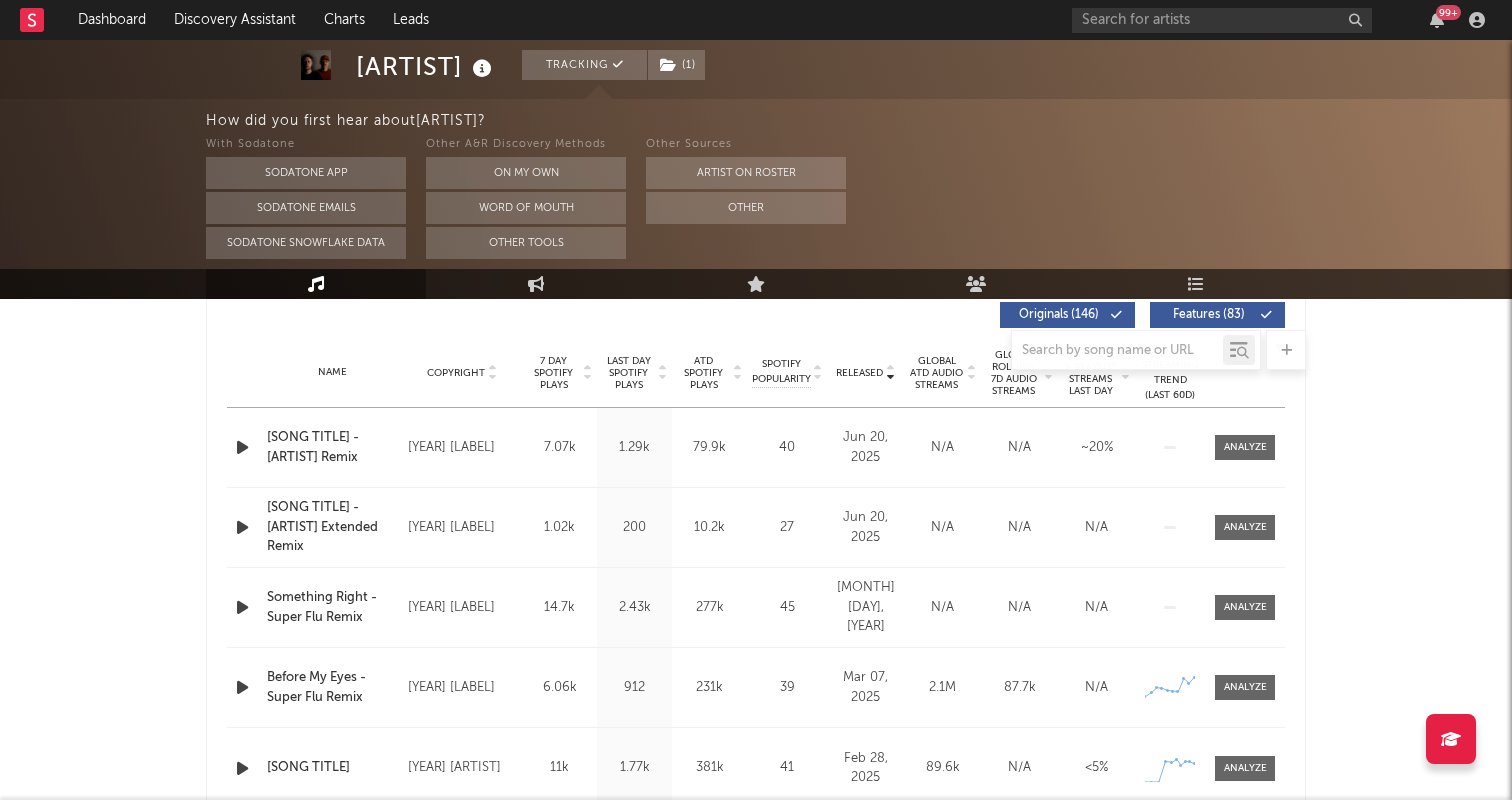 click on "7 Day Spotify Plays" at bounding box center [553, 373] 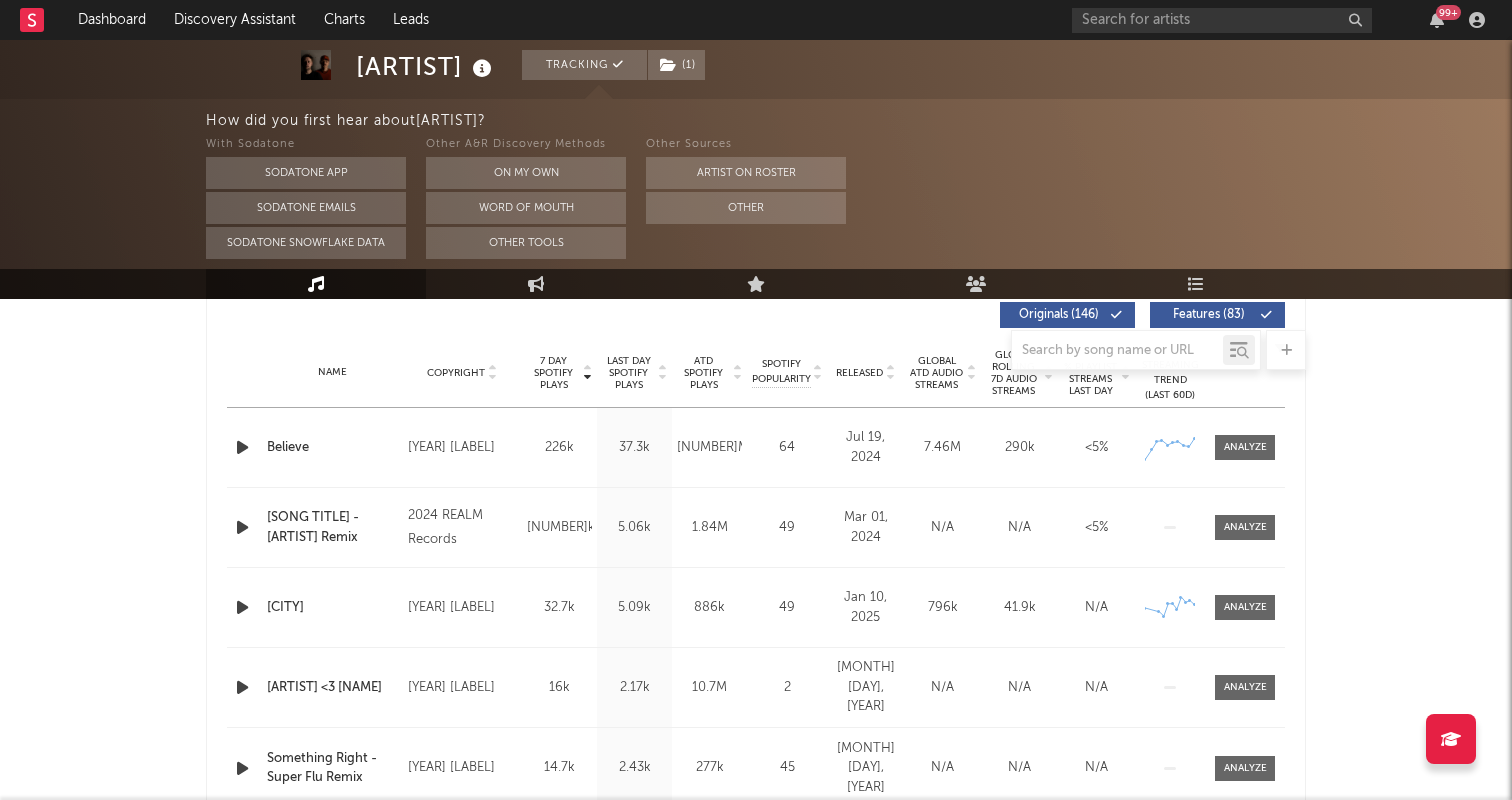click on "ATD Spotify Plays" at bounding box center [703, 373] 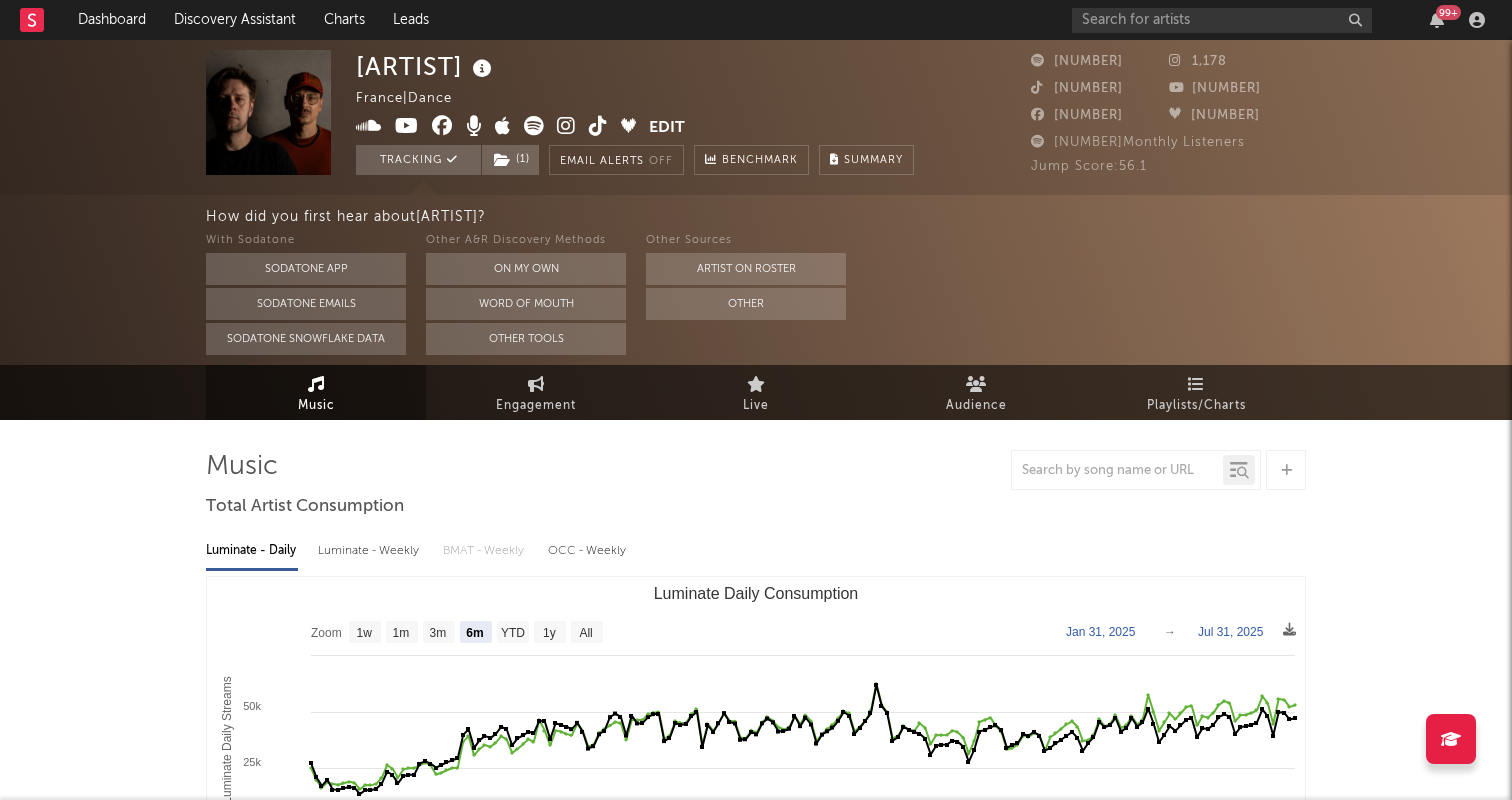 scroll, scrollTop: 3, scrollLeft: 0, axis: vertical 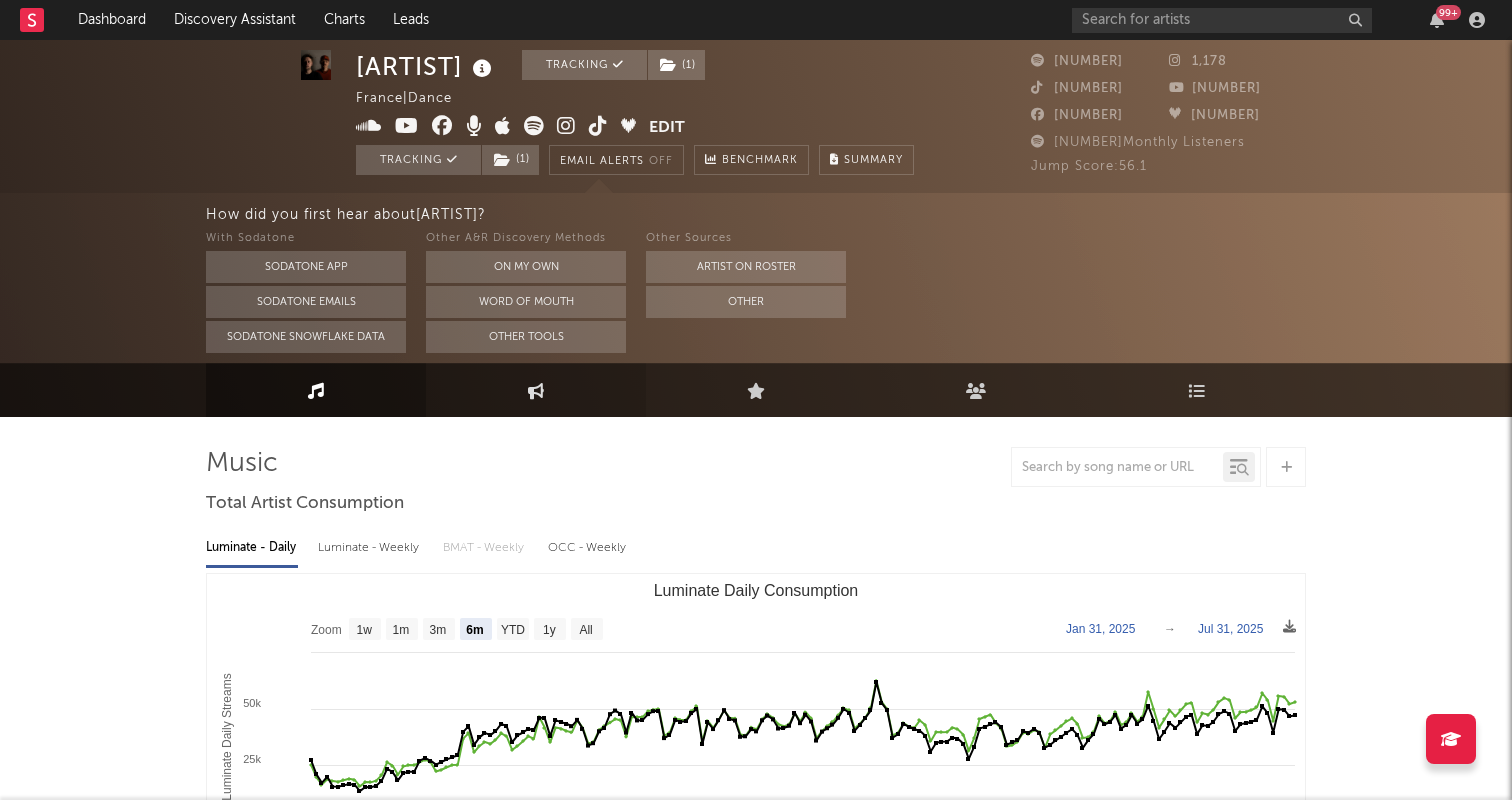 click at bounding box center (536, 390) 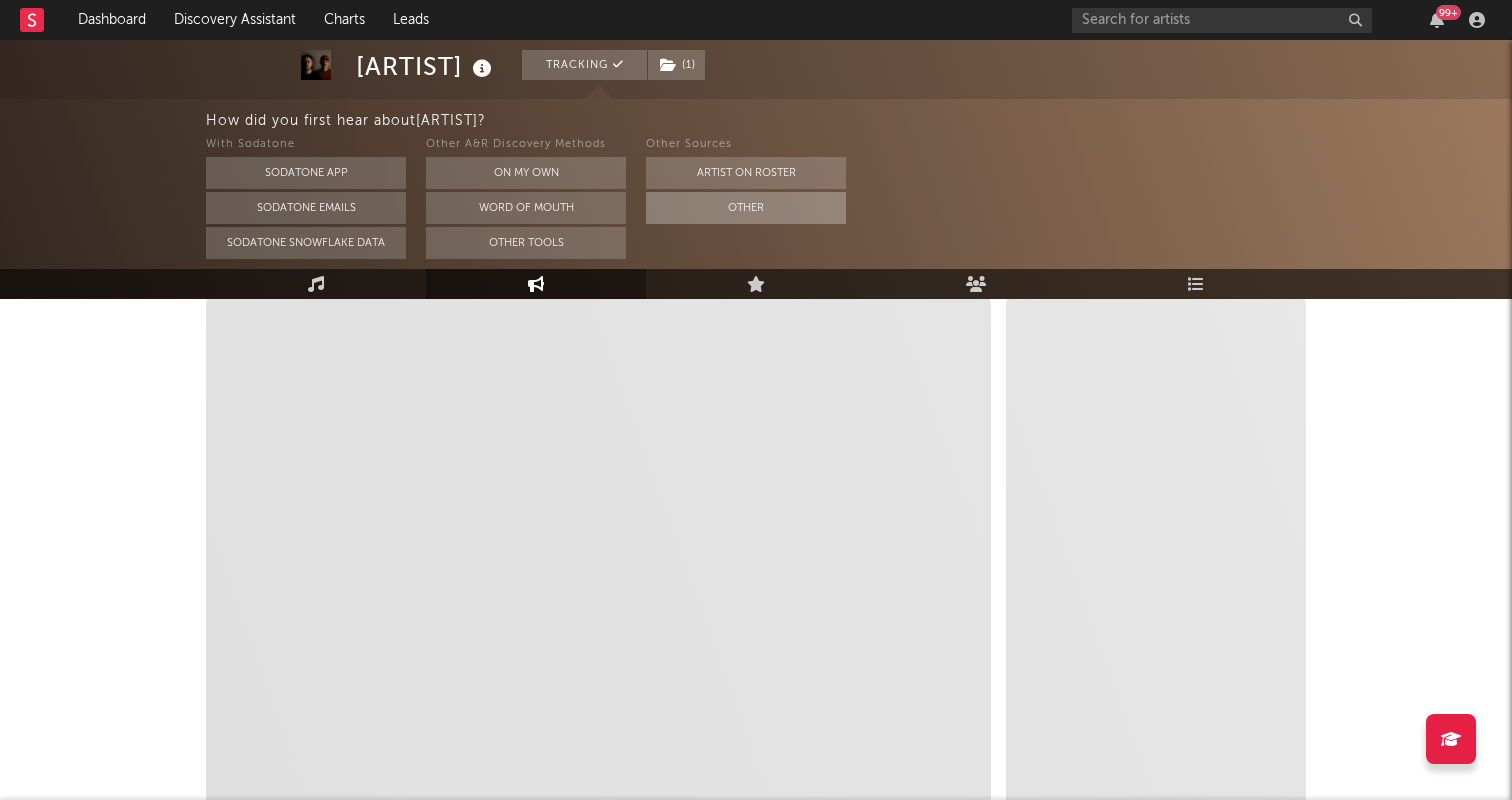 scroll, scrollTop: 300, scrollLeft: 0, axis: vertical 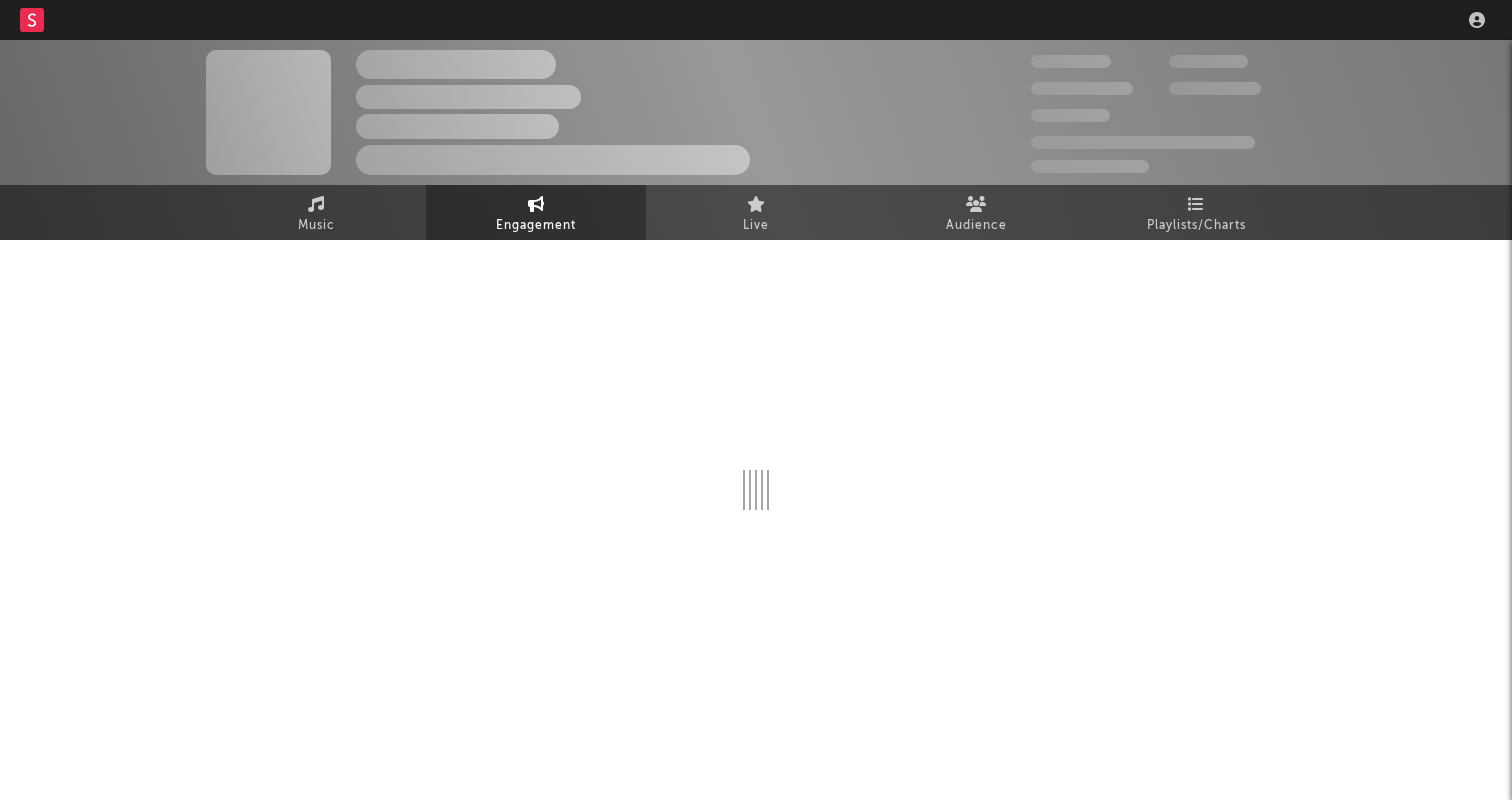 select on "1w" 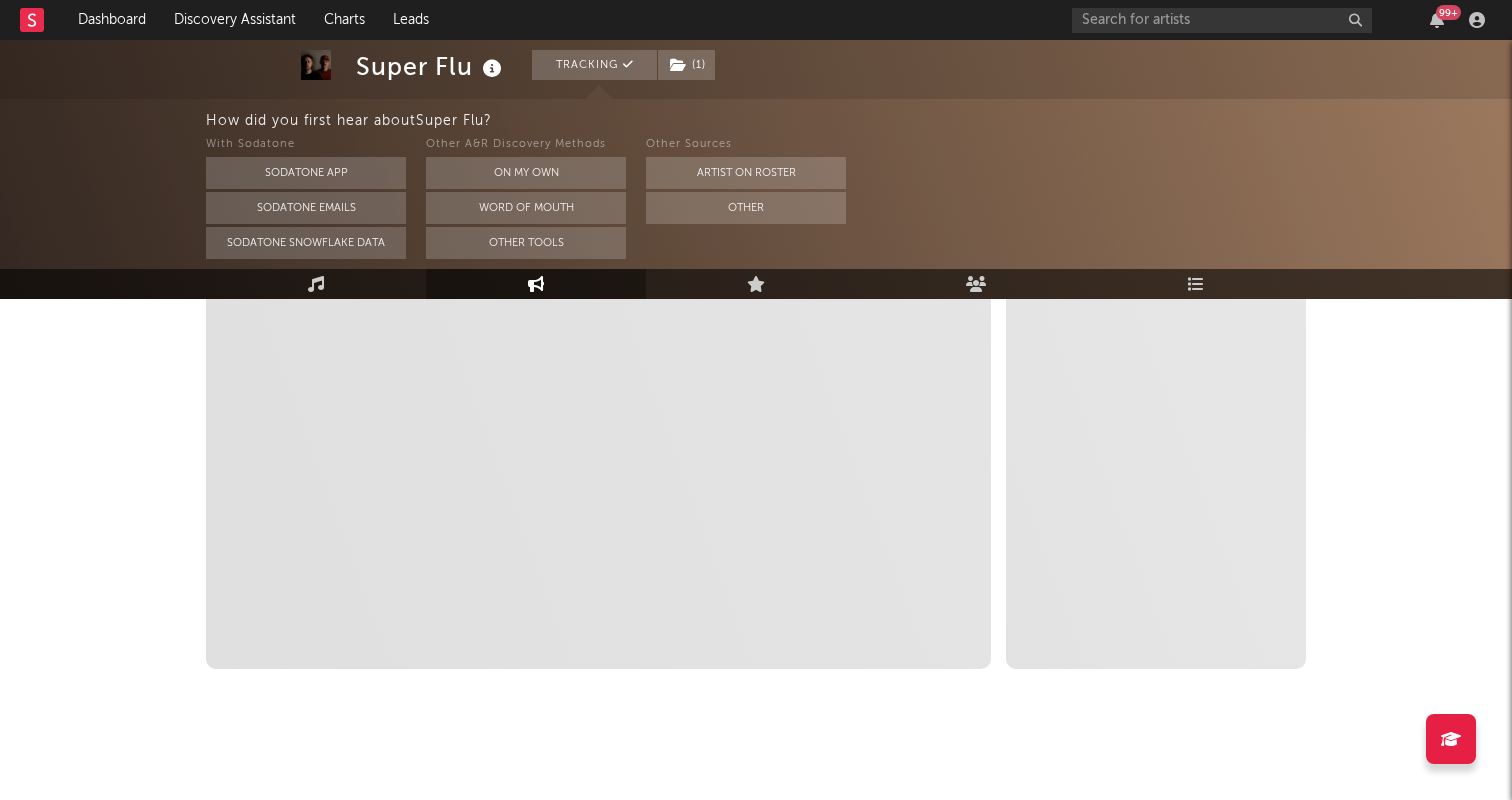 scroll, scrollTop: 470, scrollLeft: 0, axis: vertical 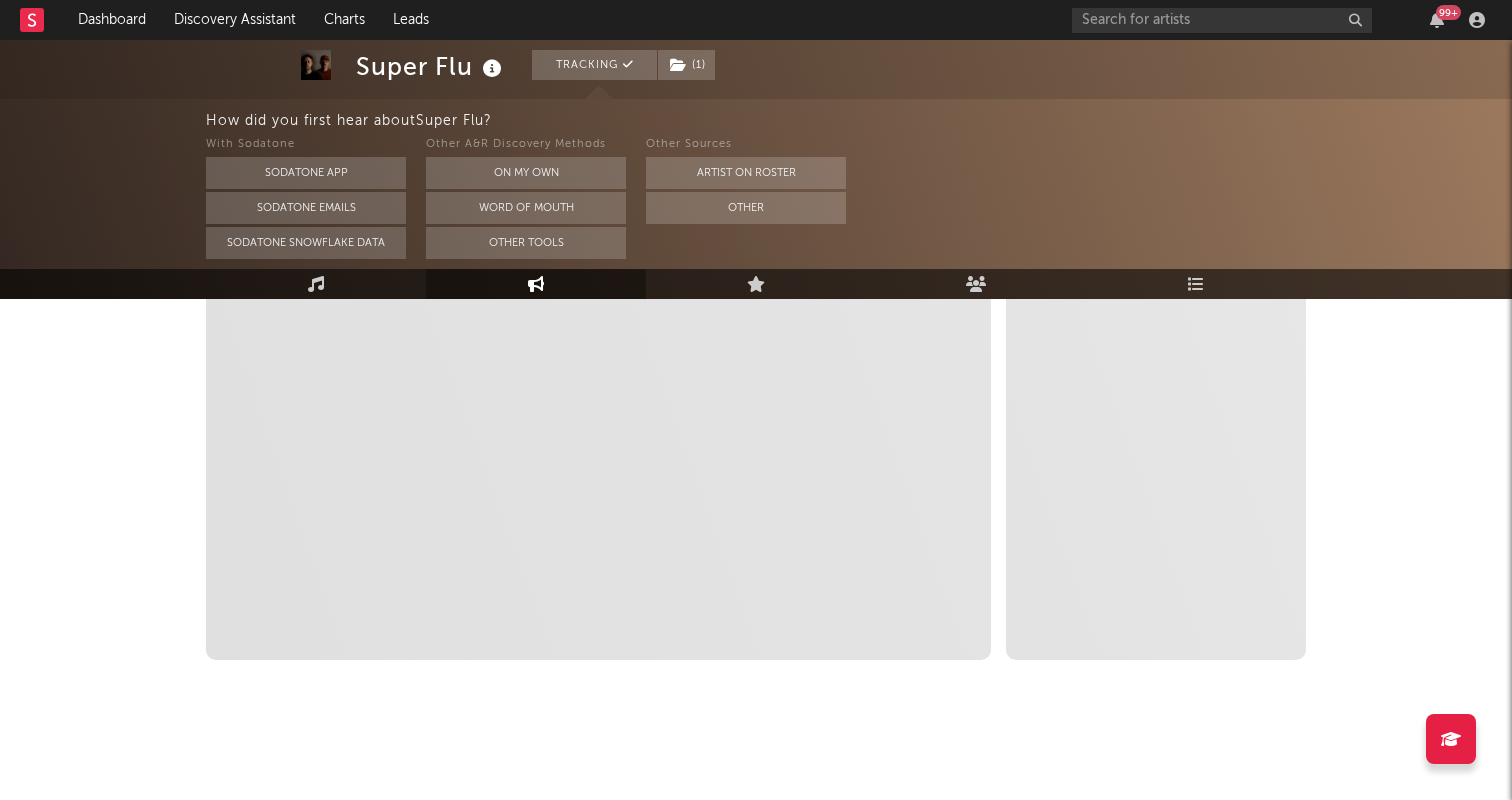 select on "1m" 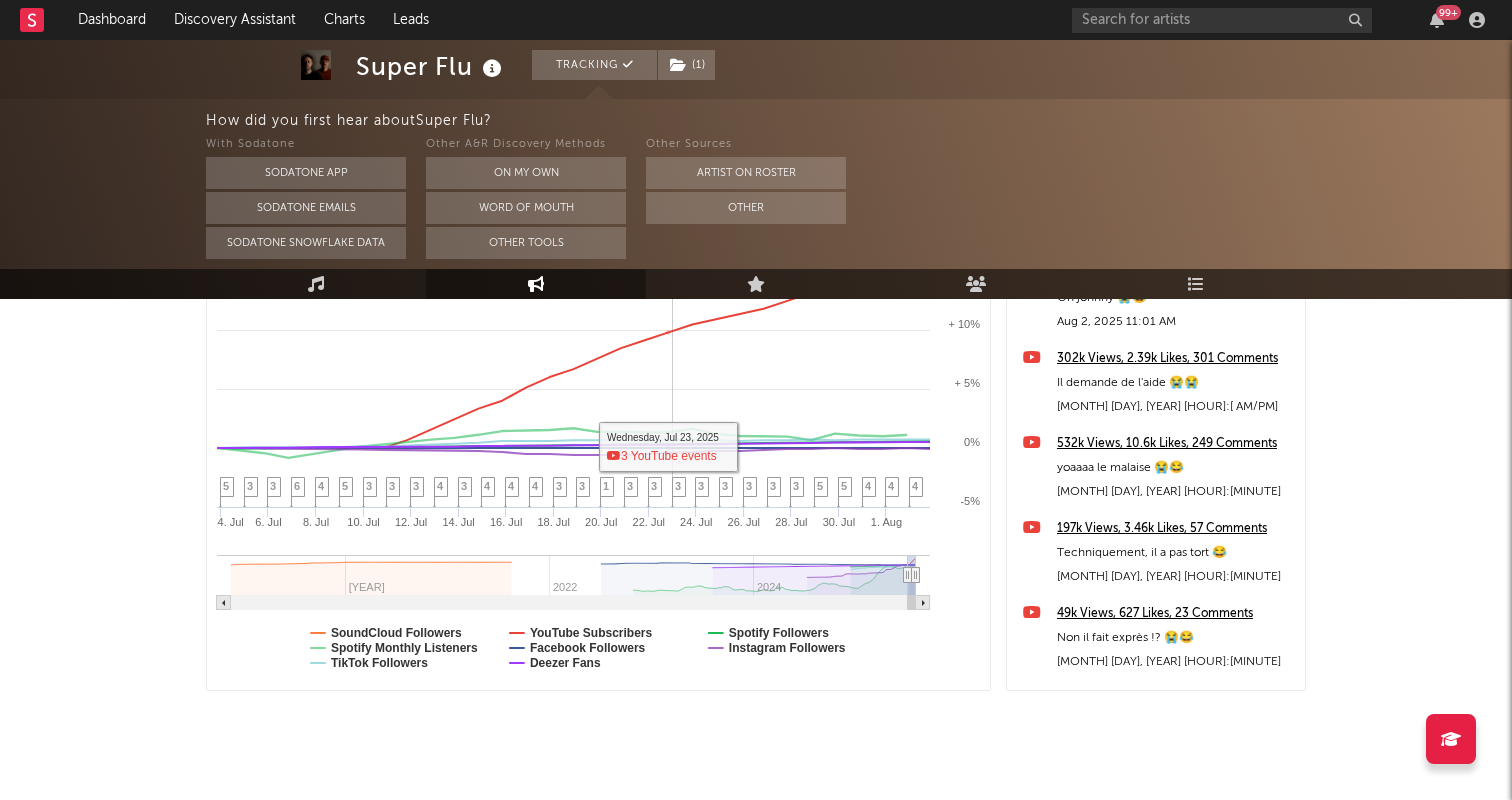 scroll, scrollTop: 445, scrollLeft: 0, axis: vertical 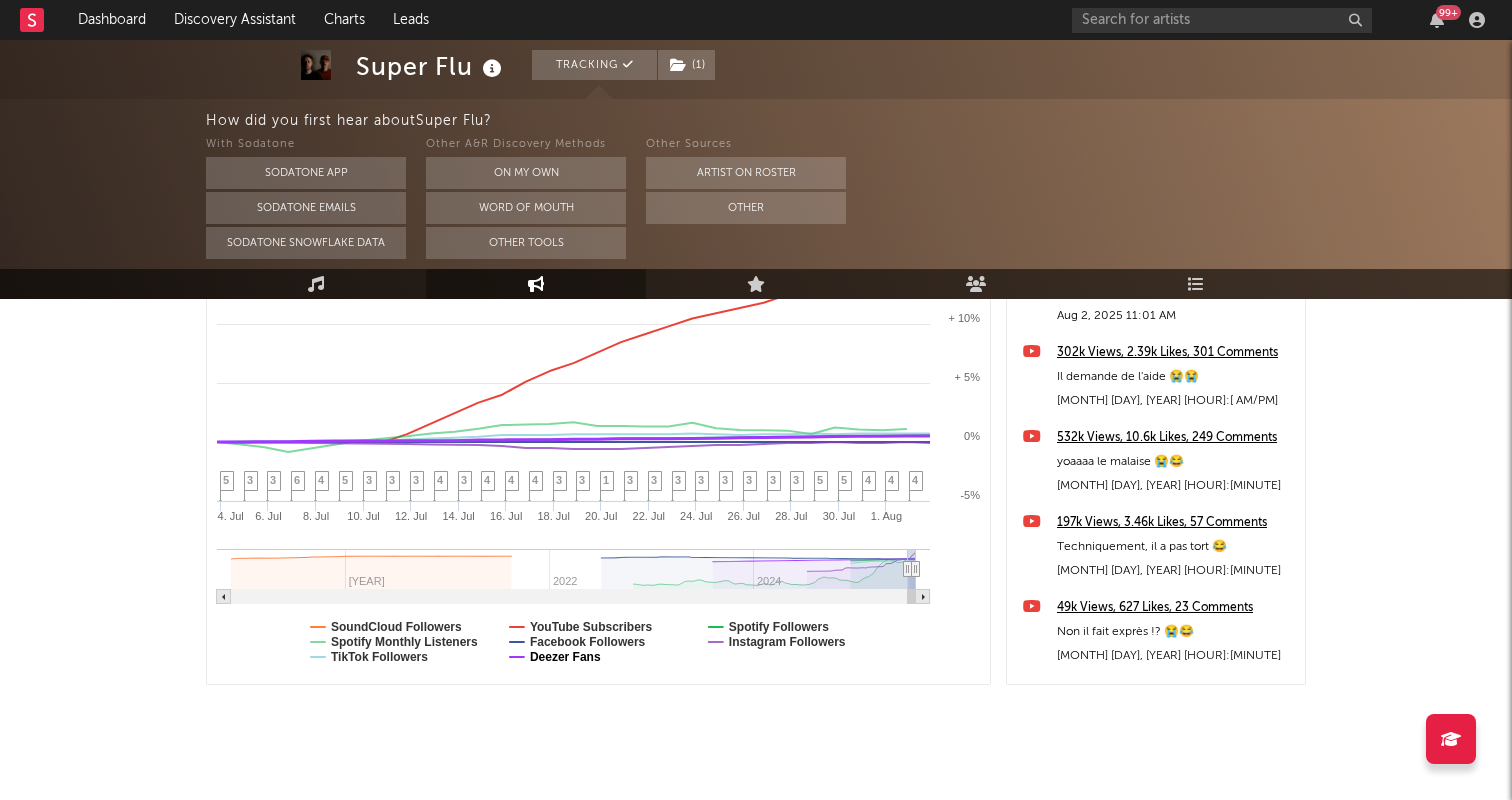 click on "Deezer Fans" 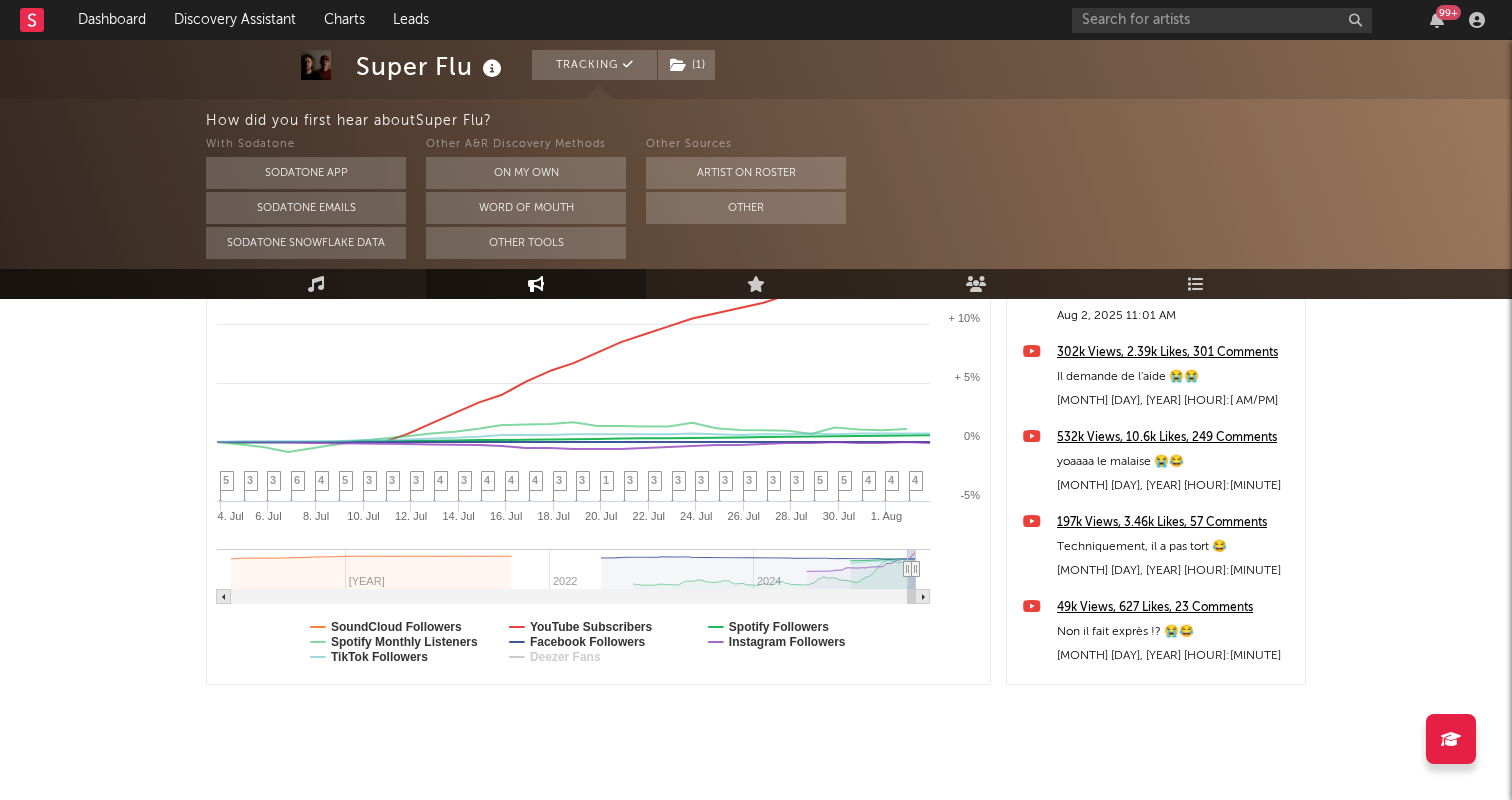 select on "1m" 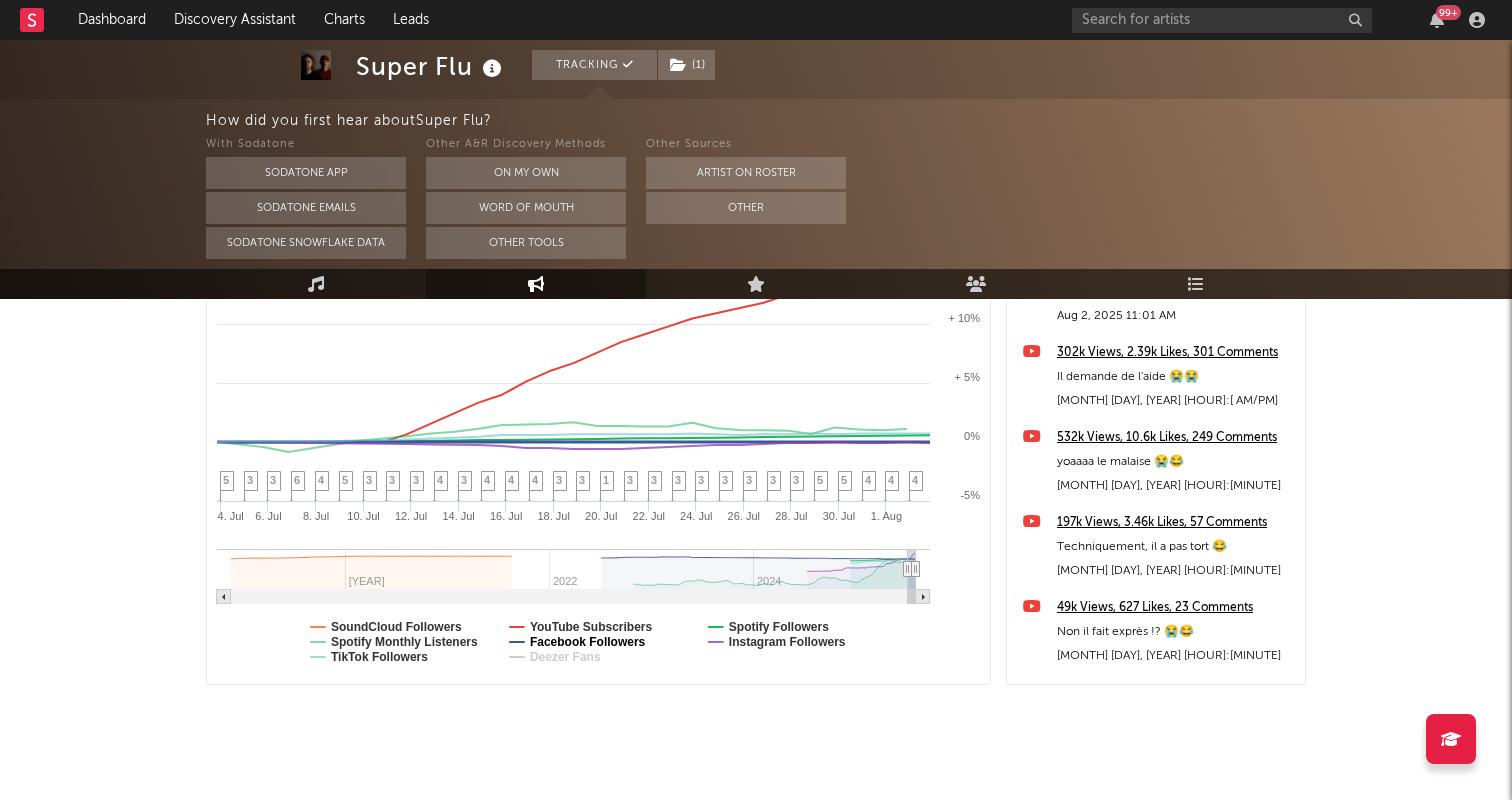 click on "Facebook Followers" 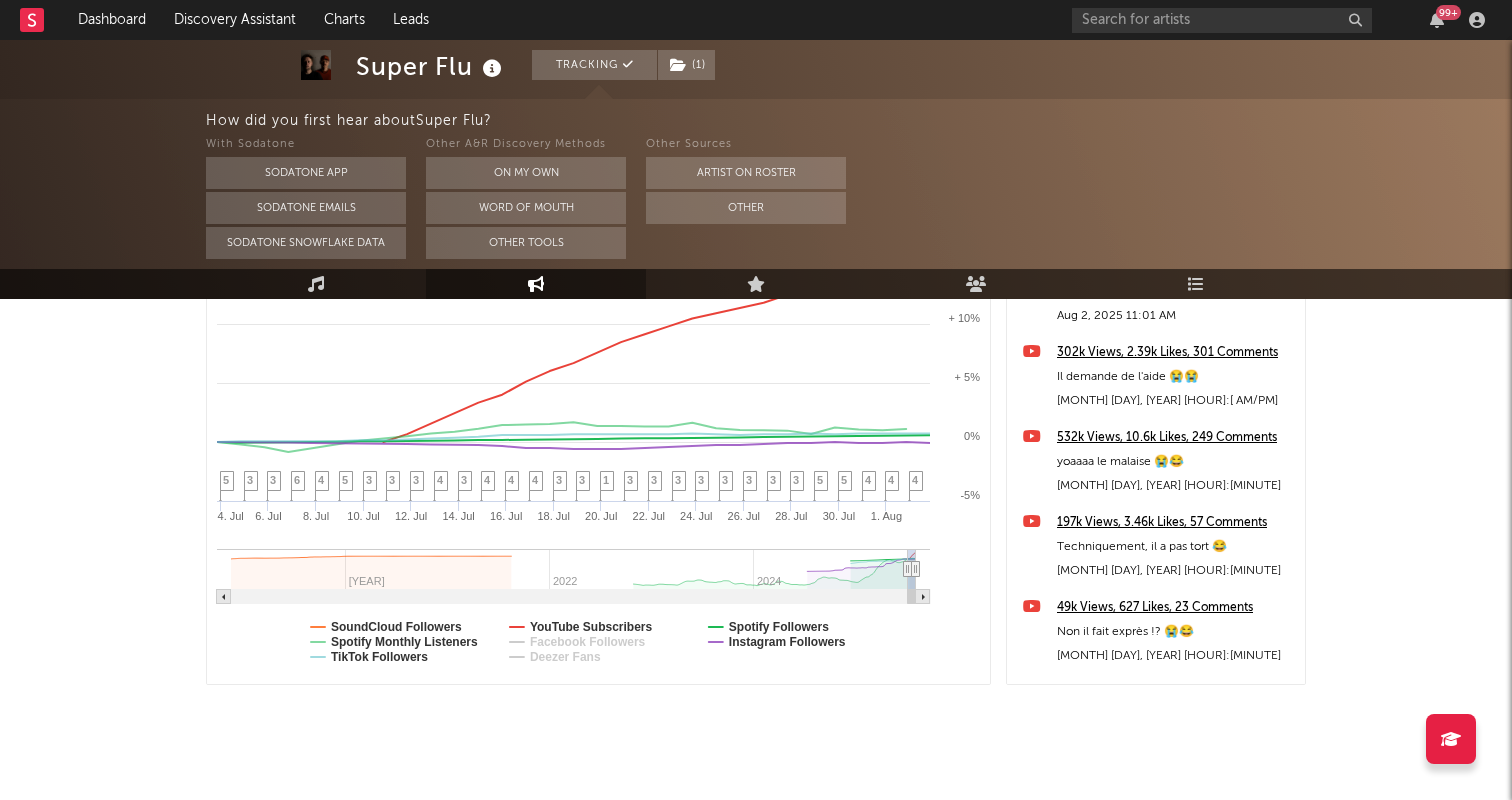 select on "1m" 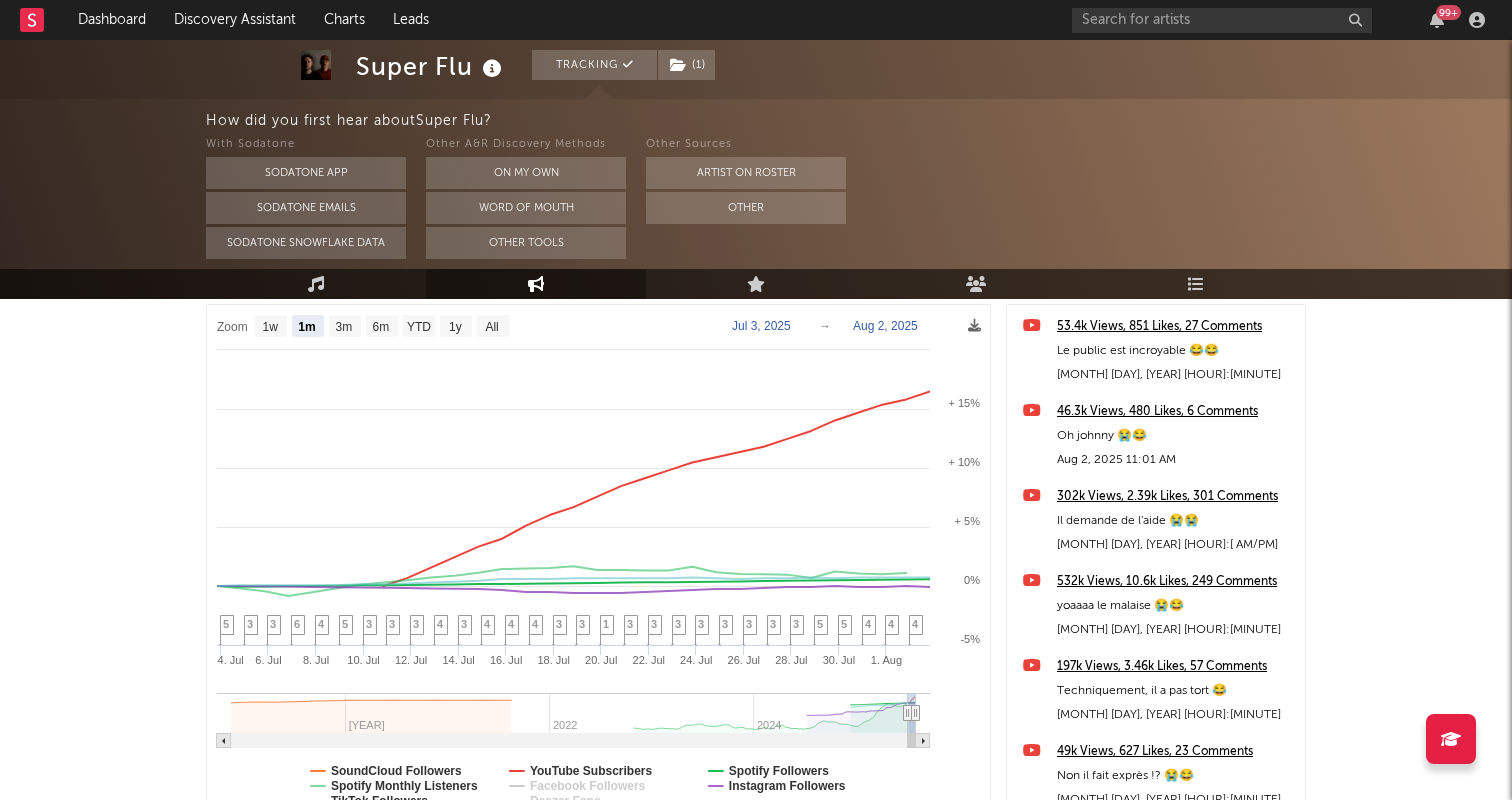 scroll, scrollTop: 236, scrollLeft: 0, axis: vertical 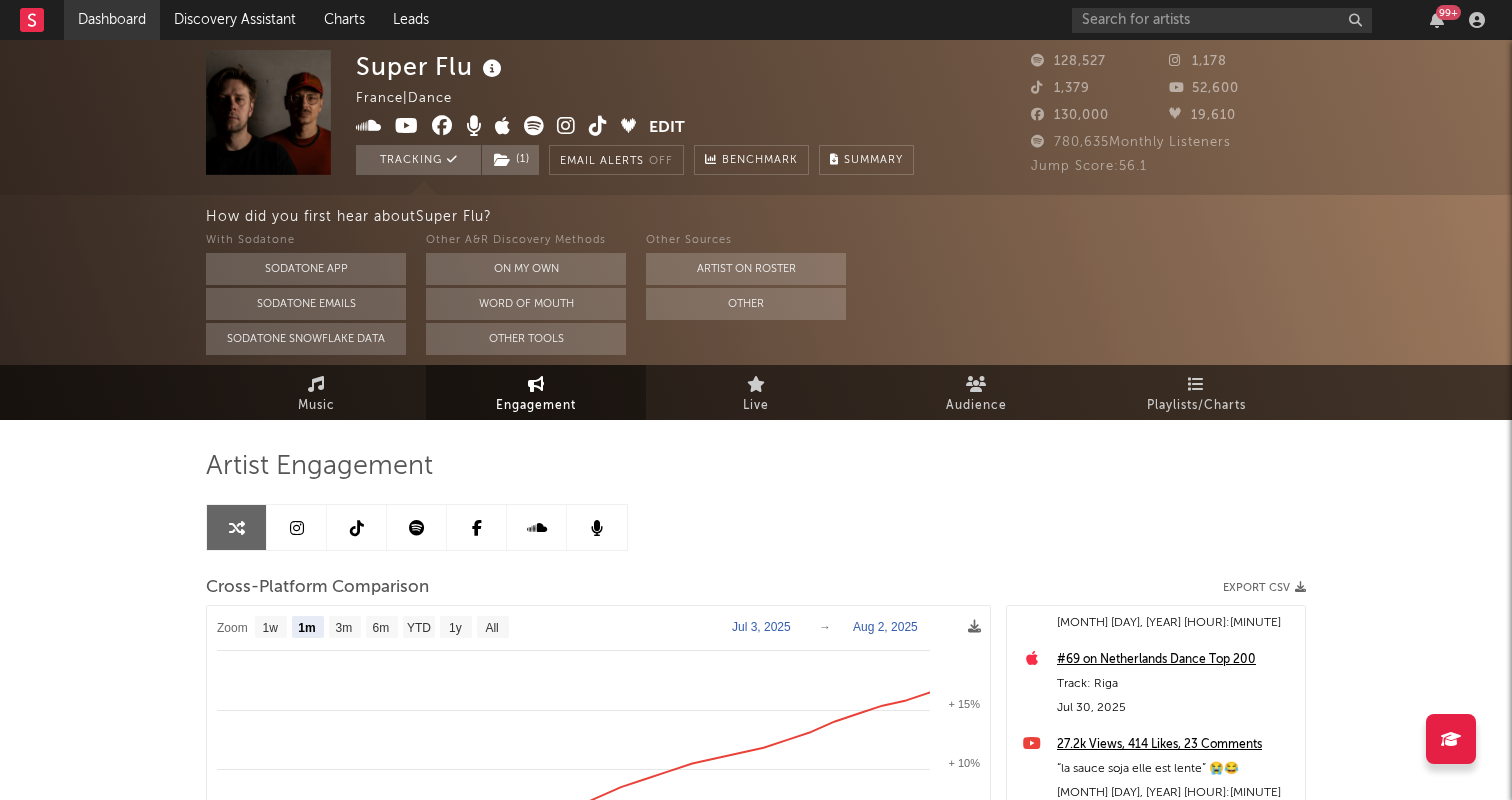 click on "Dashboard" at bounding box center (112, 20) 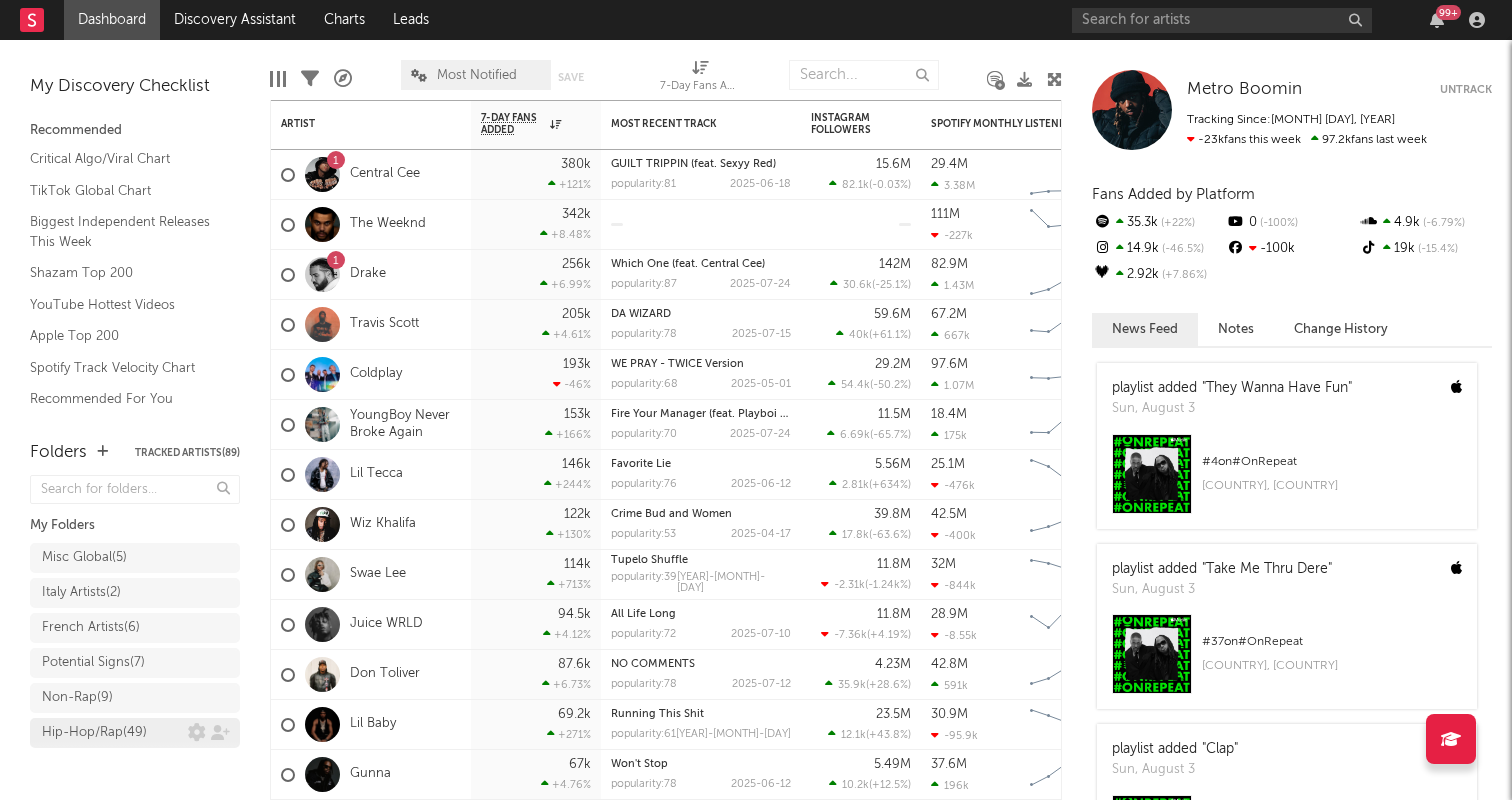 click on "Hip-Hop/Rap  ( 49 )" at bounding box center [94, 733] 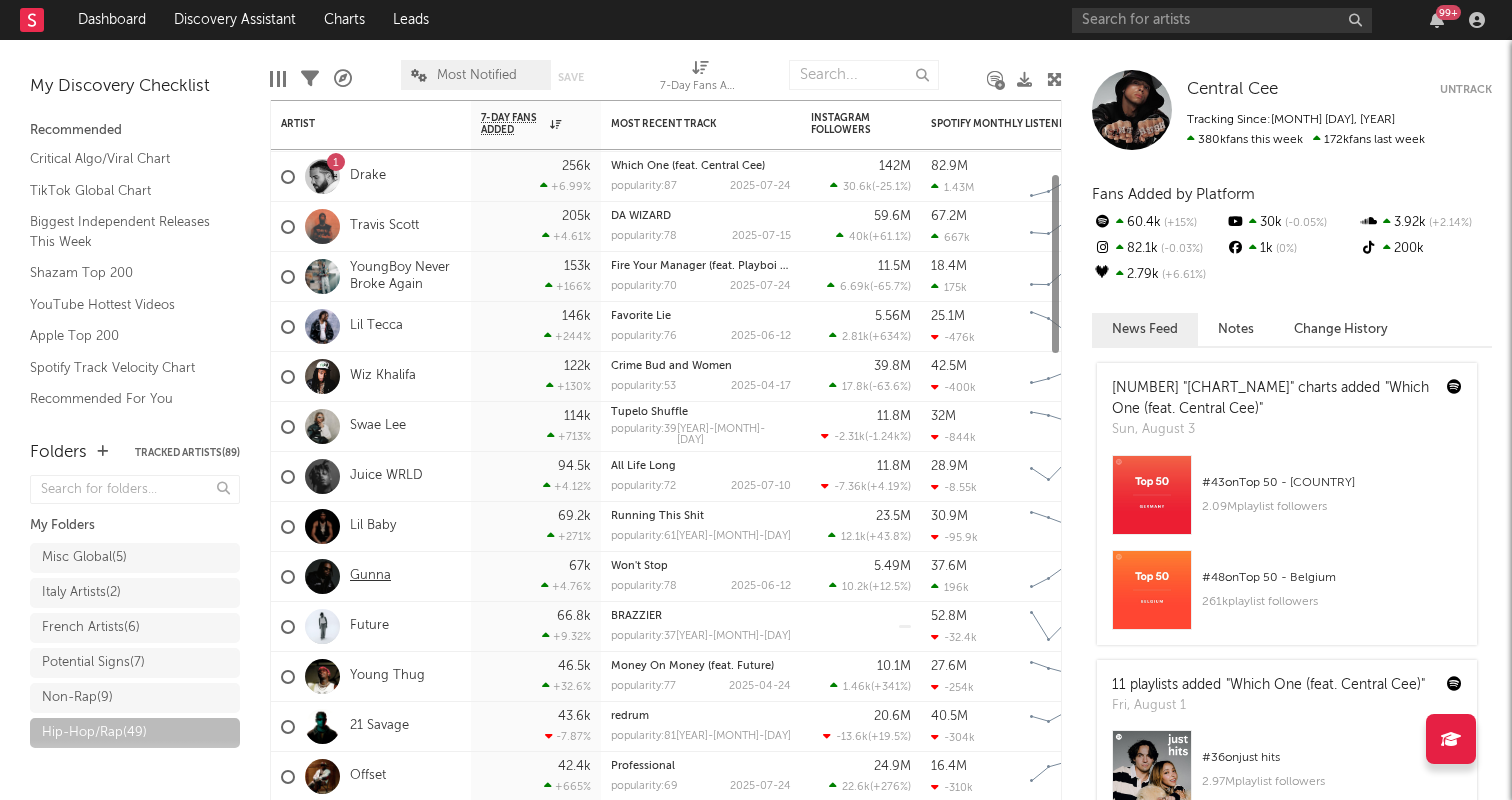 click on "Gunna" at bounding box center [370, 576] 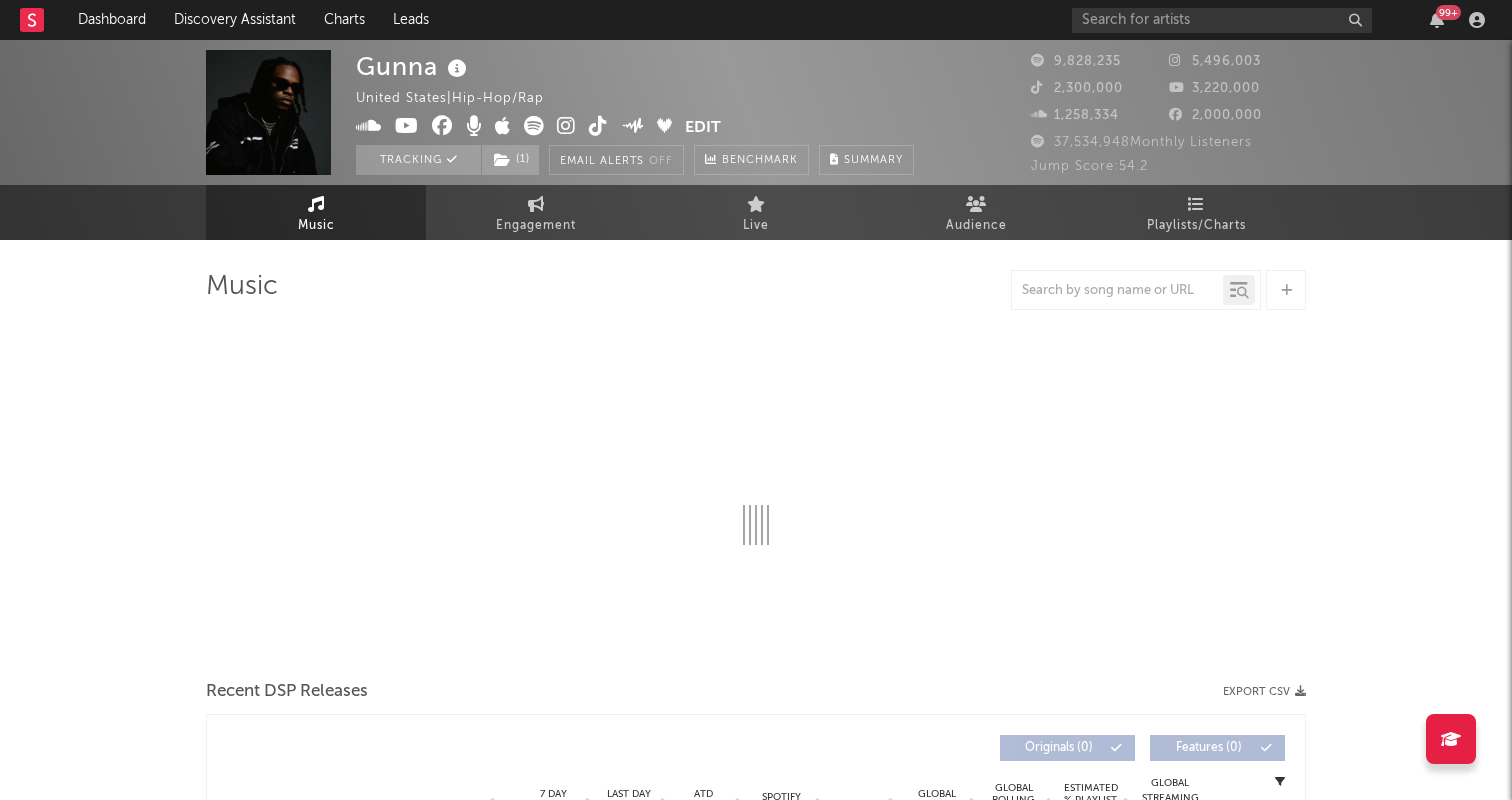 select on "6m" 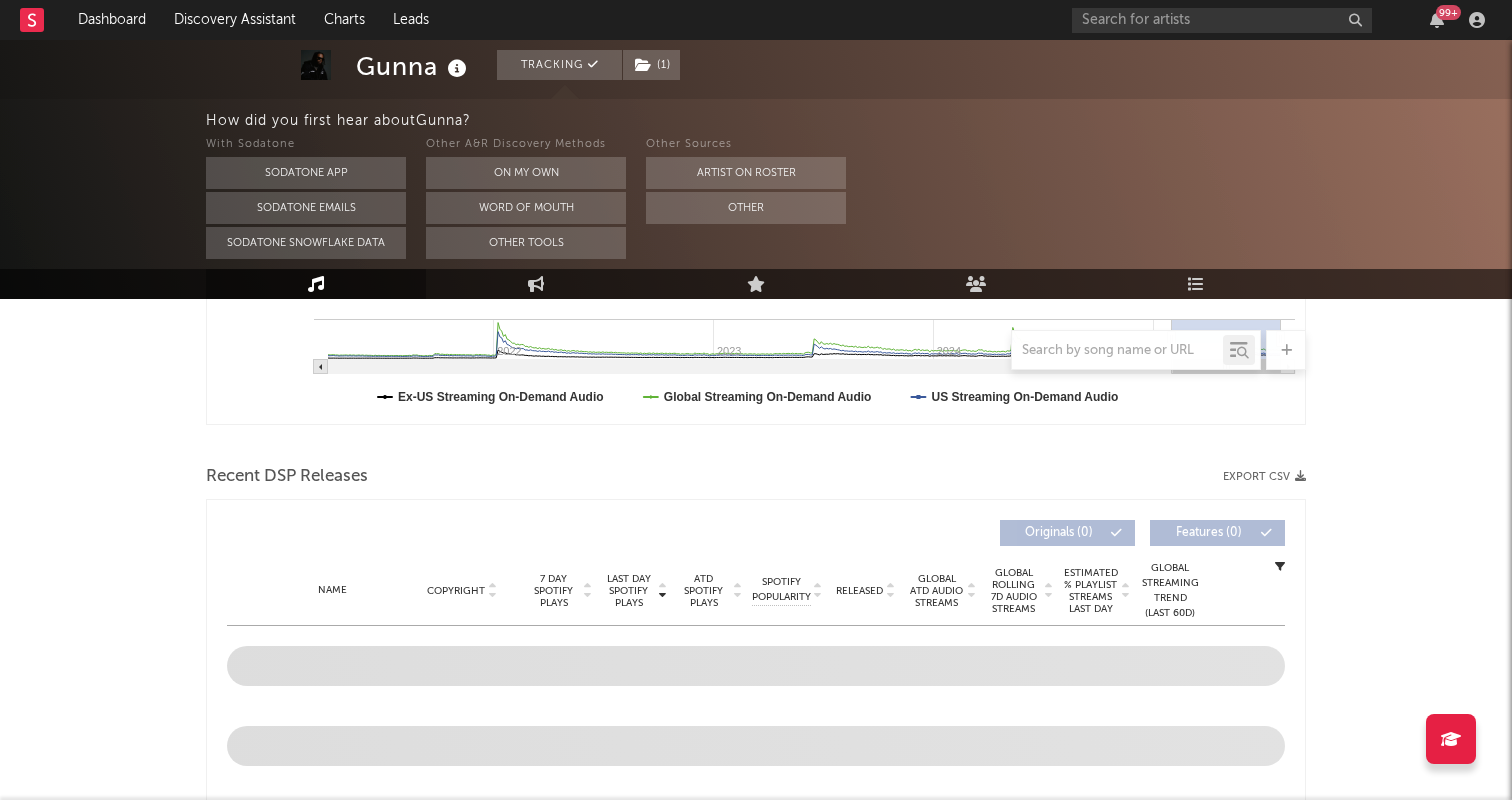 scroll, scrollTop: 720, scrollLeft: 0, axis: vertical 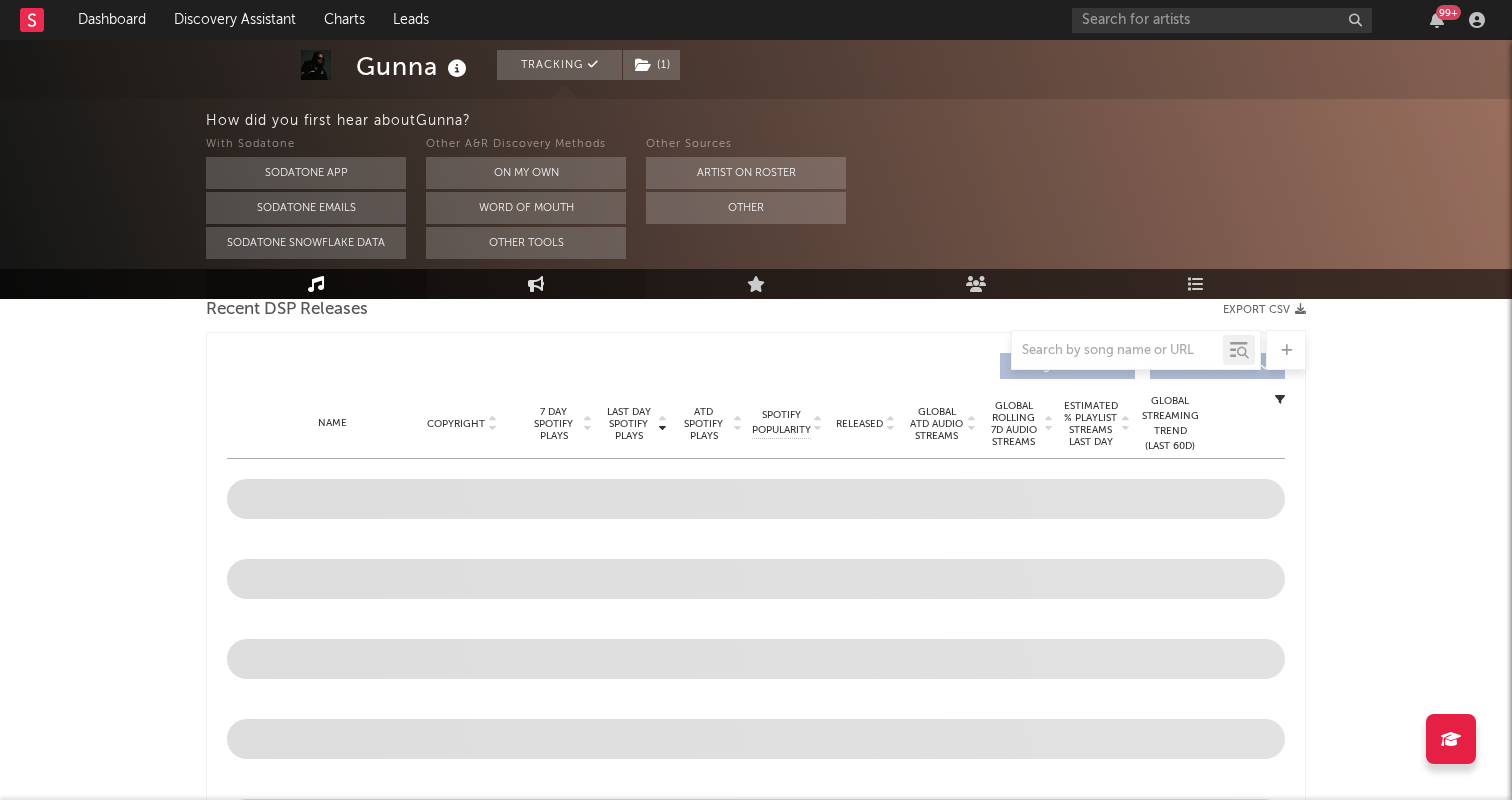 click on "Engagement" at bounding box center (536, 284) 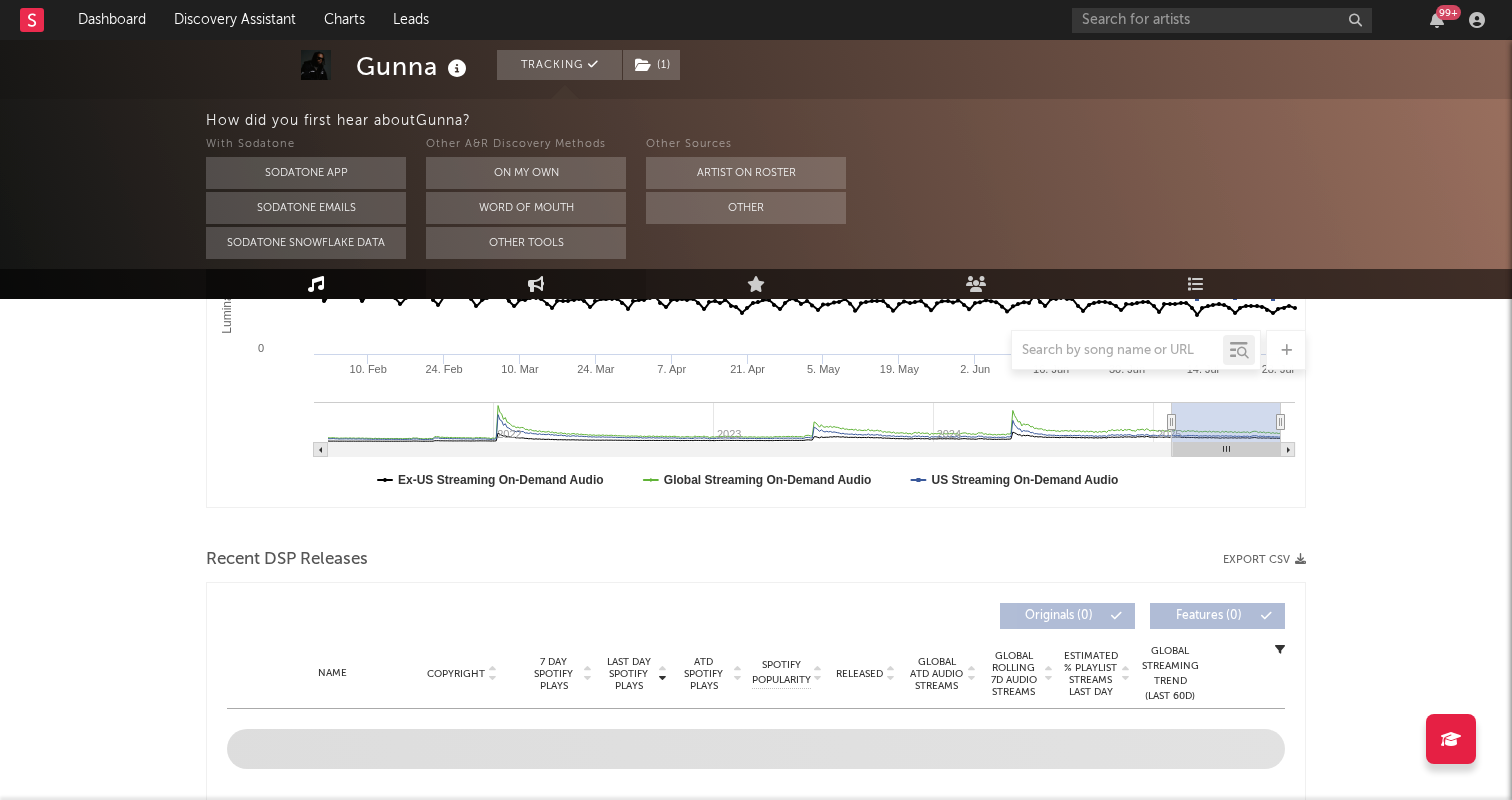 select on "1w" 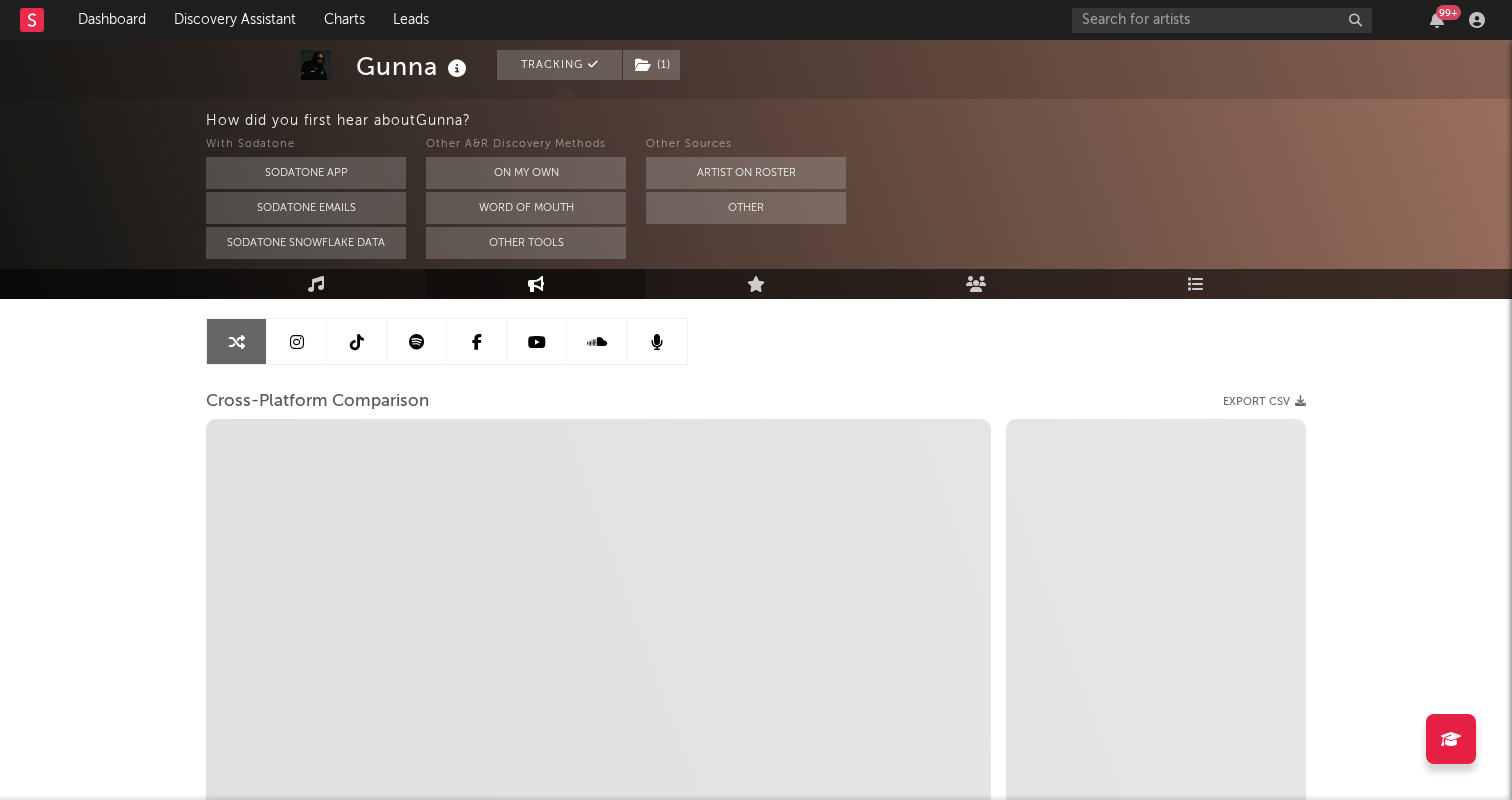 scroll, scrollTop: 0, scrollLeft: 0, axis: both 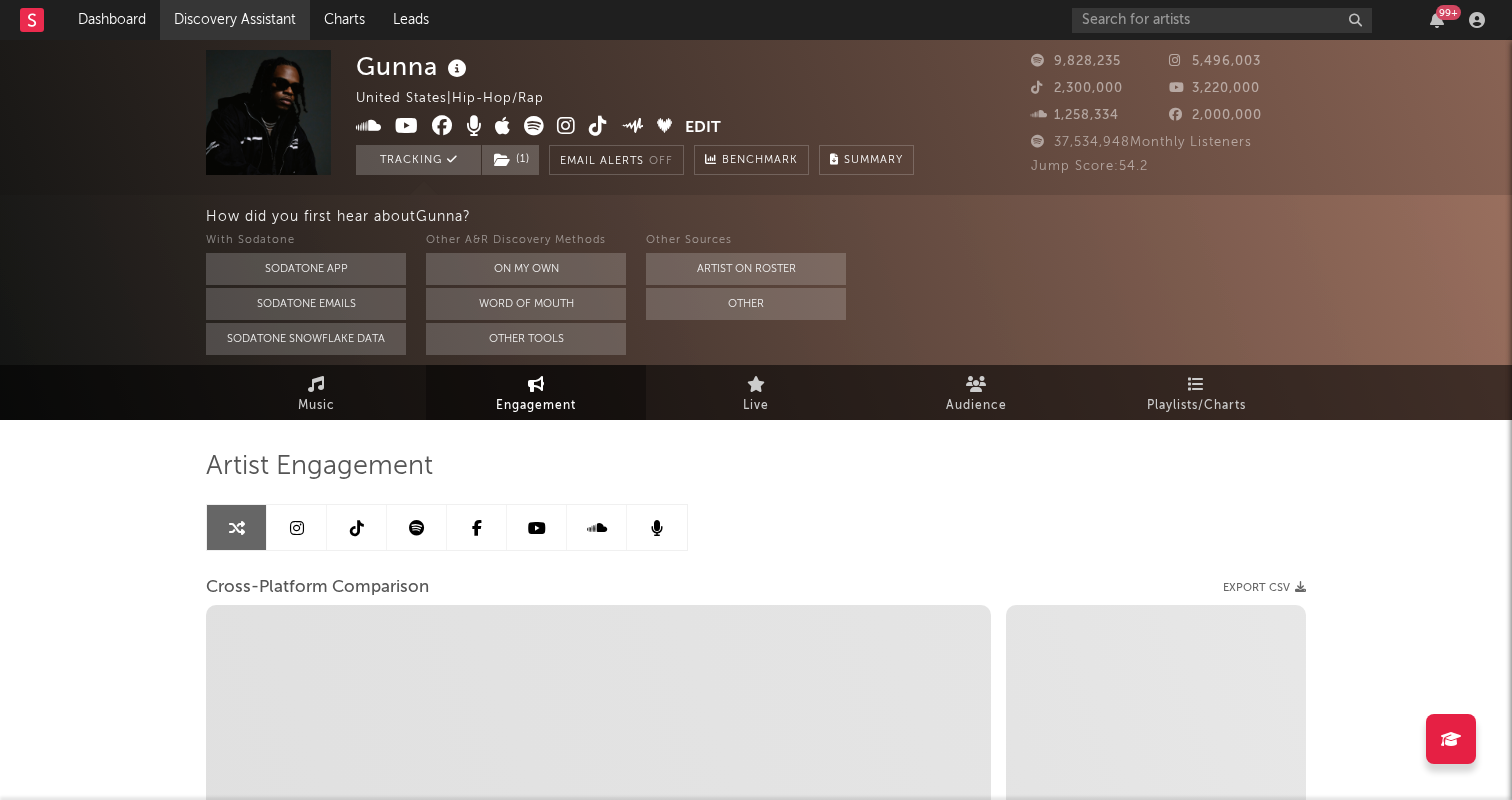 click on "Discovery Assistant" at bounding box center [235, 20] 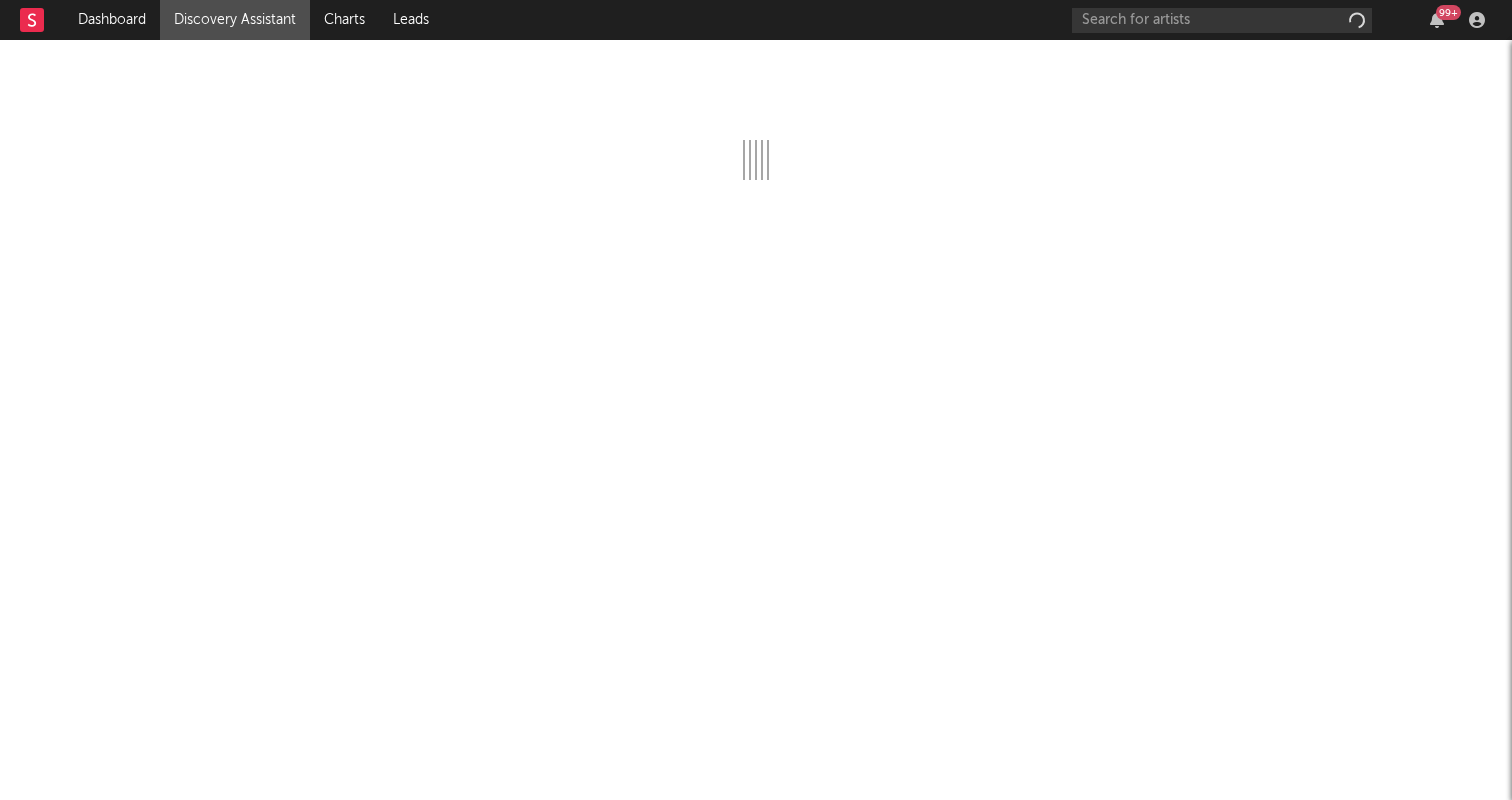scroll, scrollTop: 0, scrollLeft: 0, axis: both 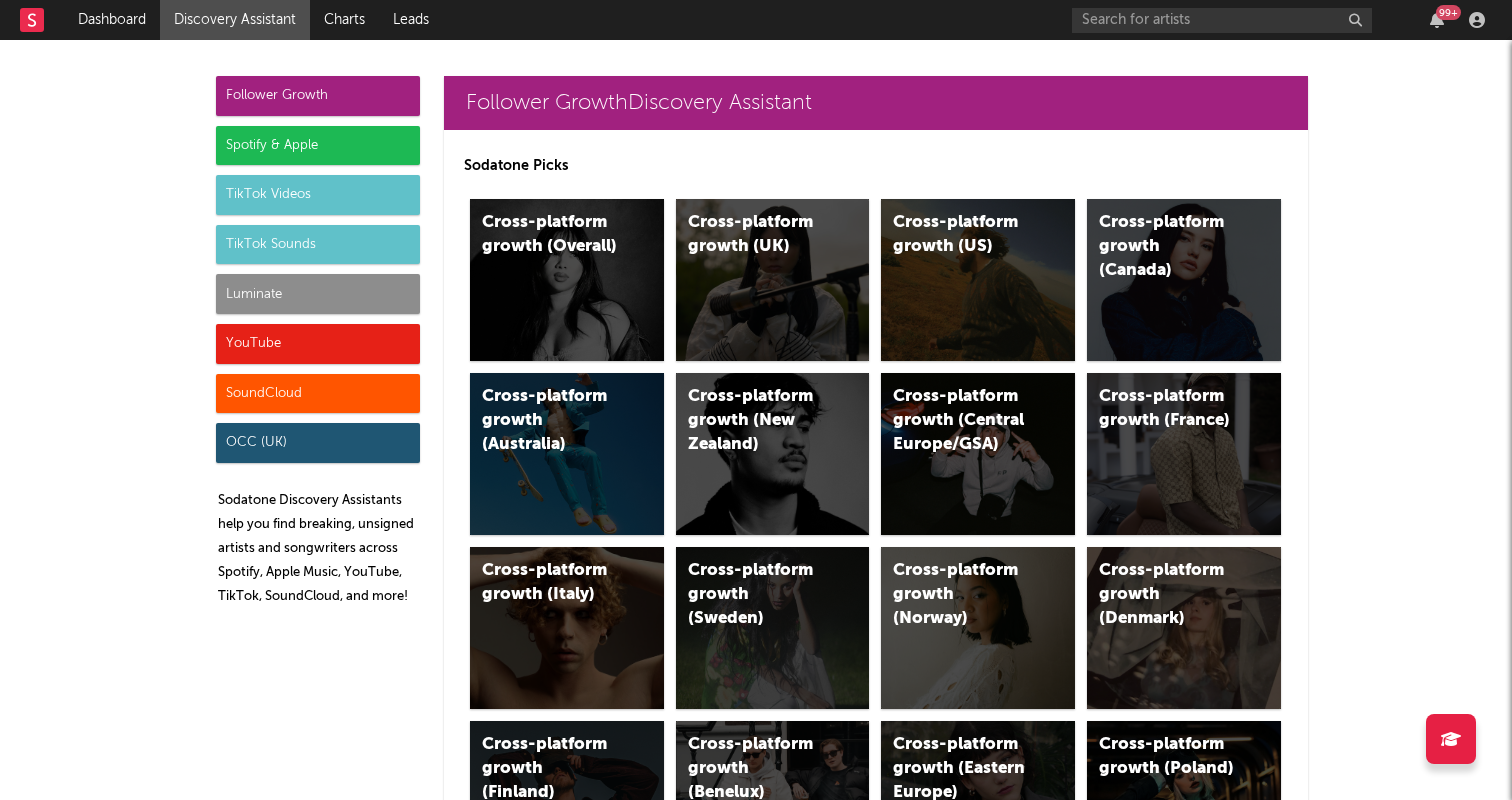 click on "SoundCloud" at bounding box center (318, 394) 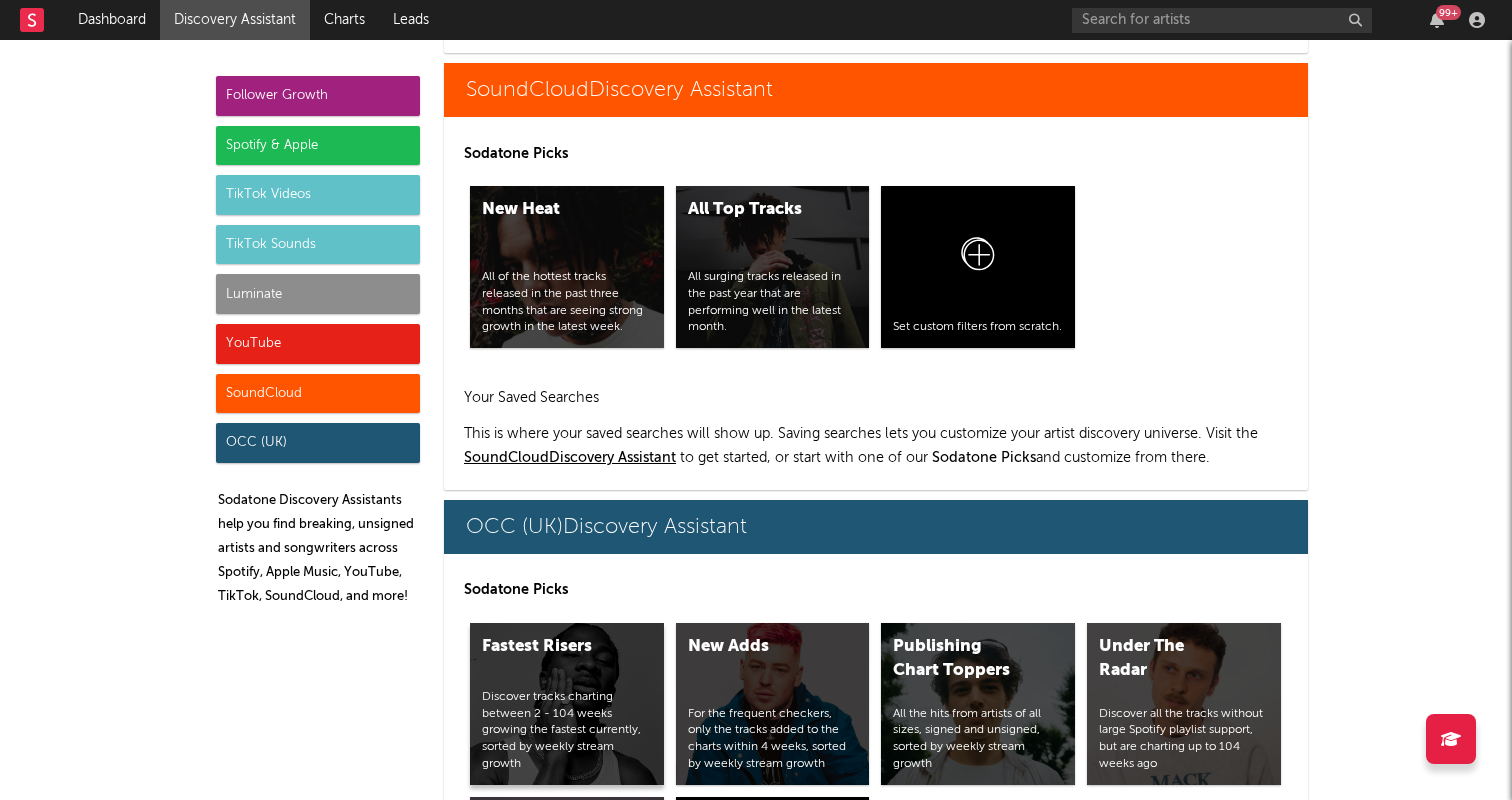 scroll, scrollTop: 11676, scrollLeft: 0, axis: vertical 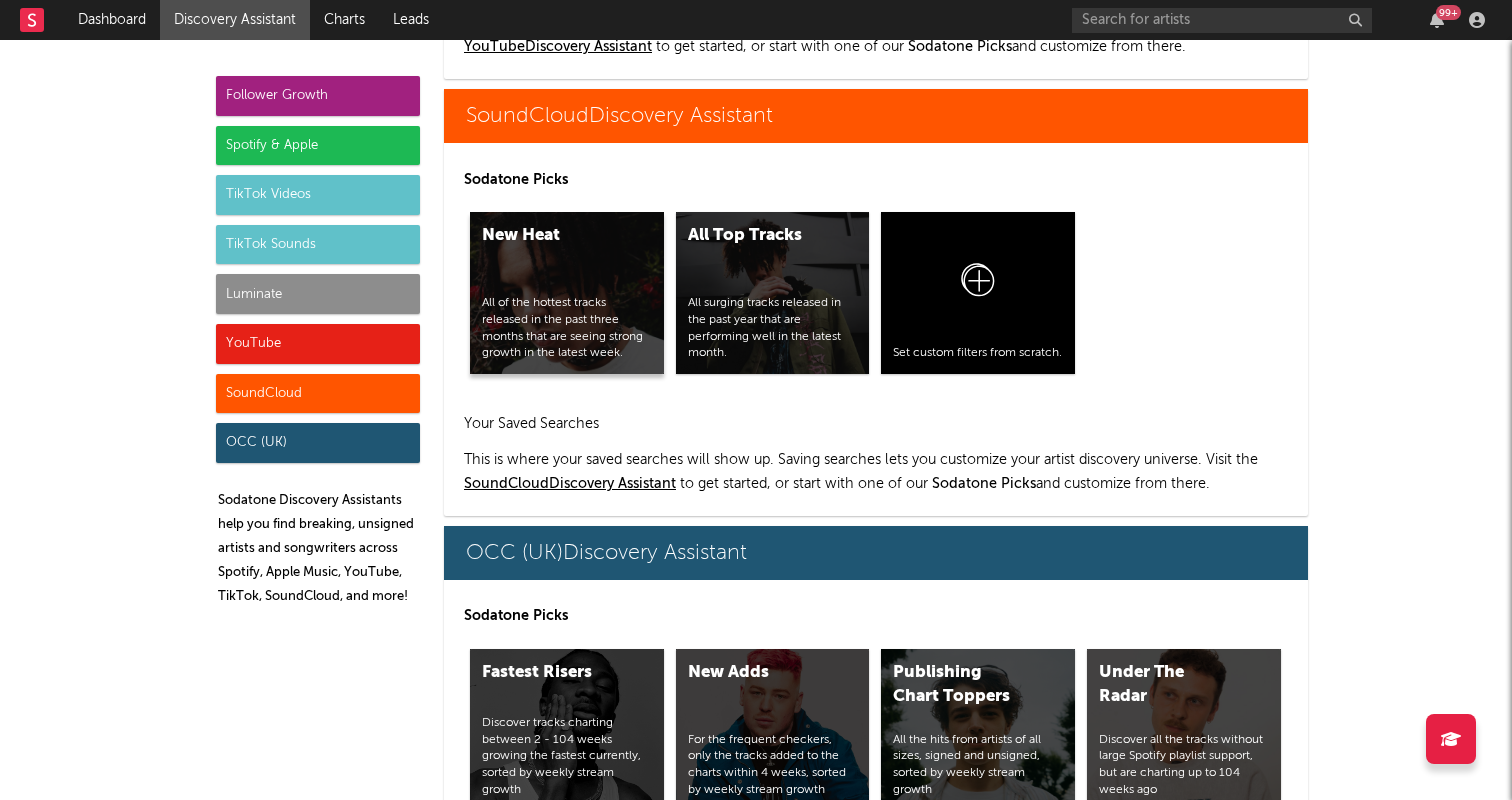 click on "New Heat All of the hottest tracks released in the past three months that are seeing strong growth in the latest week." at bounding box center (567, 293) 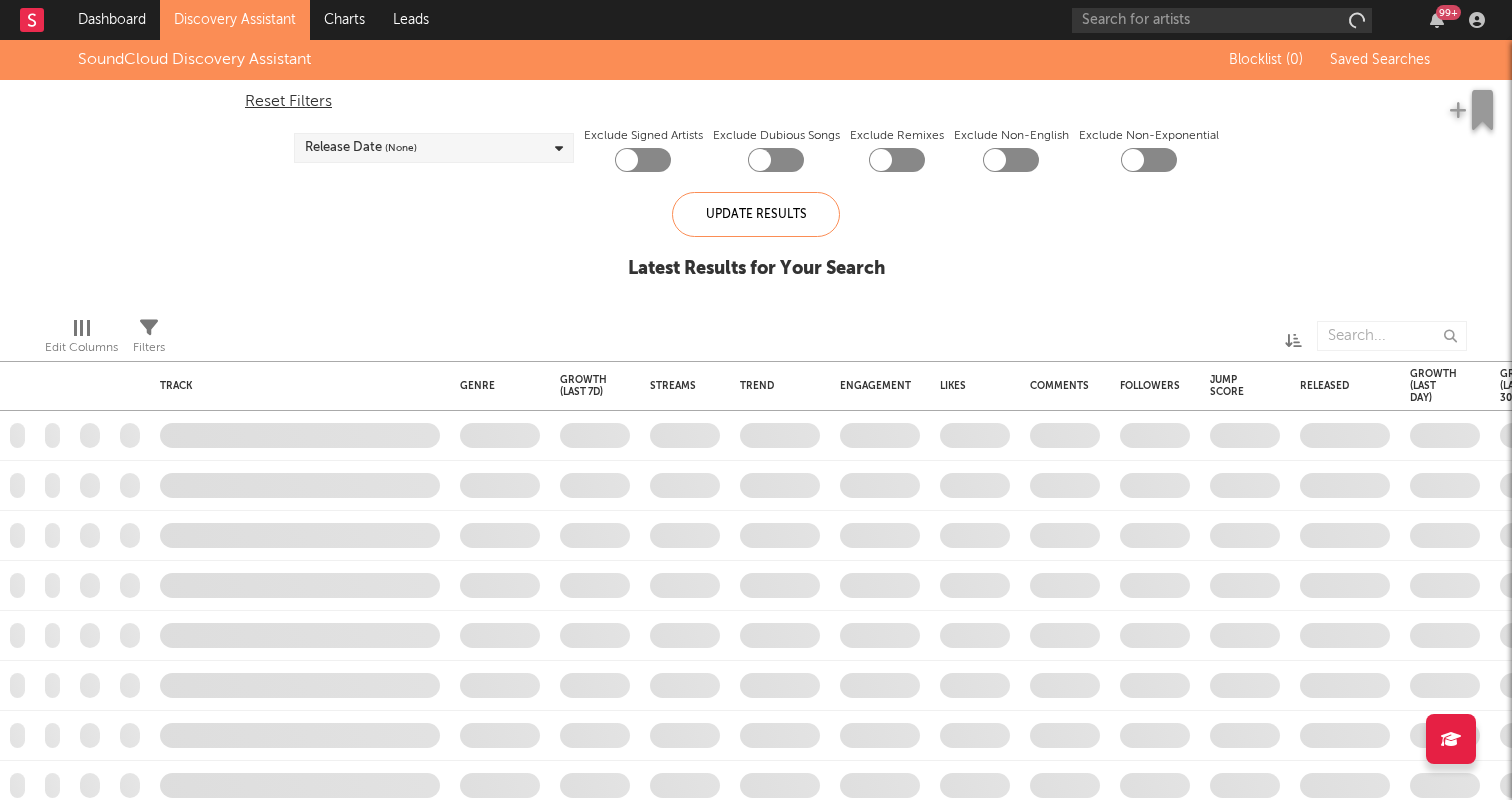 checkbox on "true" 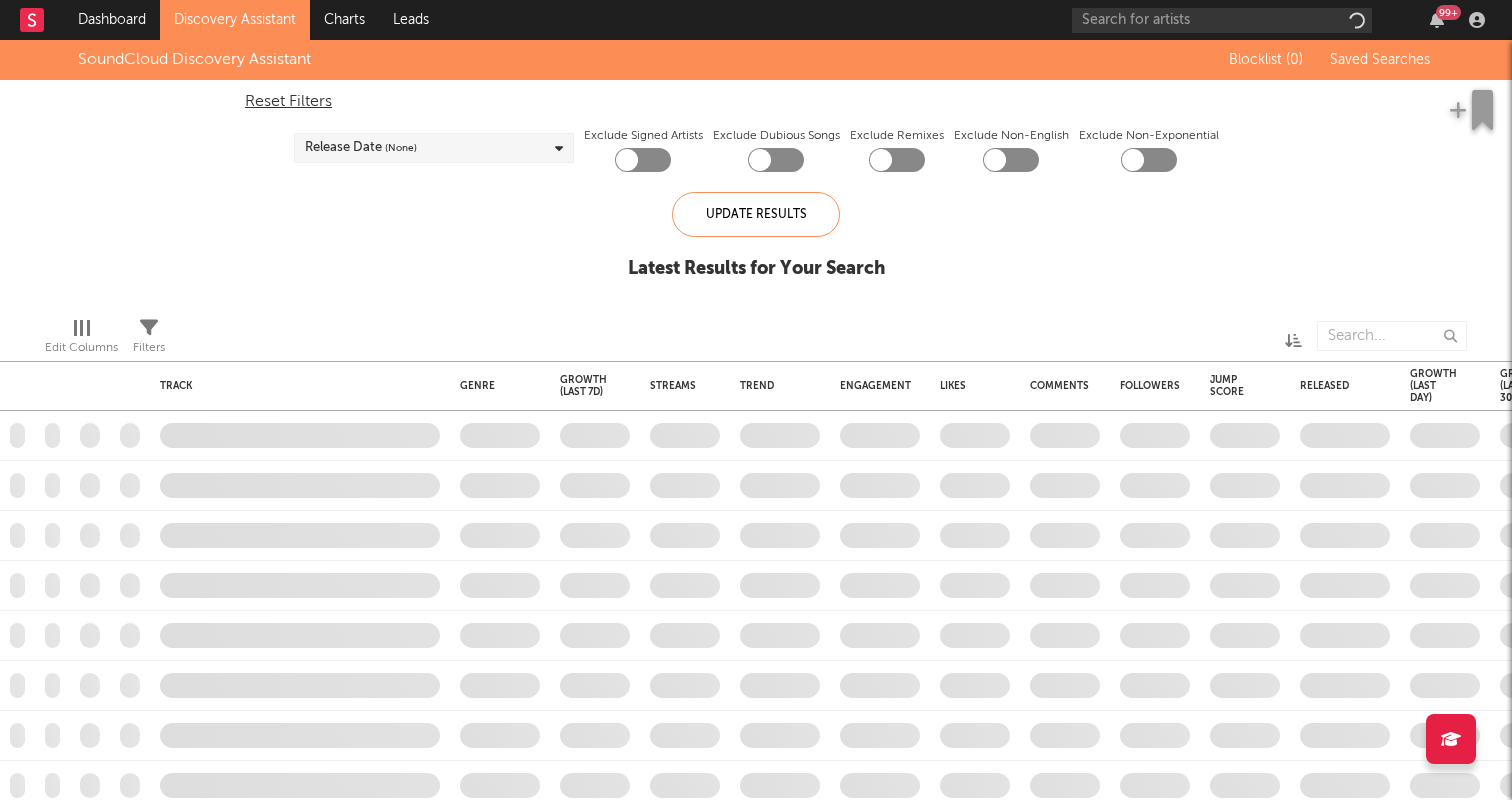 checkbox on "true" 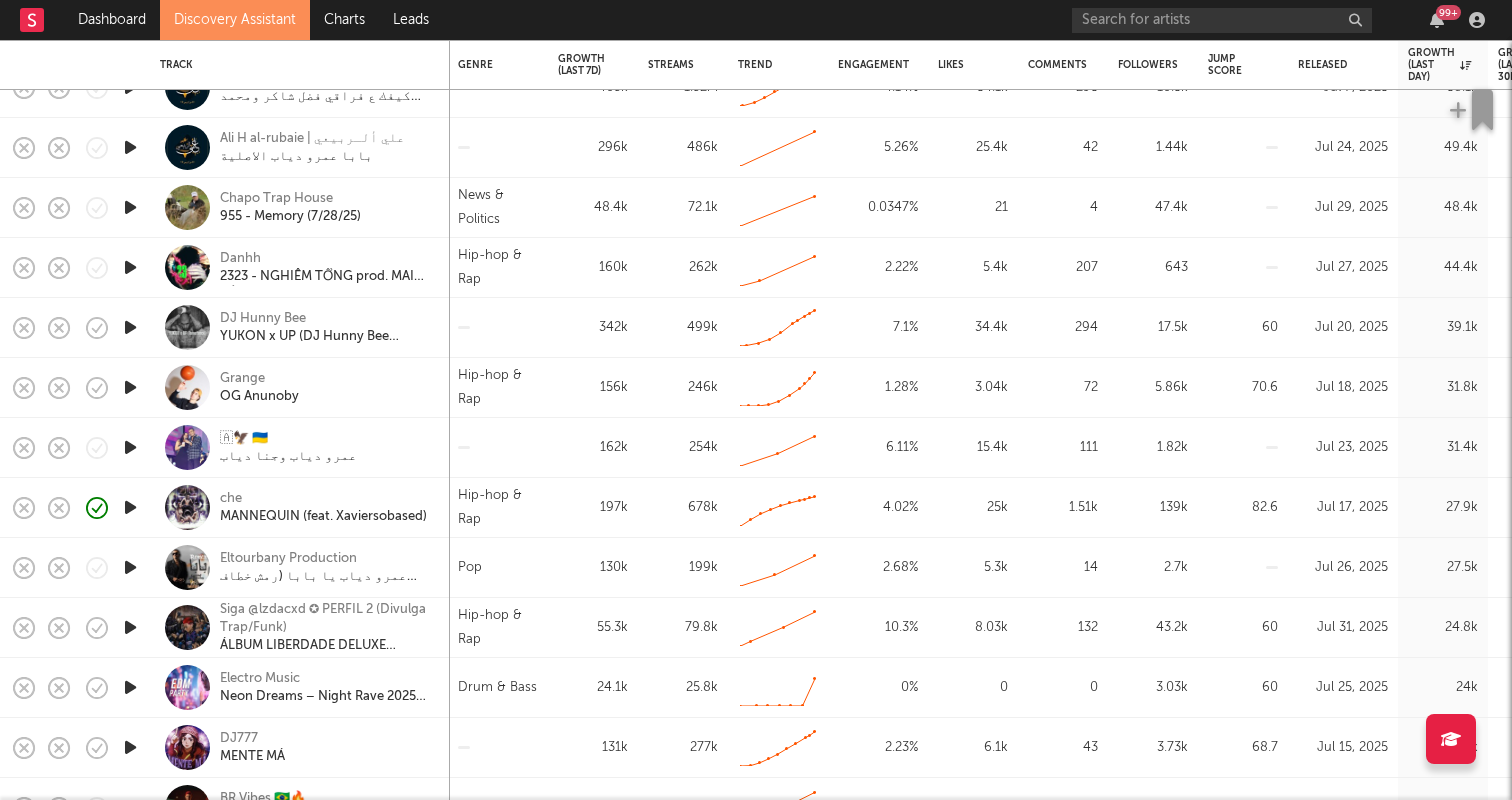 click at bounding box center [130, 507] 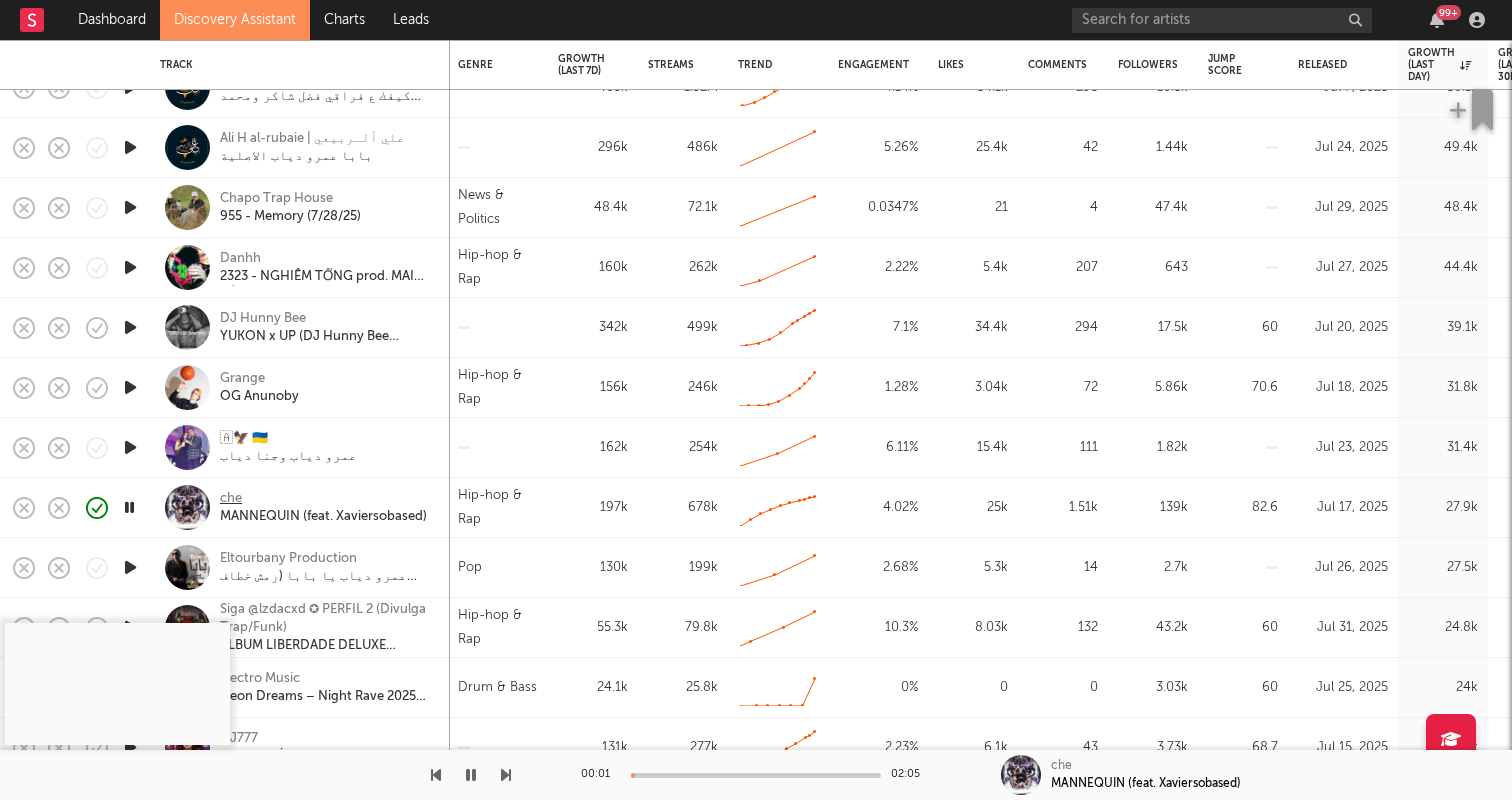 click on "che" at bounding box center (231, 499) 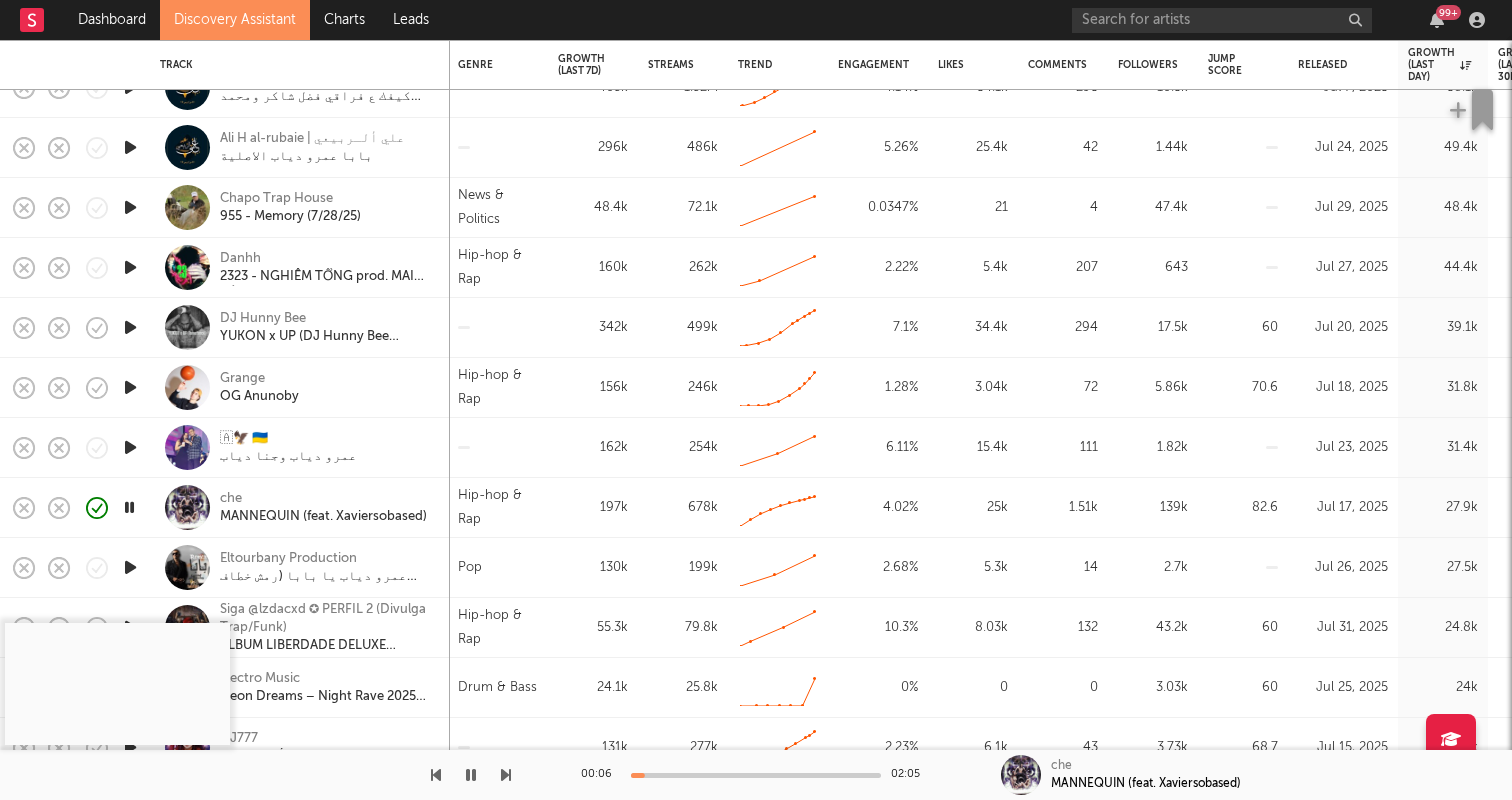 click at bounding box center (471, 775) 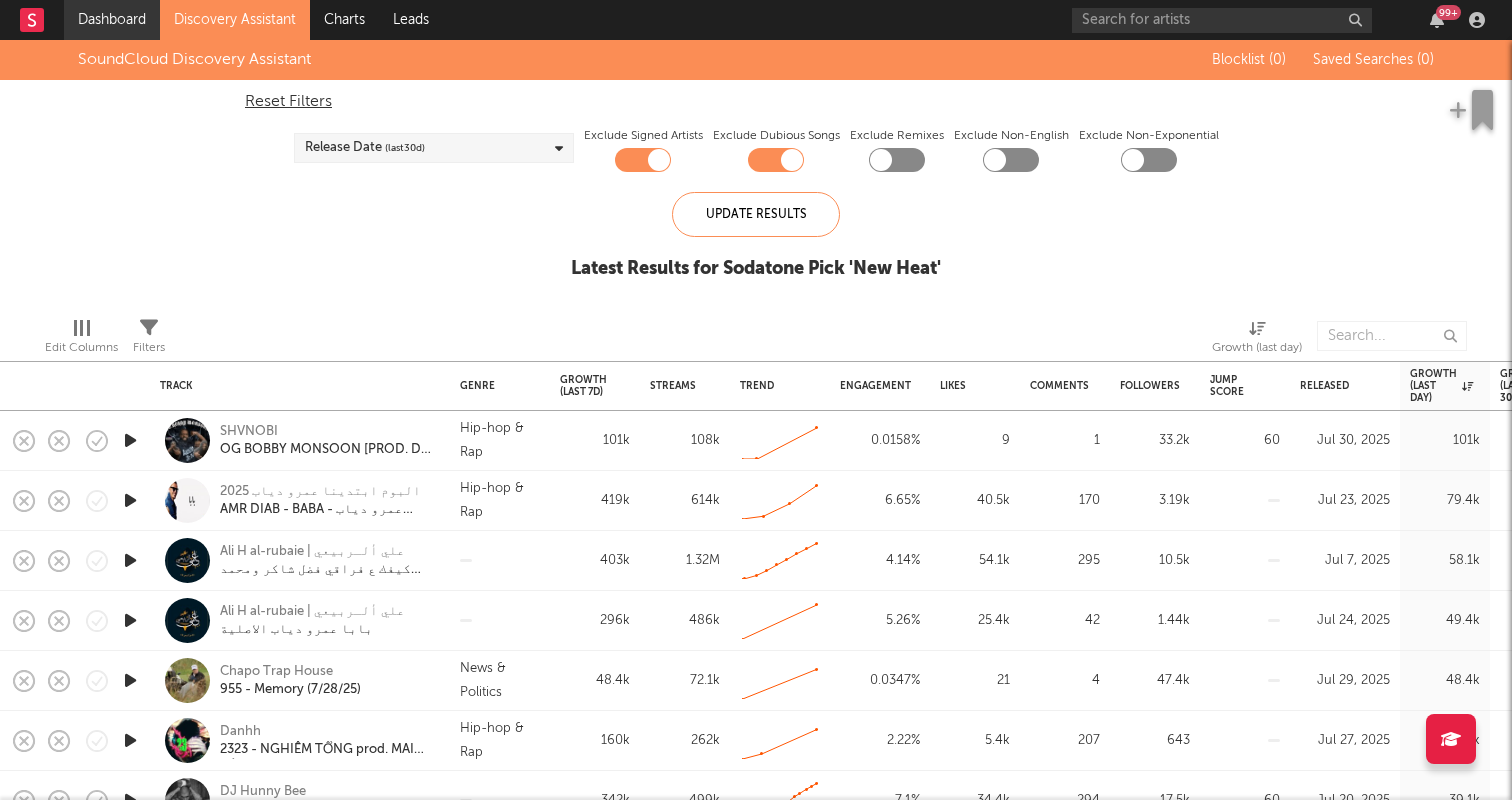click on "Dashboard" at bounding box center [112, 20] 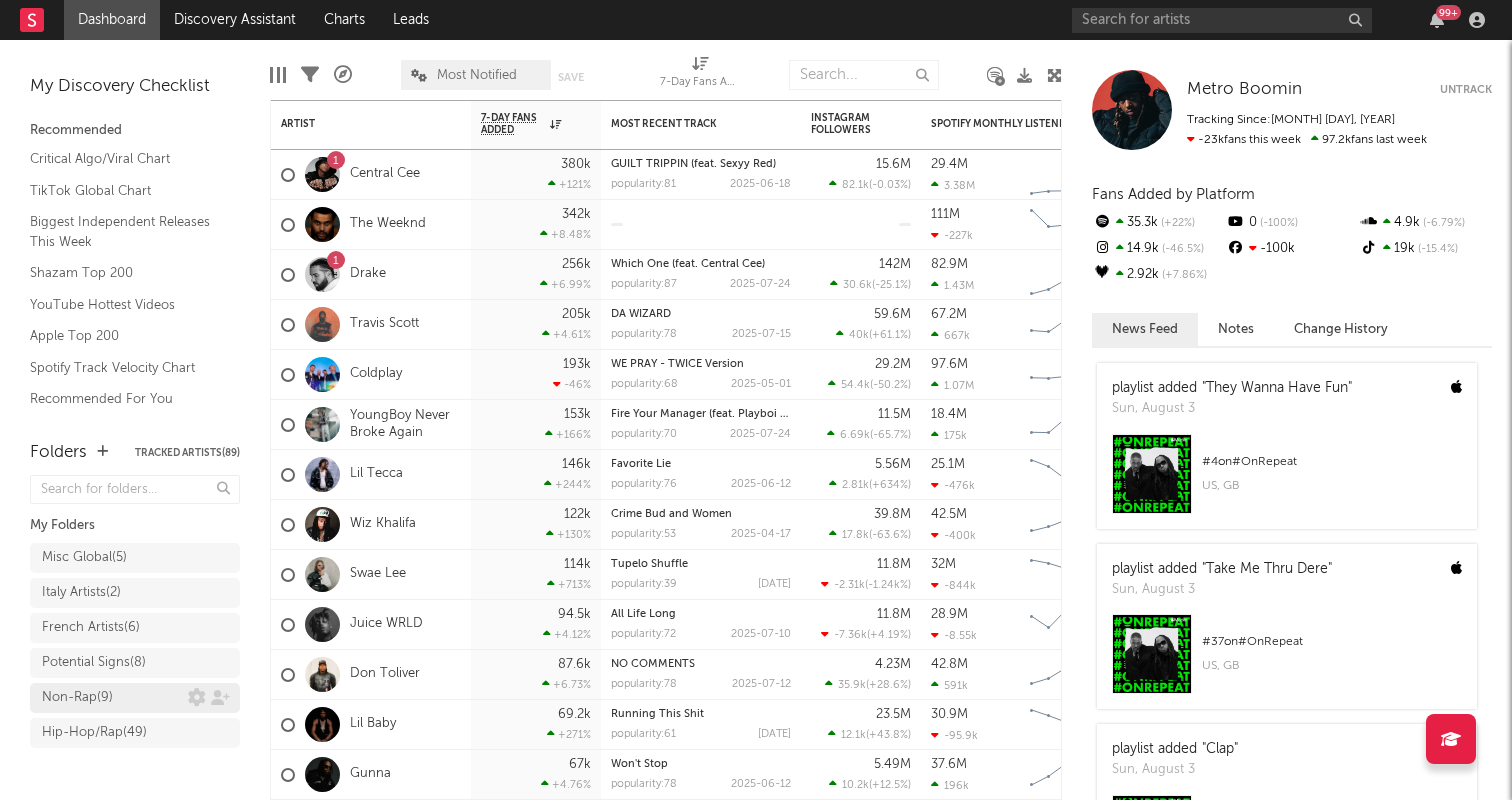 click on "Non-Rap  ( 9 )" at bounding box center [77, 698] 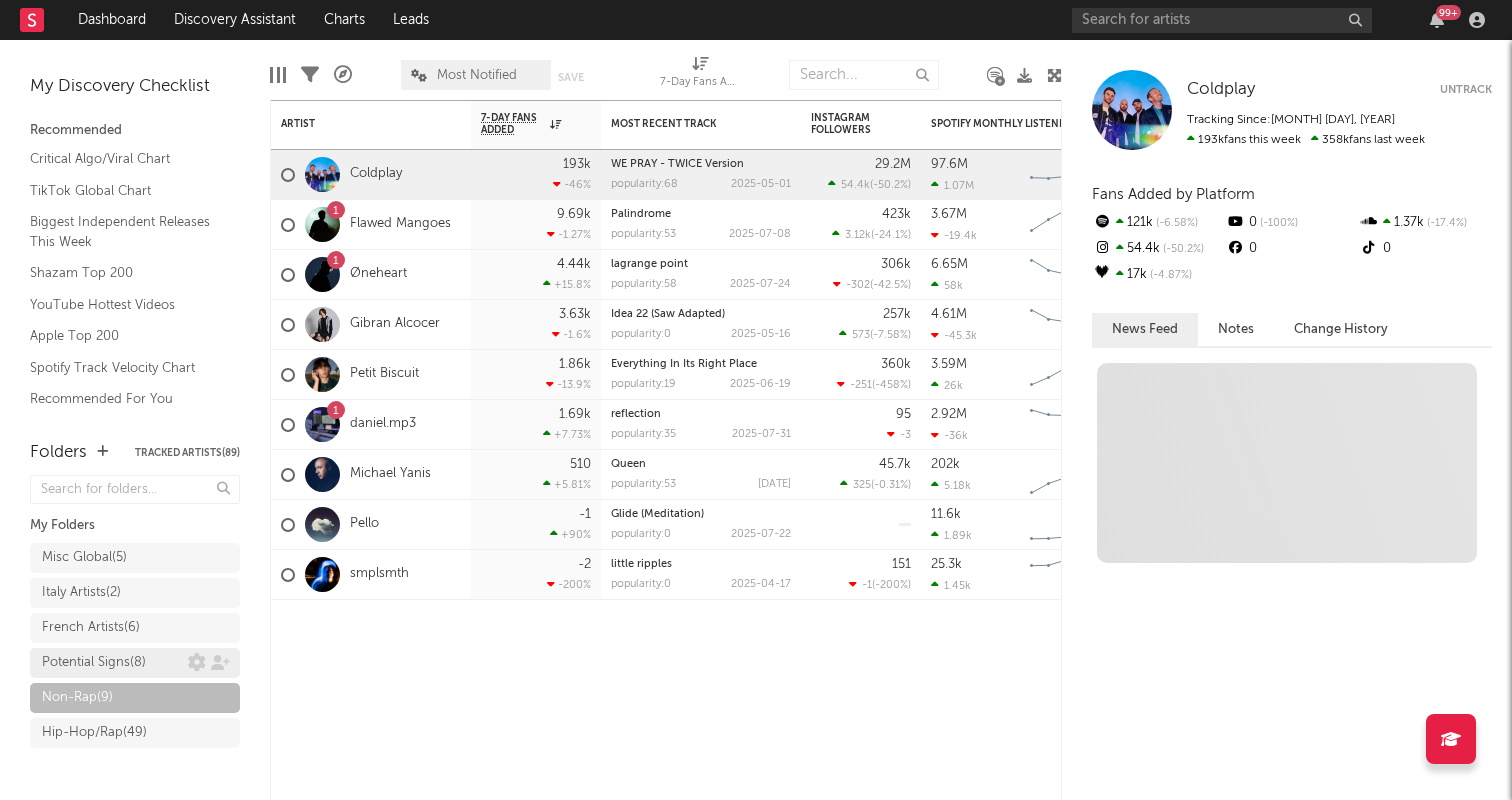 click on "Potential Signs  ( 8 )" at bounding box center [94, 663] 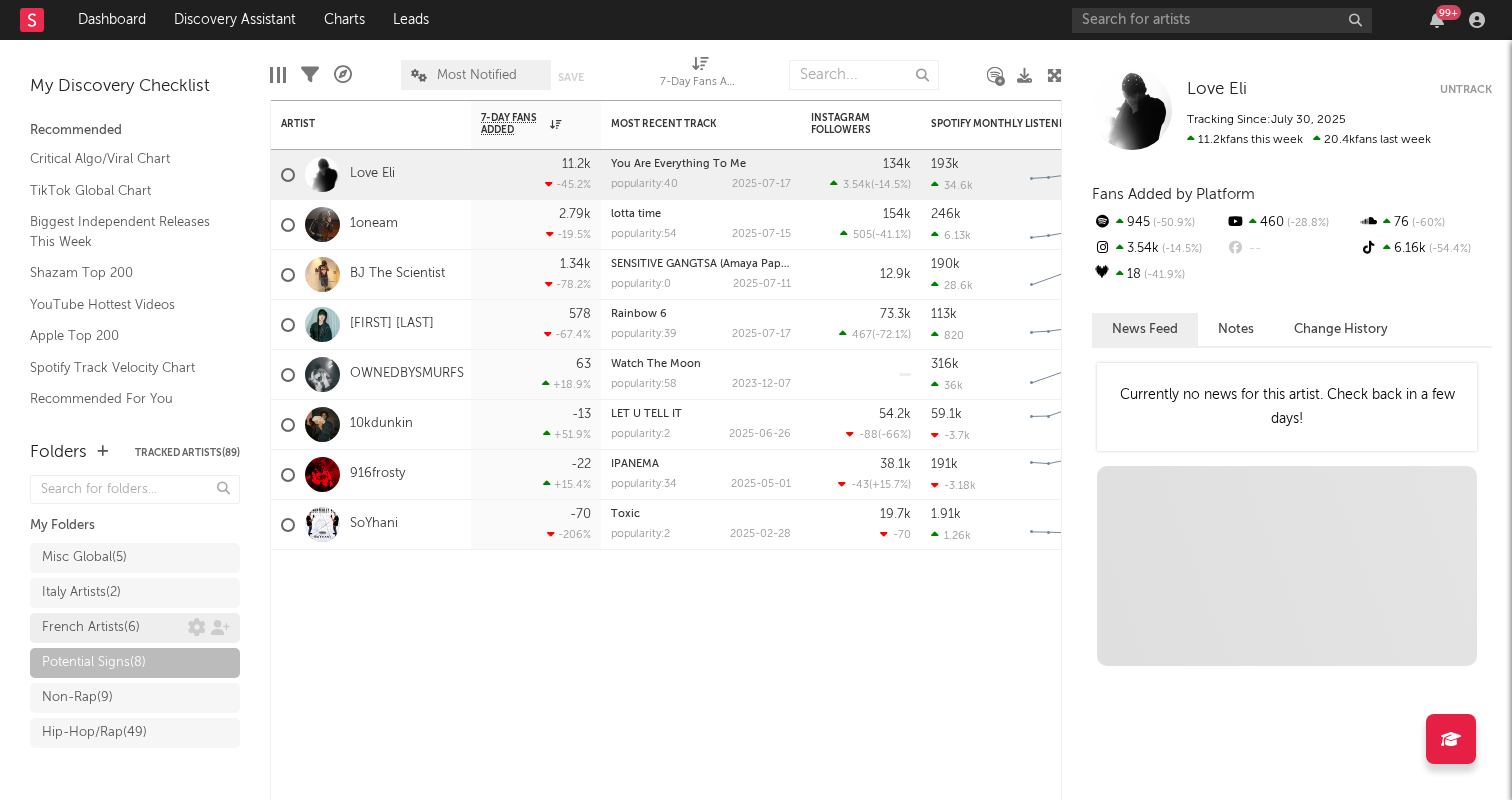 click on "French Artists  ( 6 )" at bounding box center (91, 628) 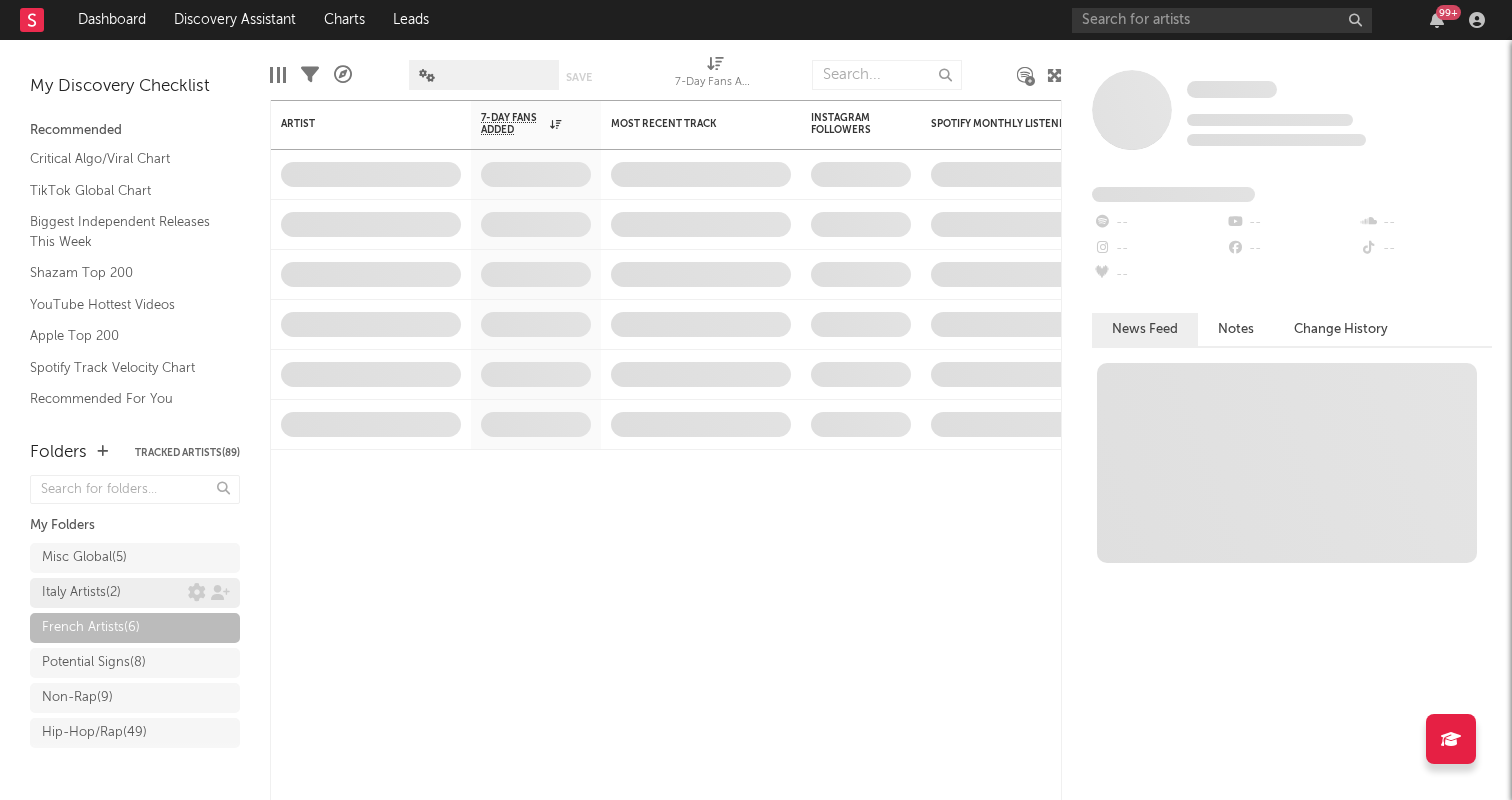 click on "Italy Artists  ( 2 )" at bounding box center (81, 593) 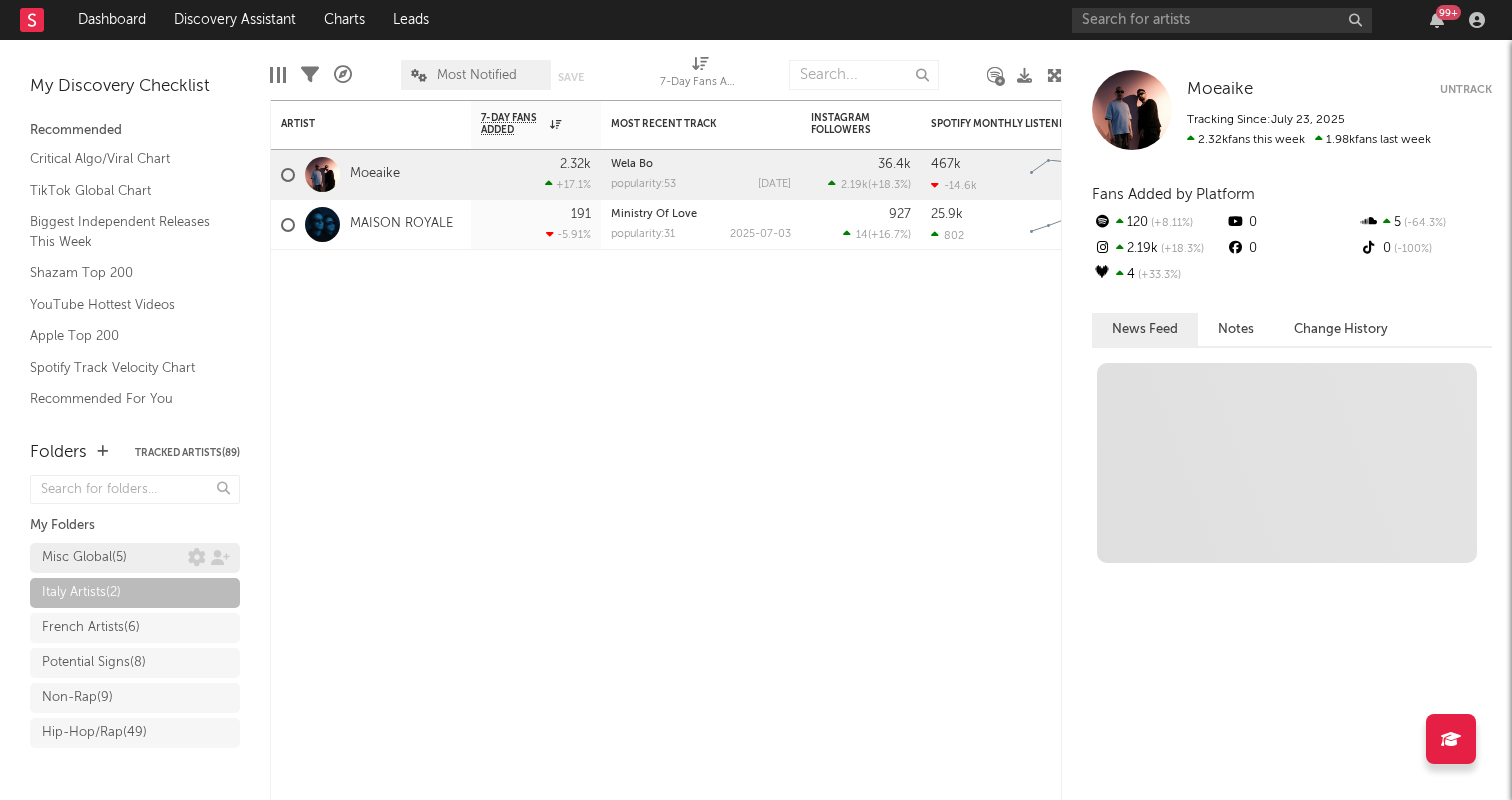 click on "Misc Global  ( 5 )" at bounding box center (84, 558) 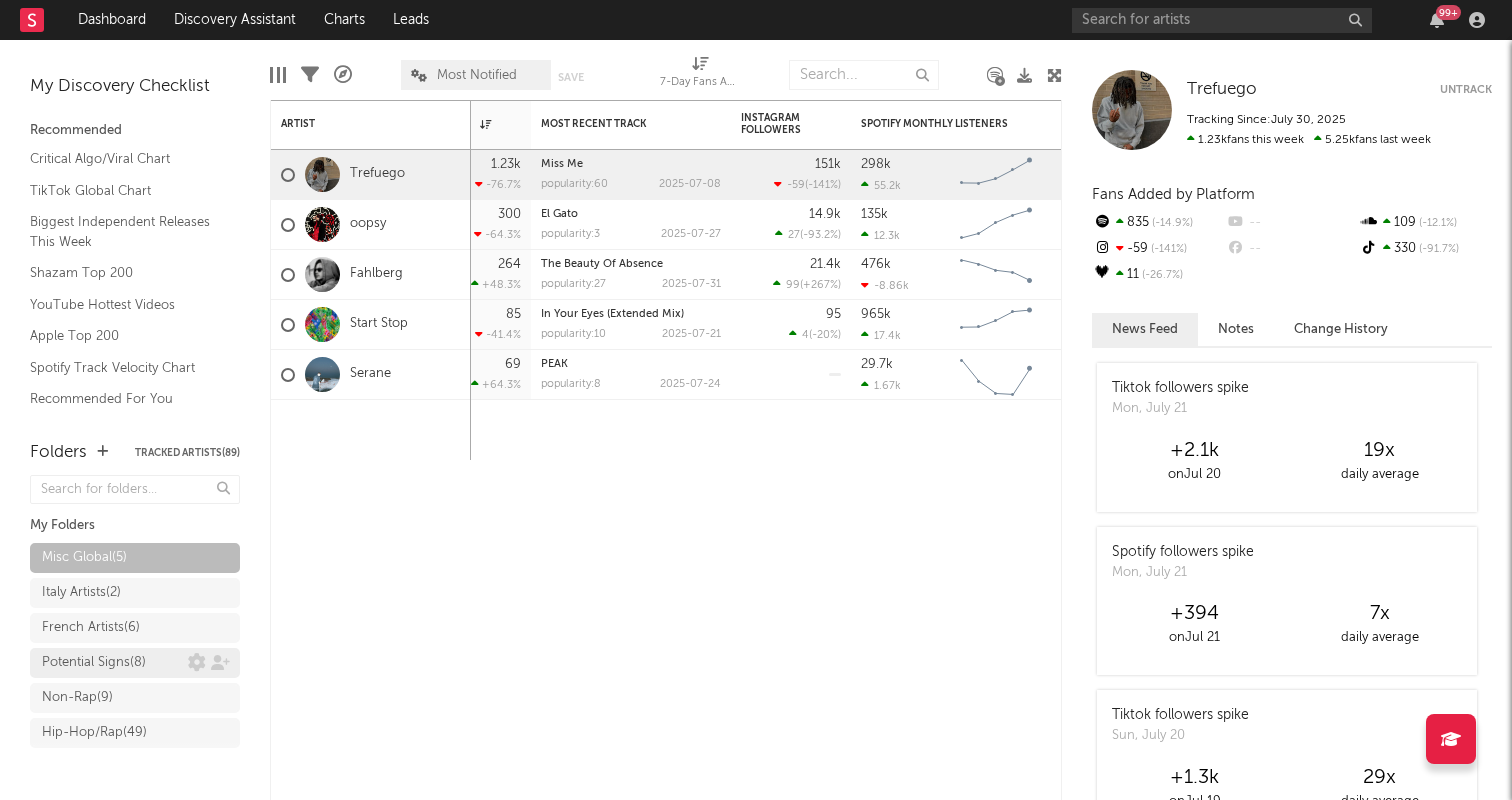 click on "Potential Signs  ( 8 )" at bounding box center (115, 663) 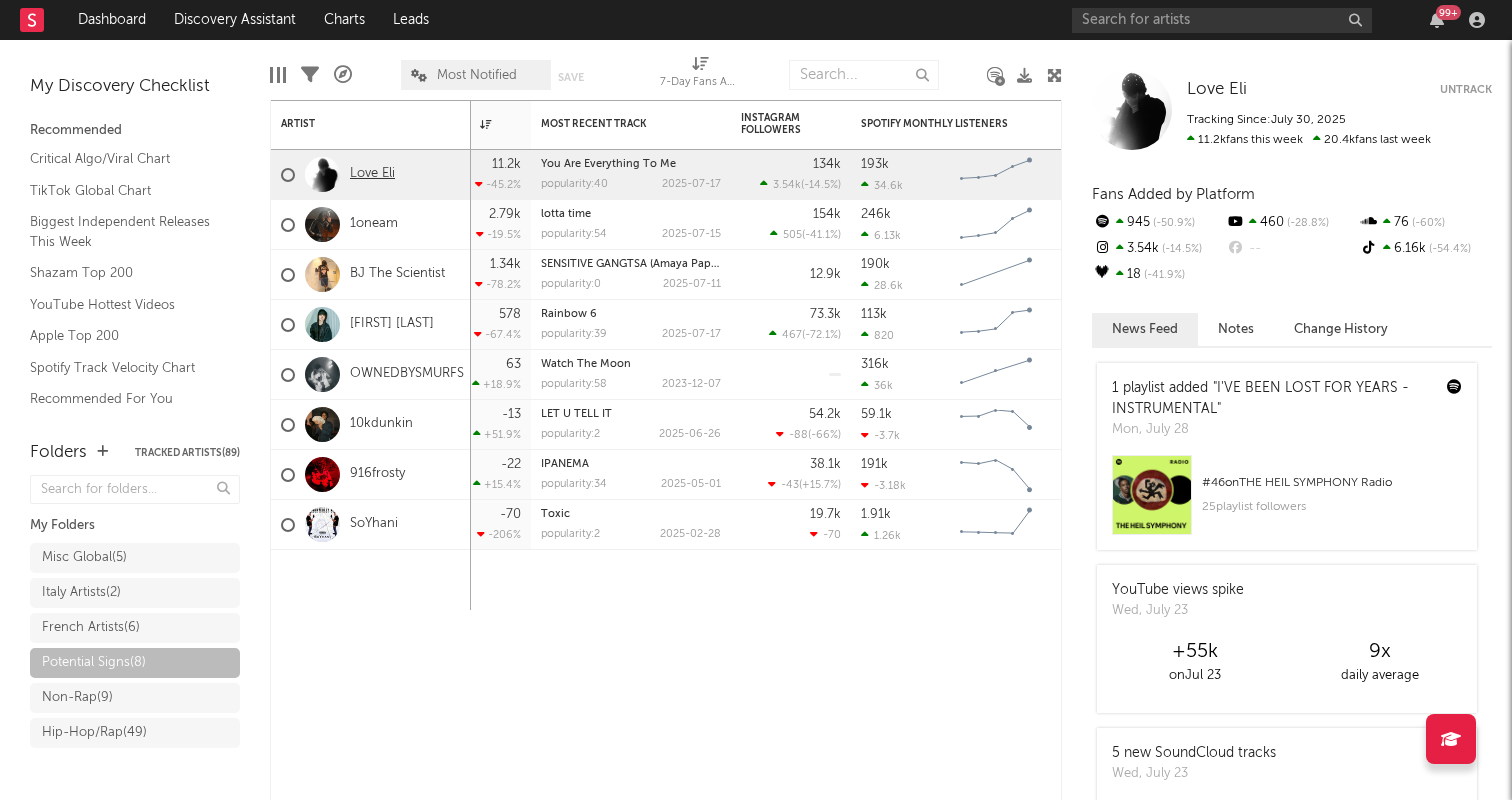 click on "Love [PERSON]" at bounding box center (372, 174) 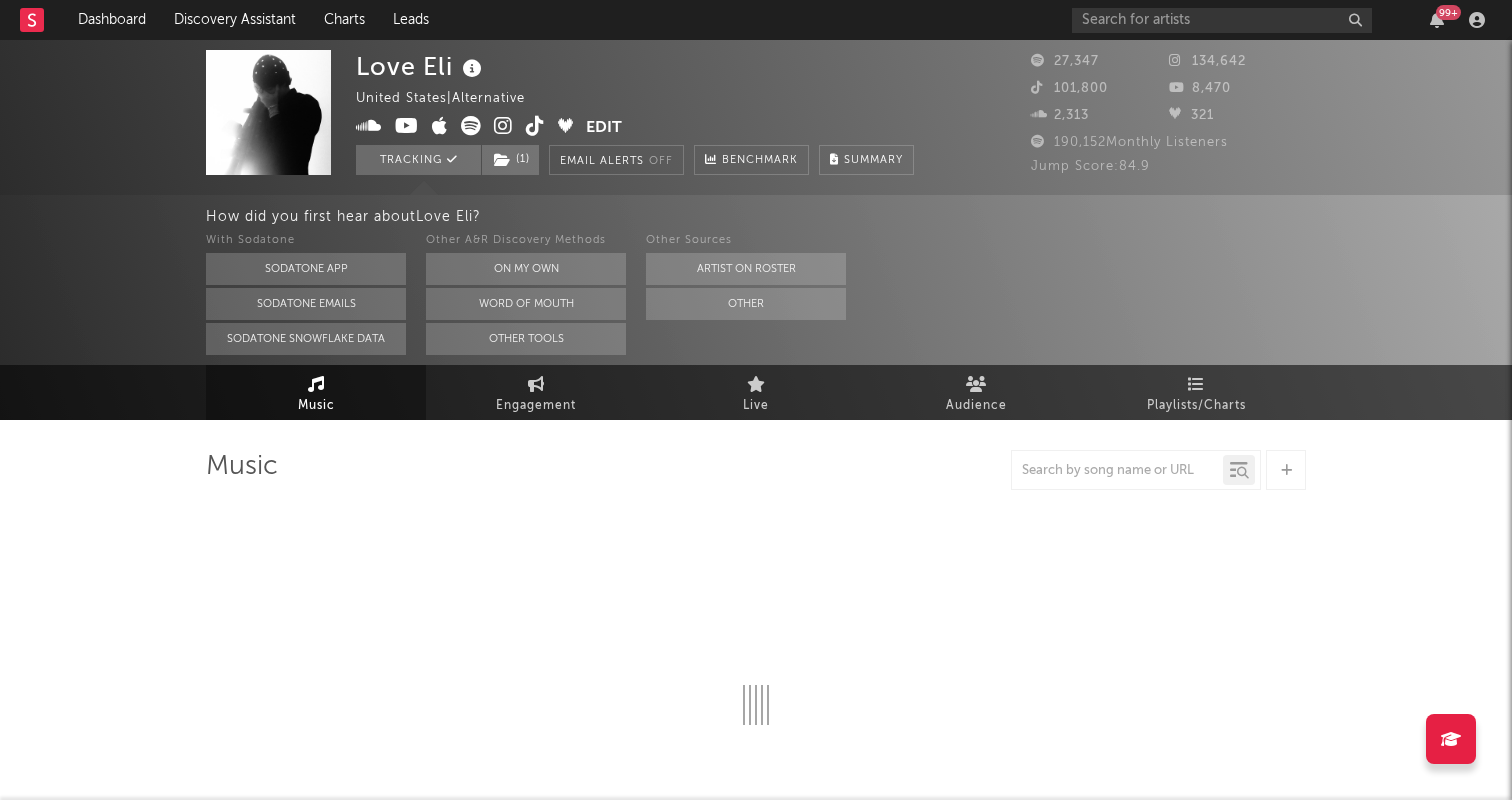select on "6m" 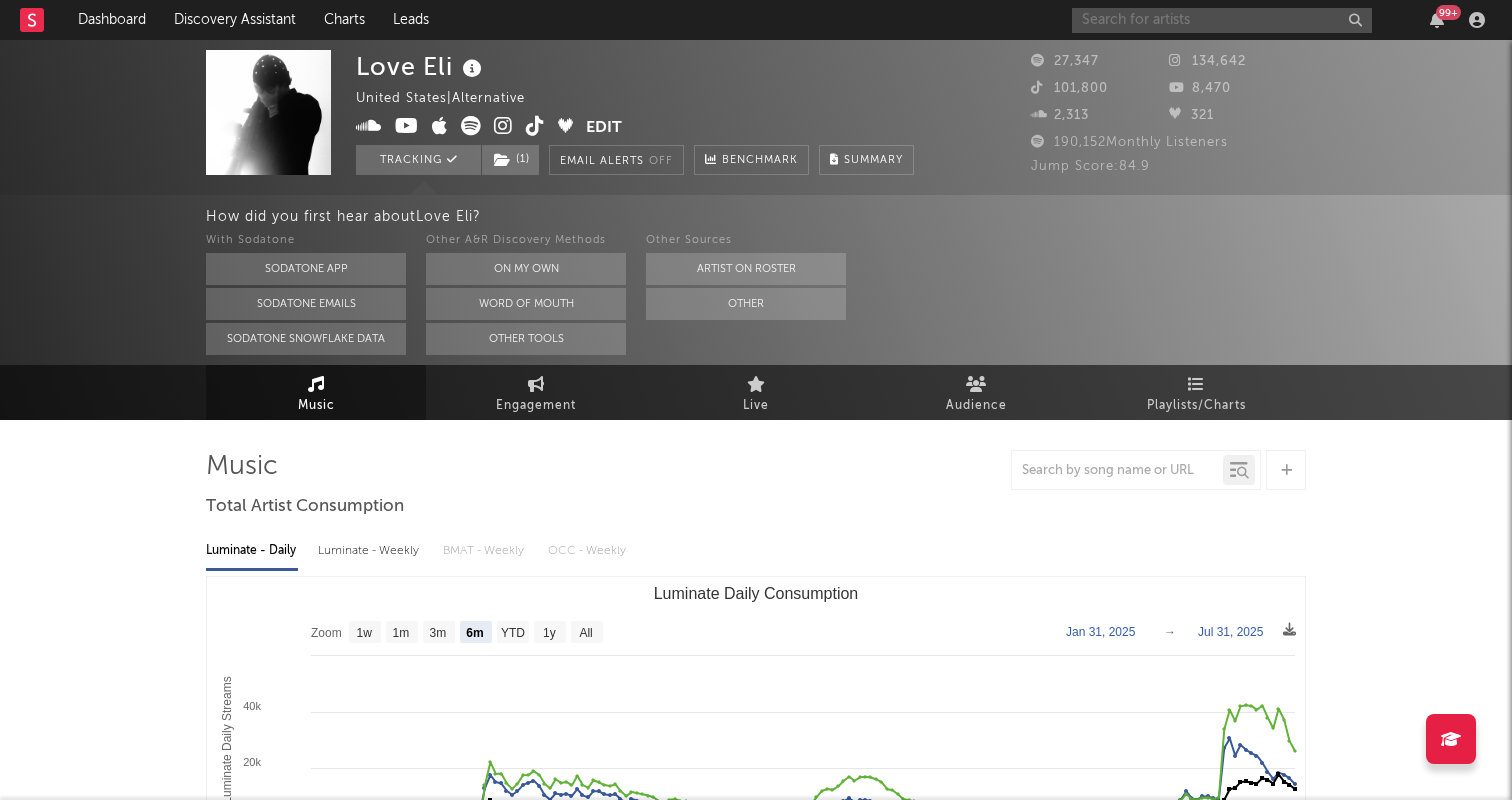 click at bounding box center (1222, 20) 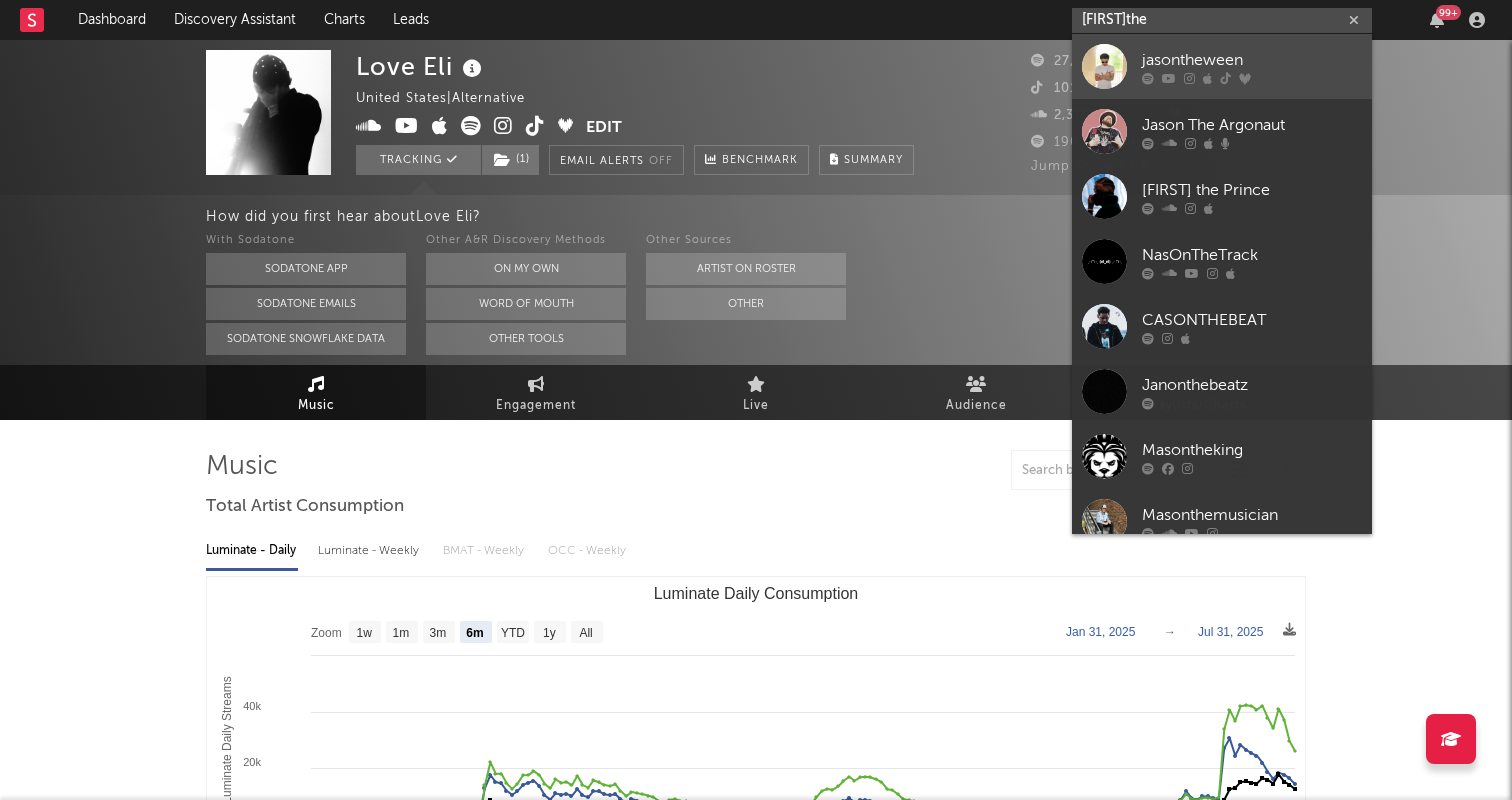 type on "jasonthe" 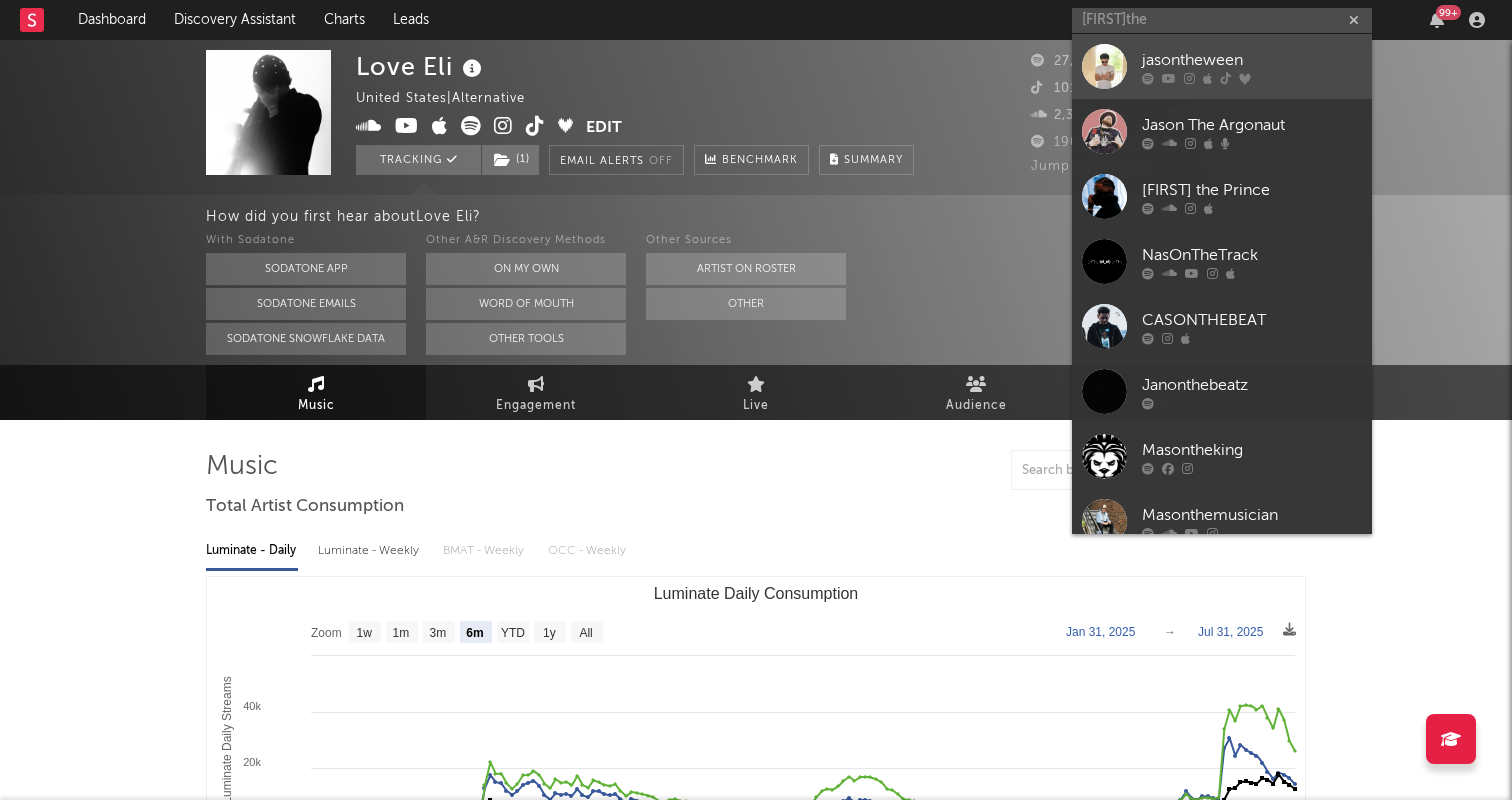 click 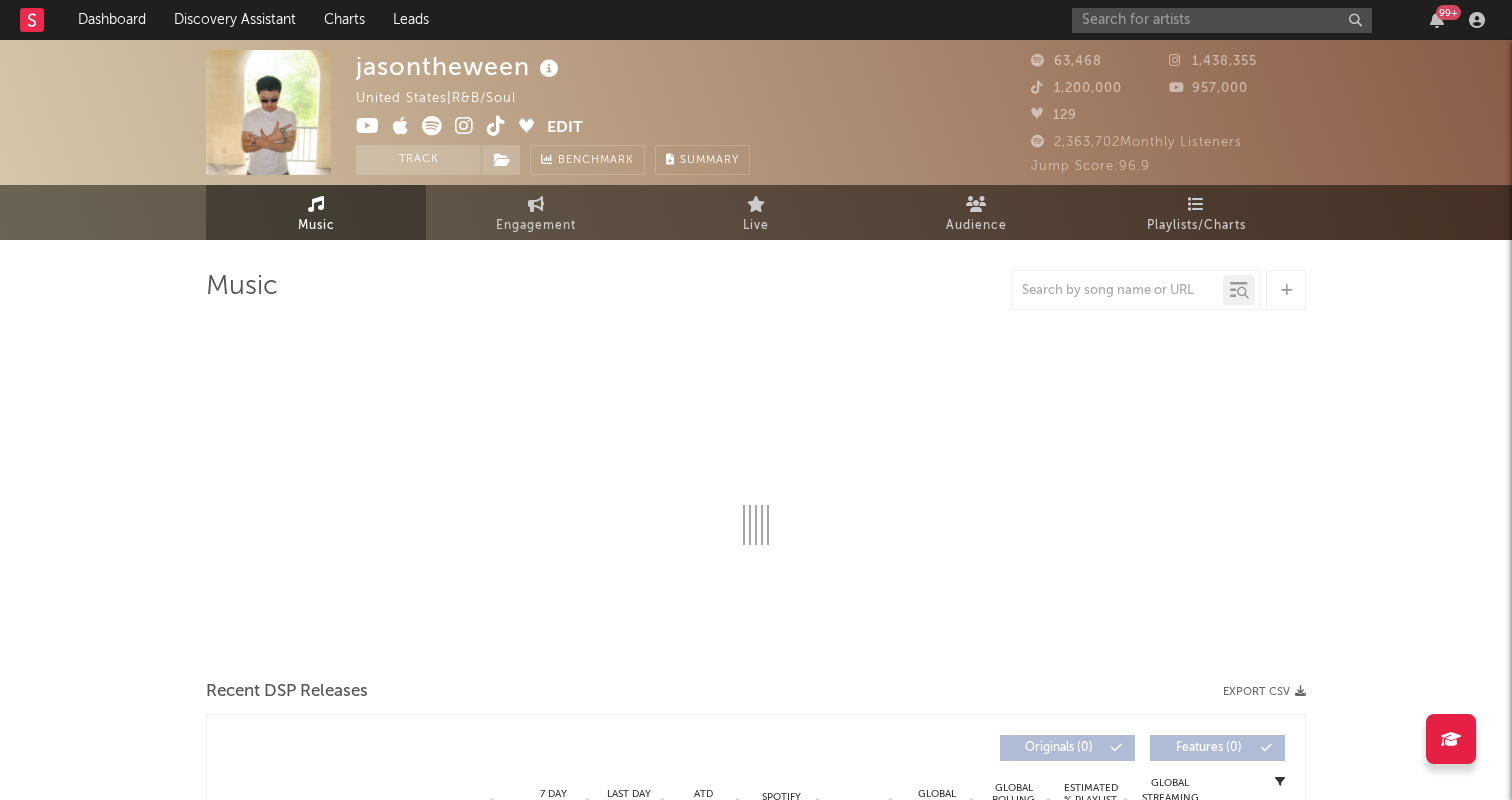 click at bounding box center (268, 112) 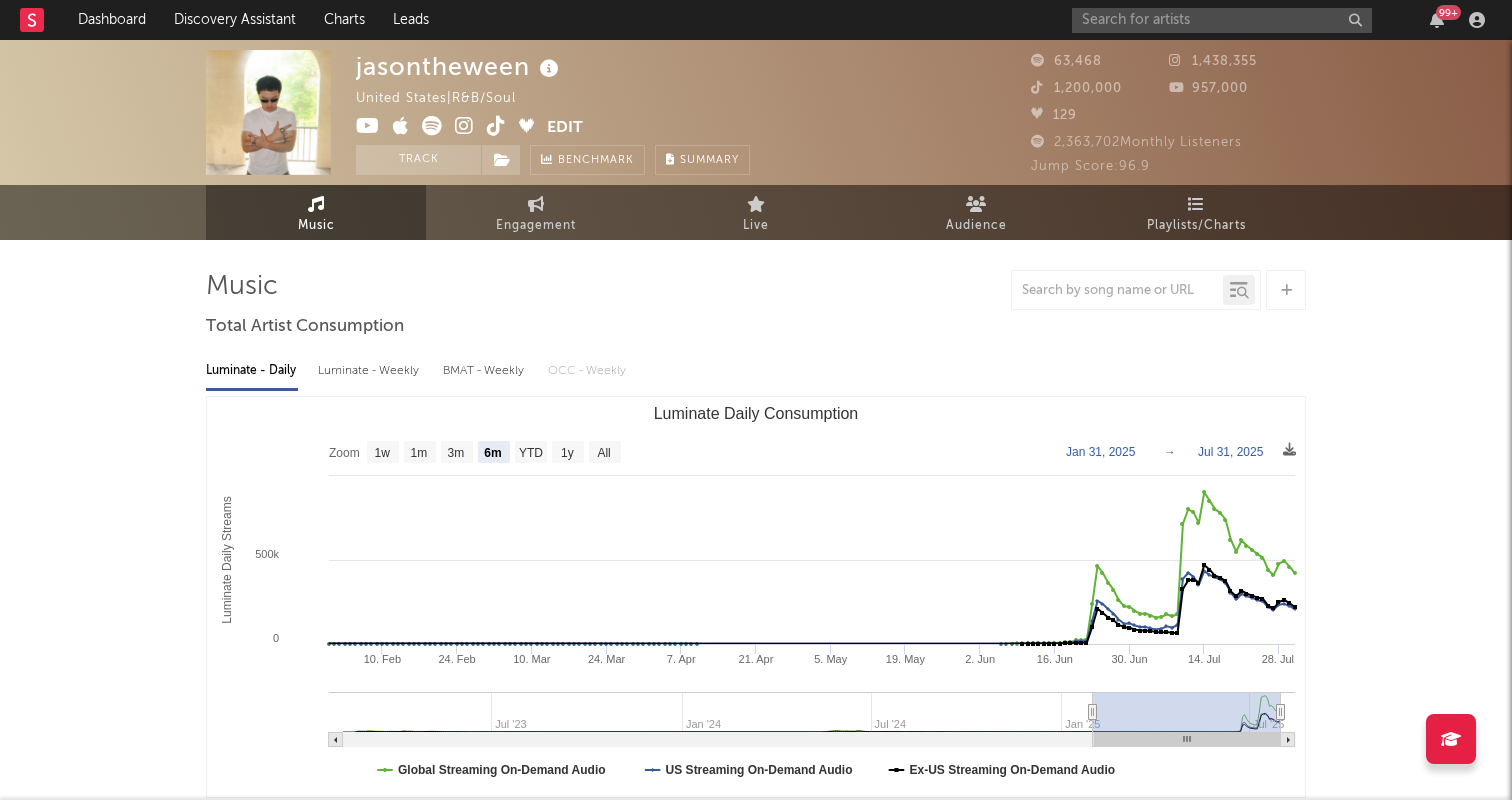 click at bounding box center [268, 112] 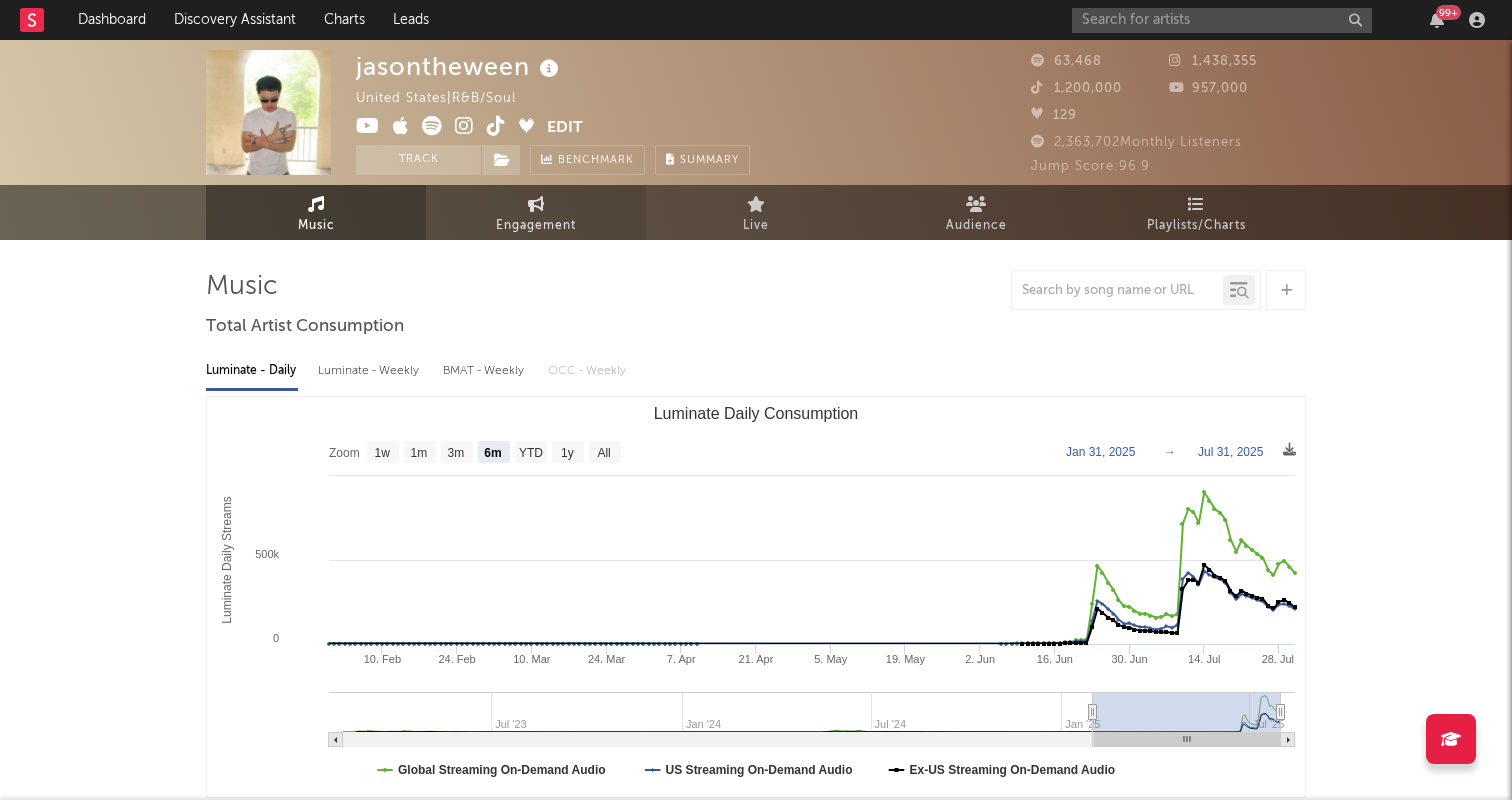 click at bounding box center [536, 204] 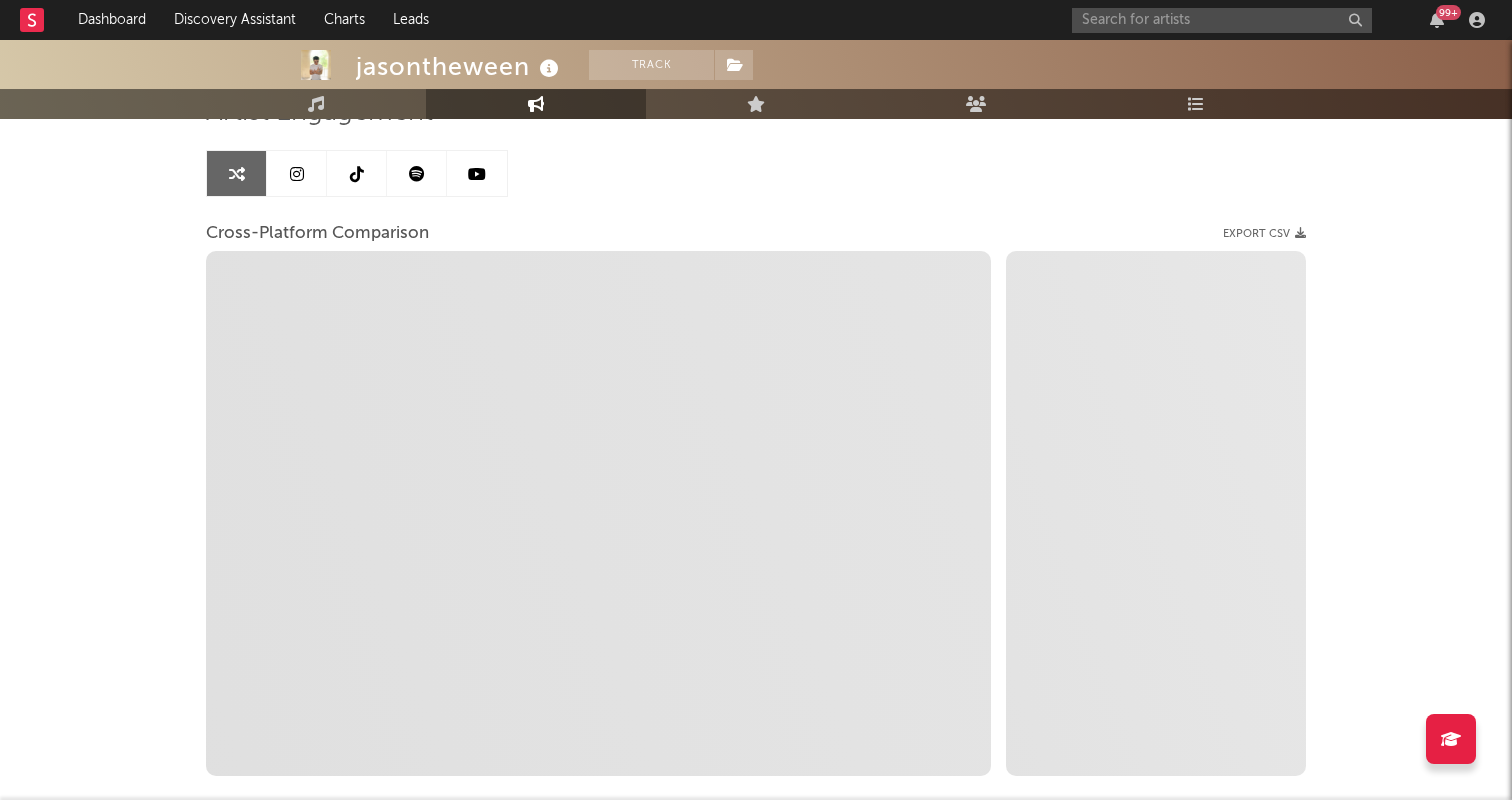 scroll, scrollTop: 184, scrollLeft: 0, axis: vertical 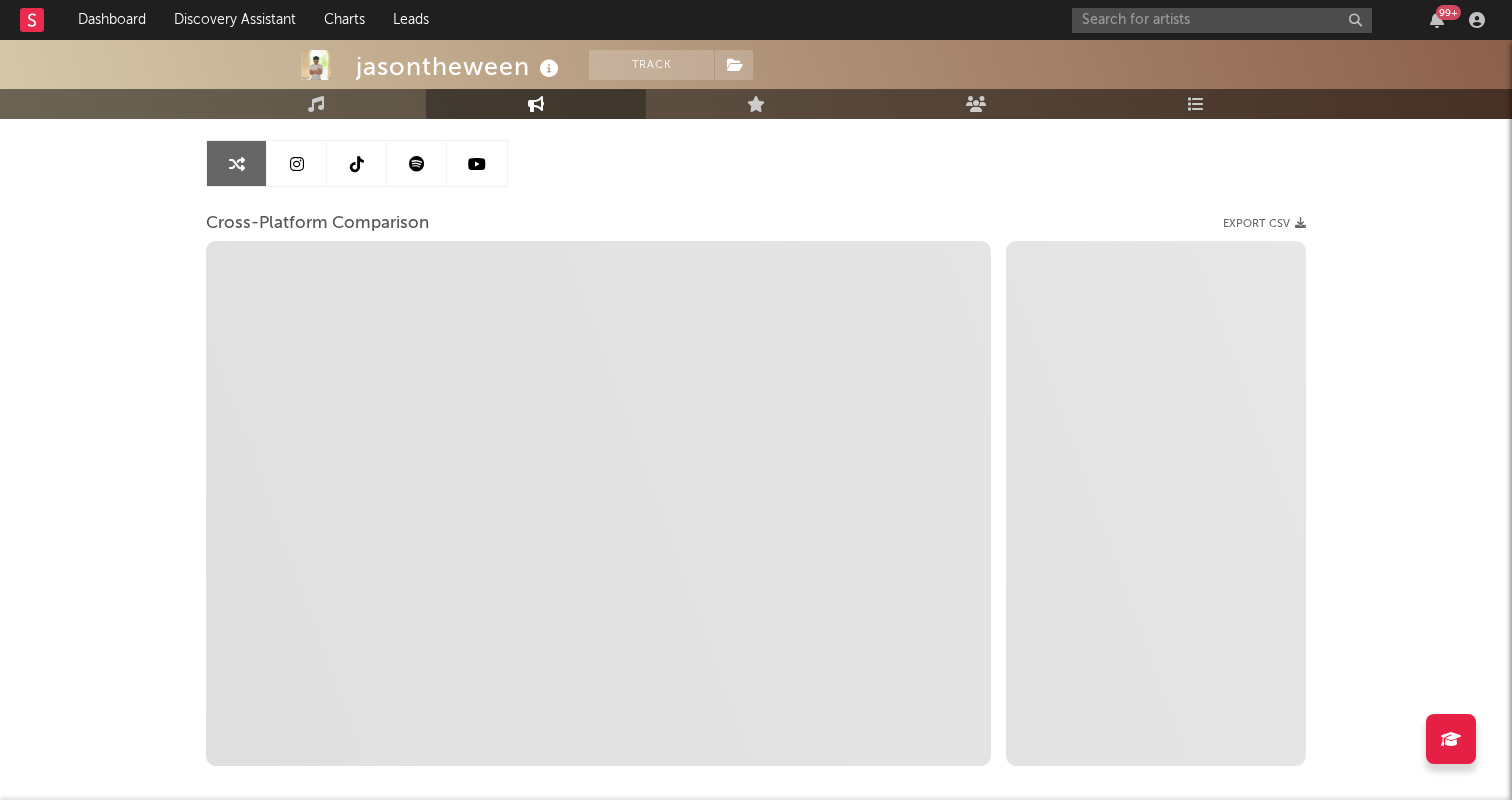 select on "1m" 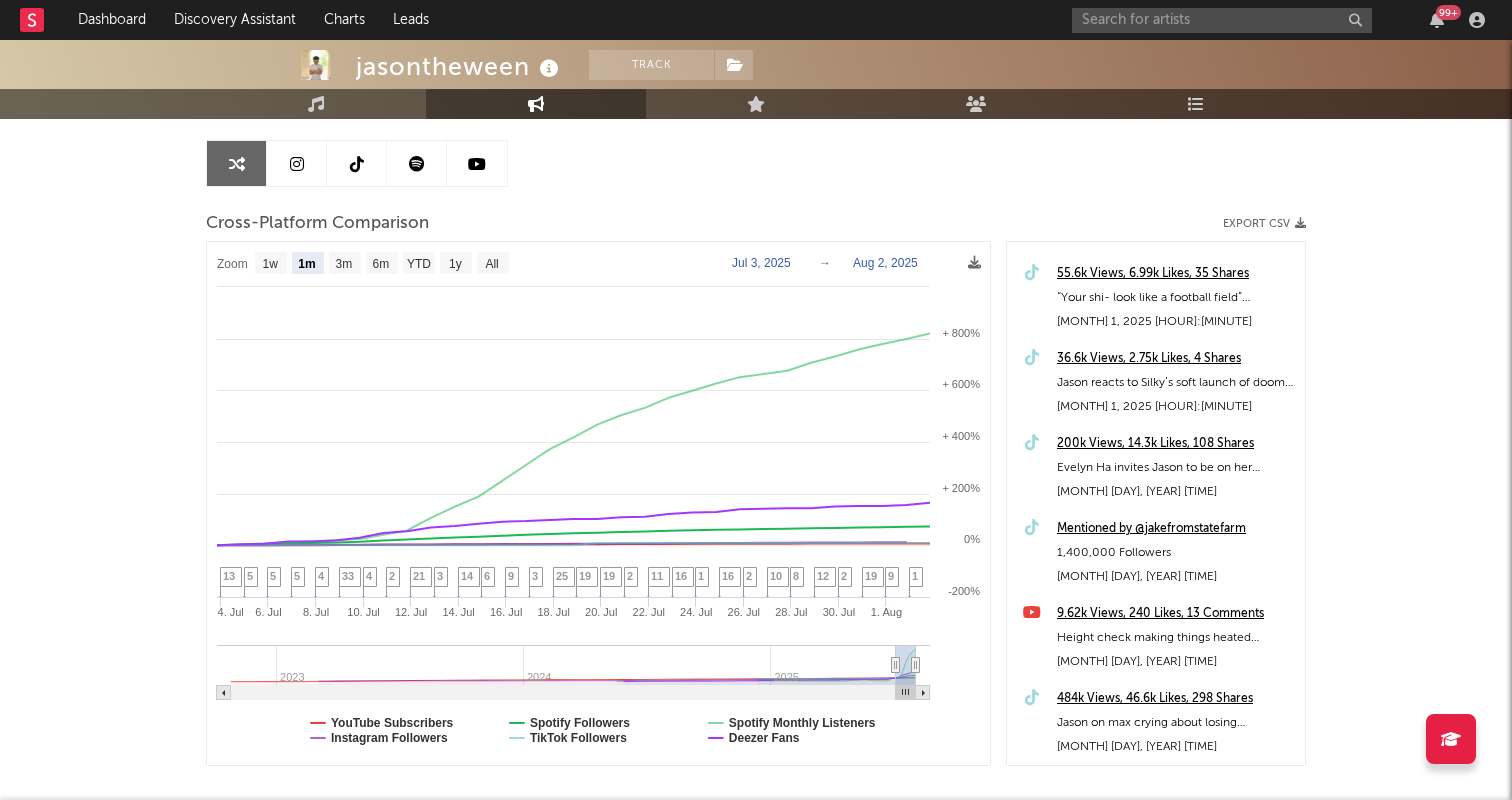 scroll, scrollTop: 260, scrollLeft: 0, axis: vertical 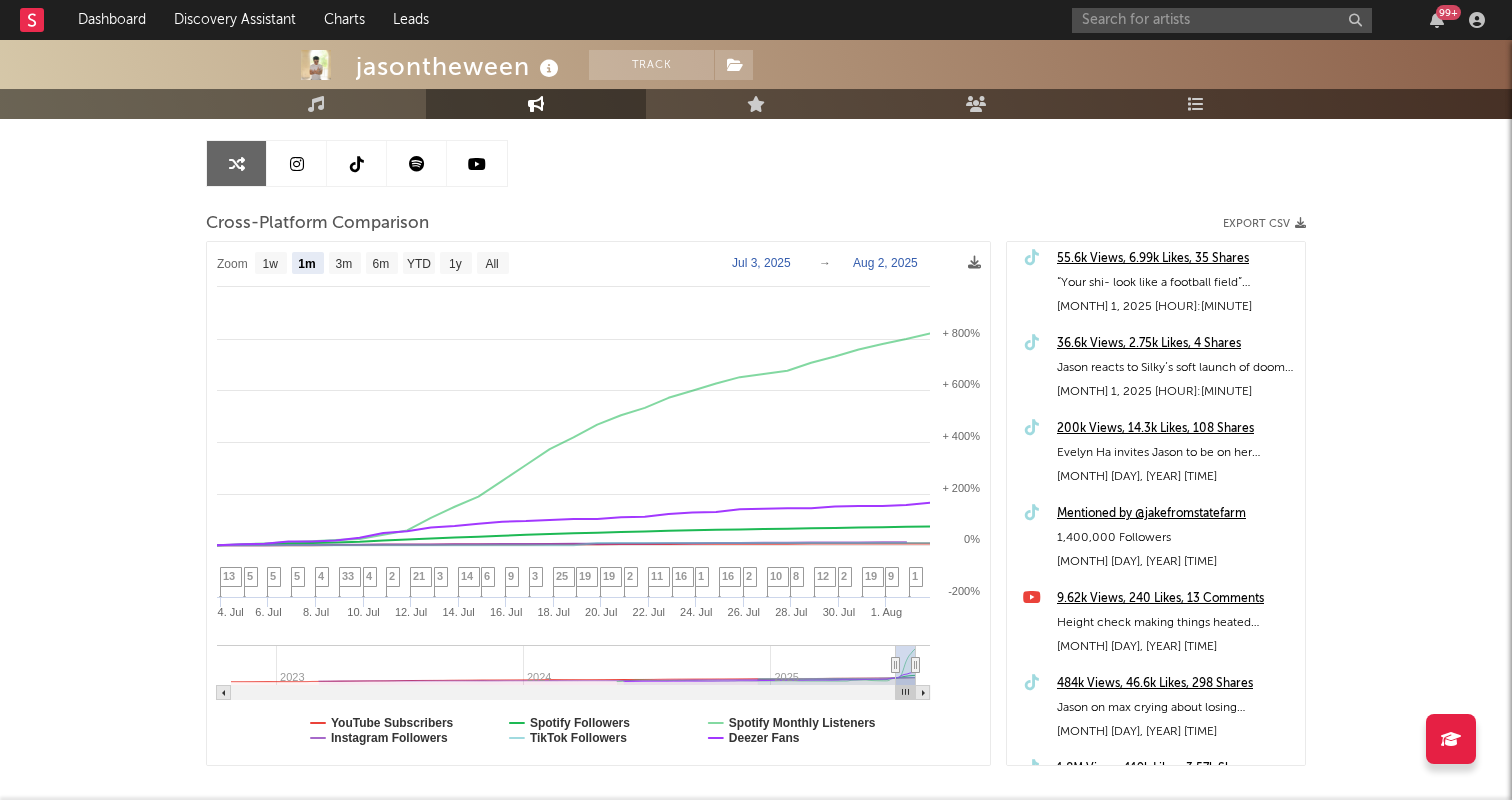 click on "484k Views, 46.6k Likes, 298 Shares" at bounding box center (1176, 684) 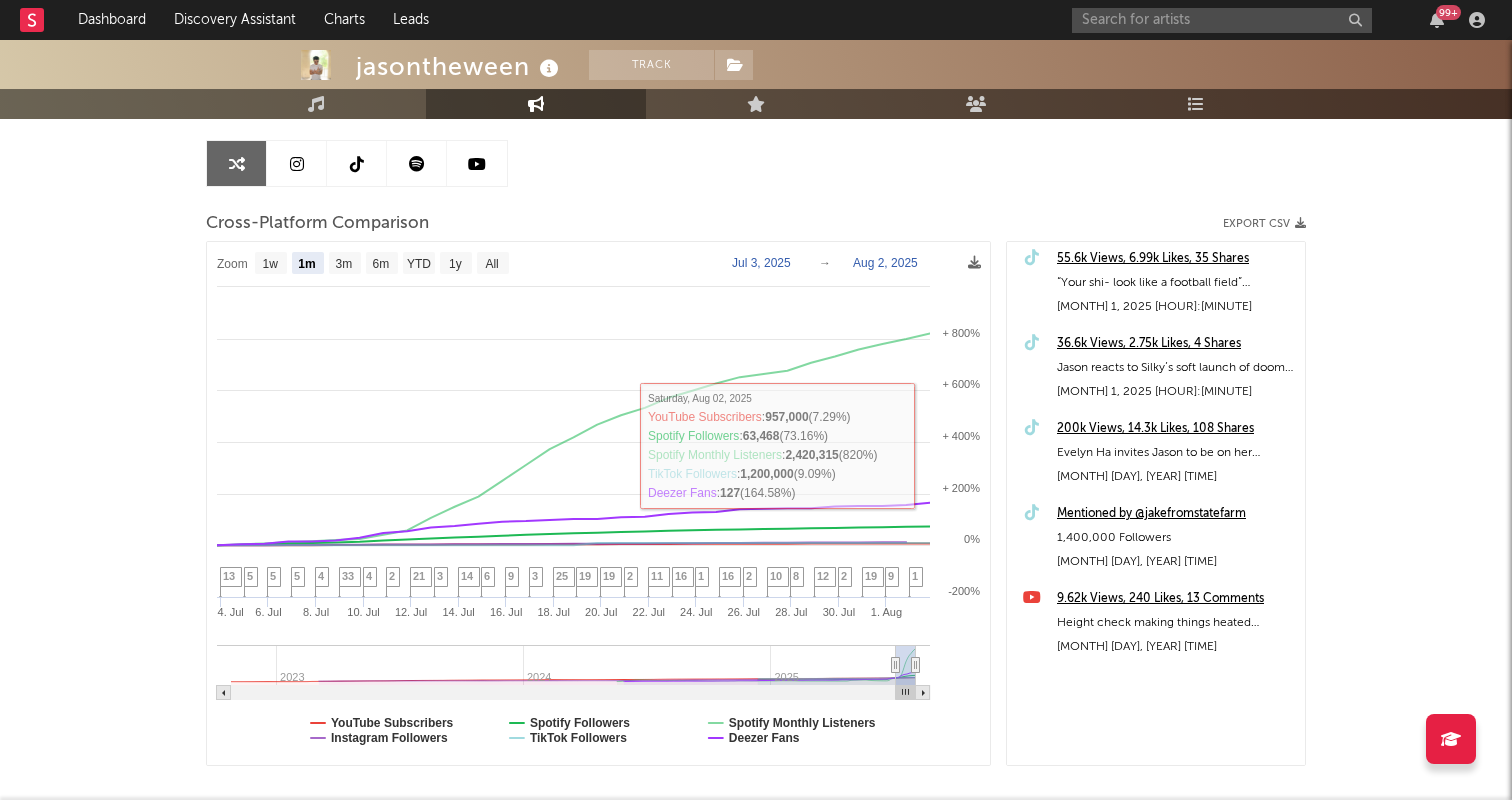 scroll, scrollTop: 0, scrollLeft: 0, axis: both 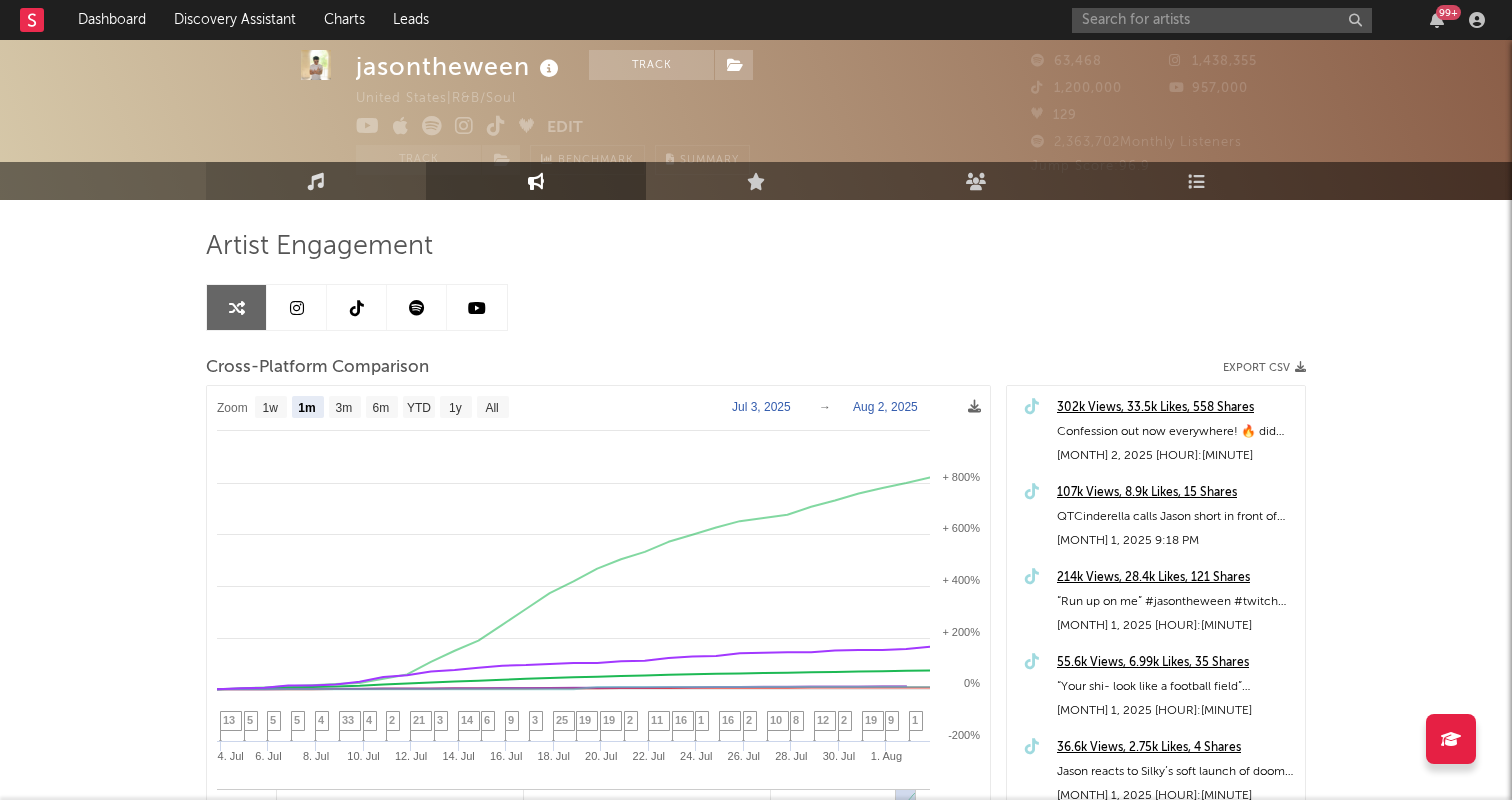 click on "Music" at bounding box center (316, 181) 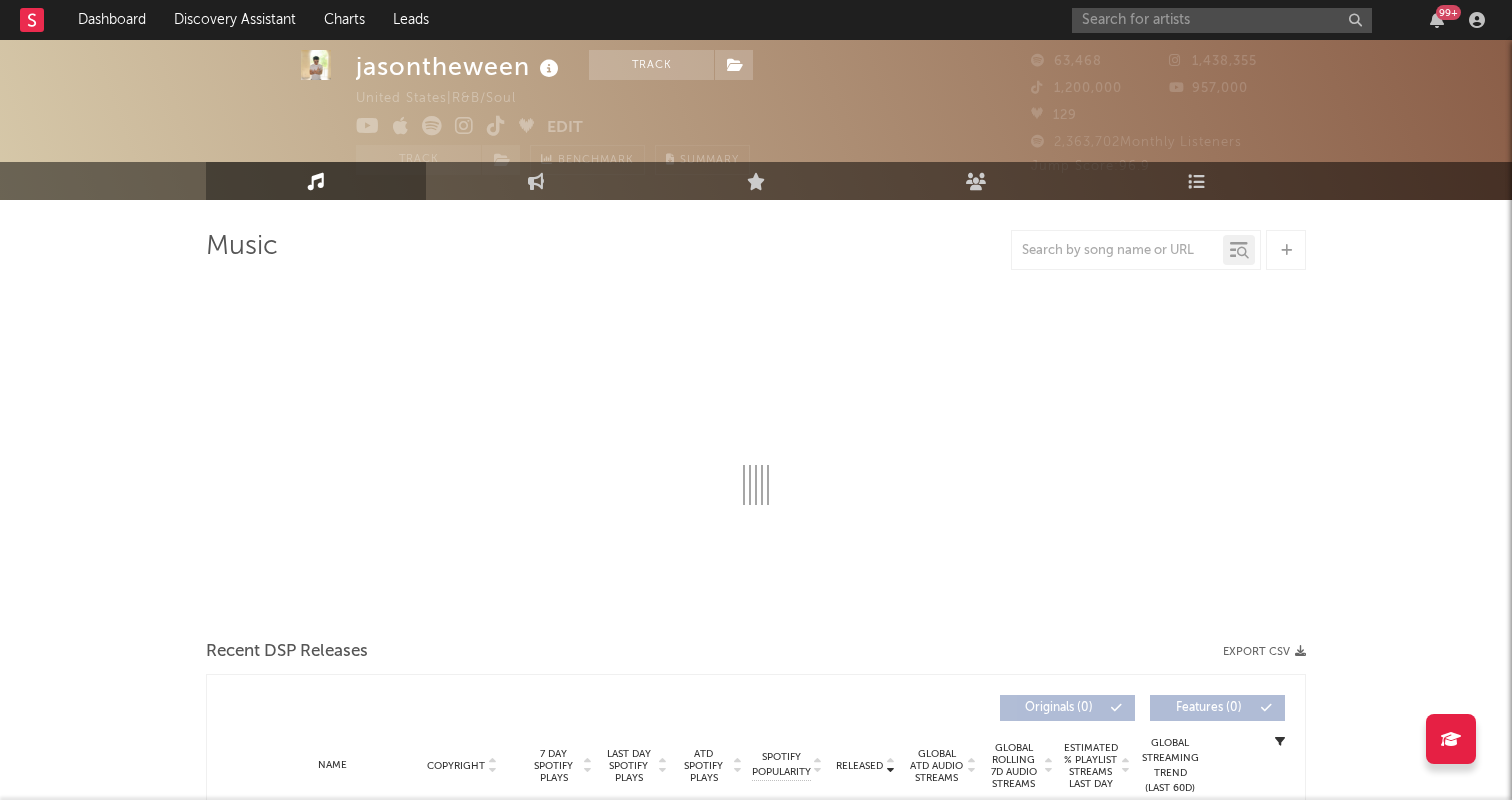 select on "6m" 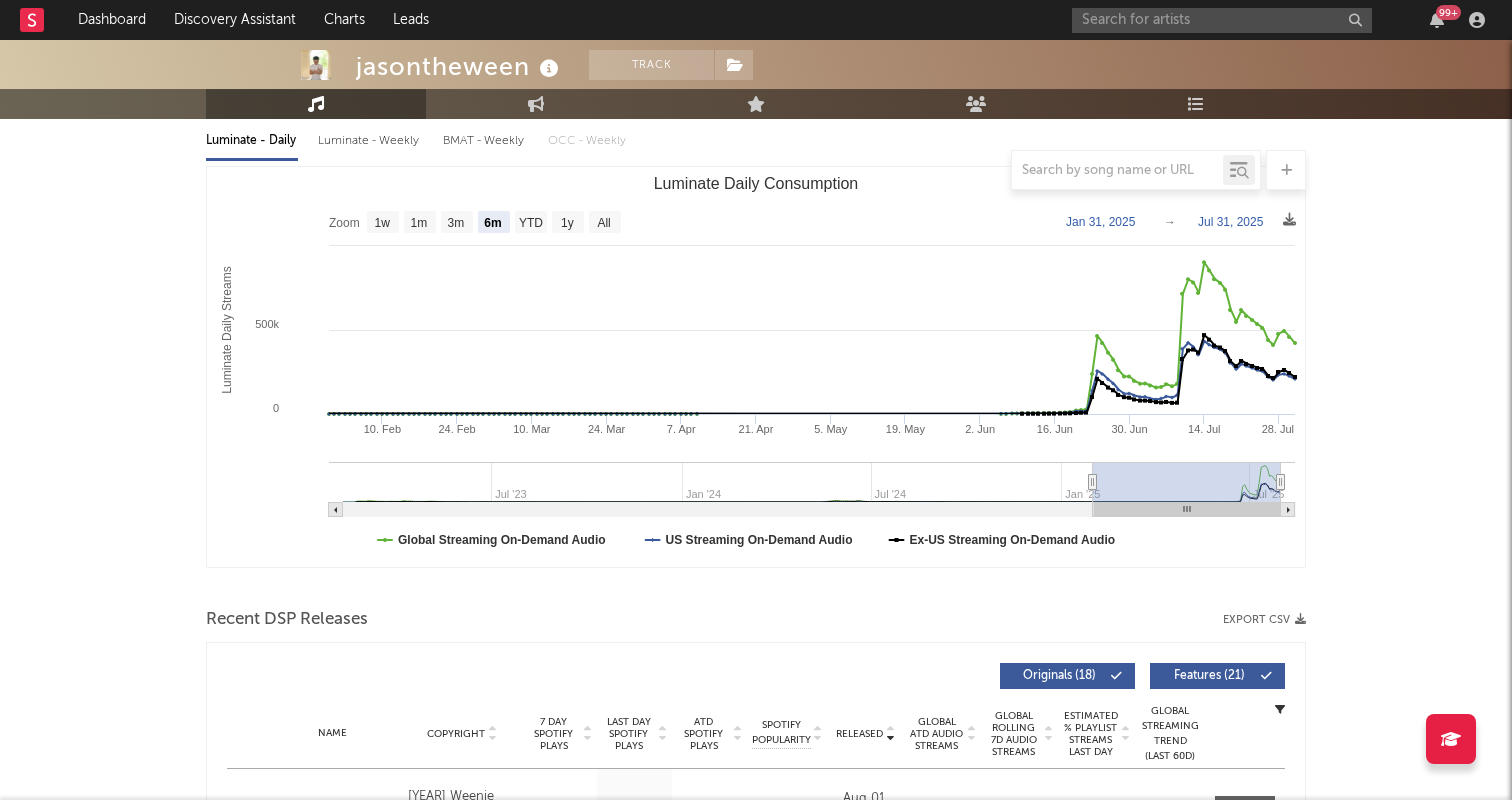 scroll, scrollTop: 0, scrollLeft: 0, axis: both 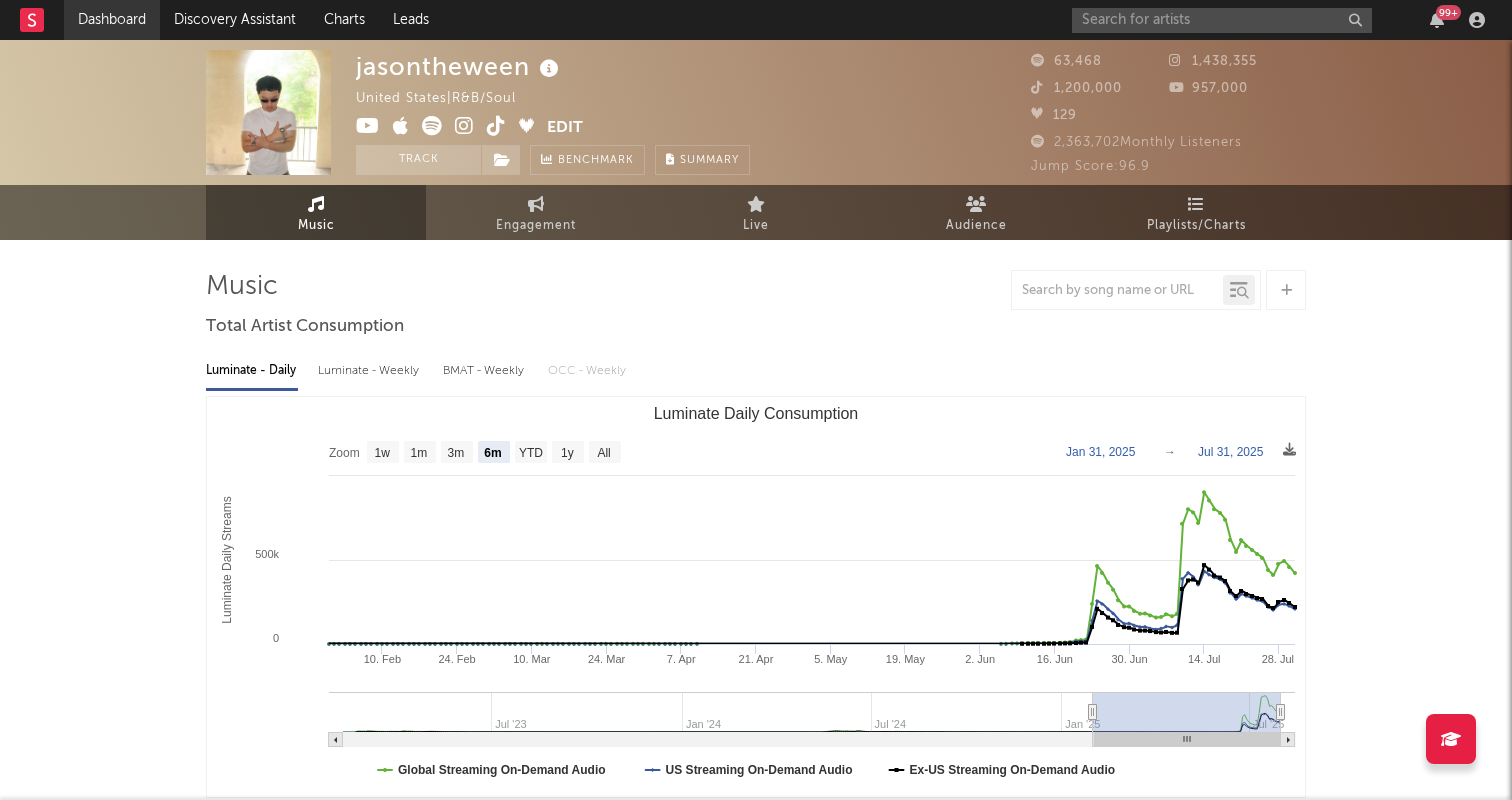 click on "Dashboard" at bounding box center (112, 20) 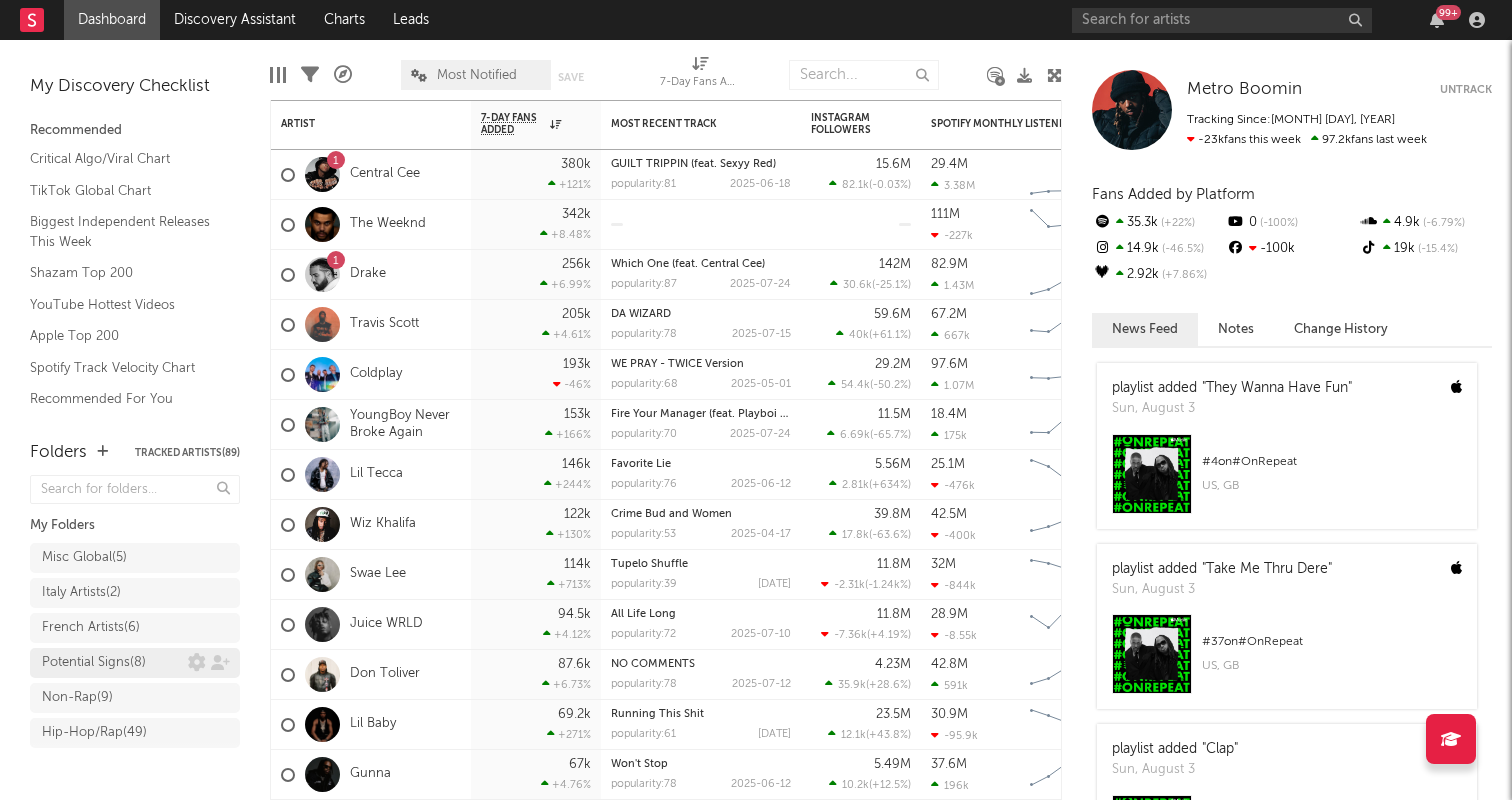 click on "Potential Signs  ( 8 )" at bounding box center (94, 663) 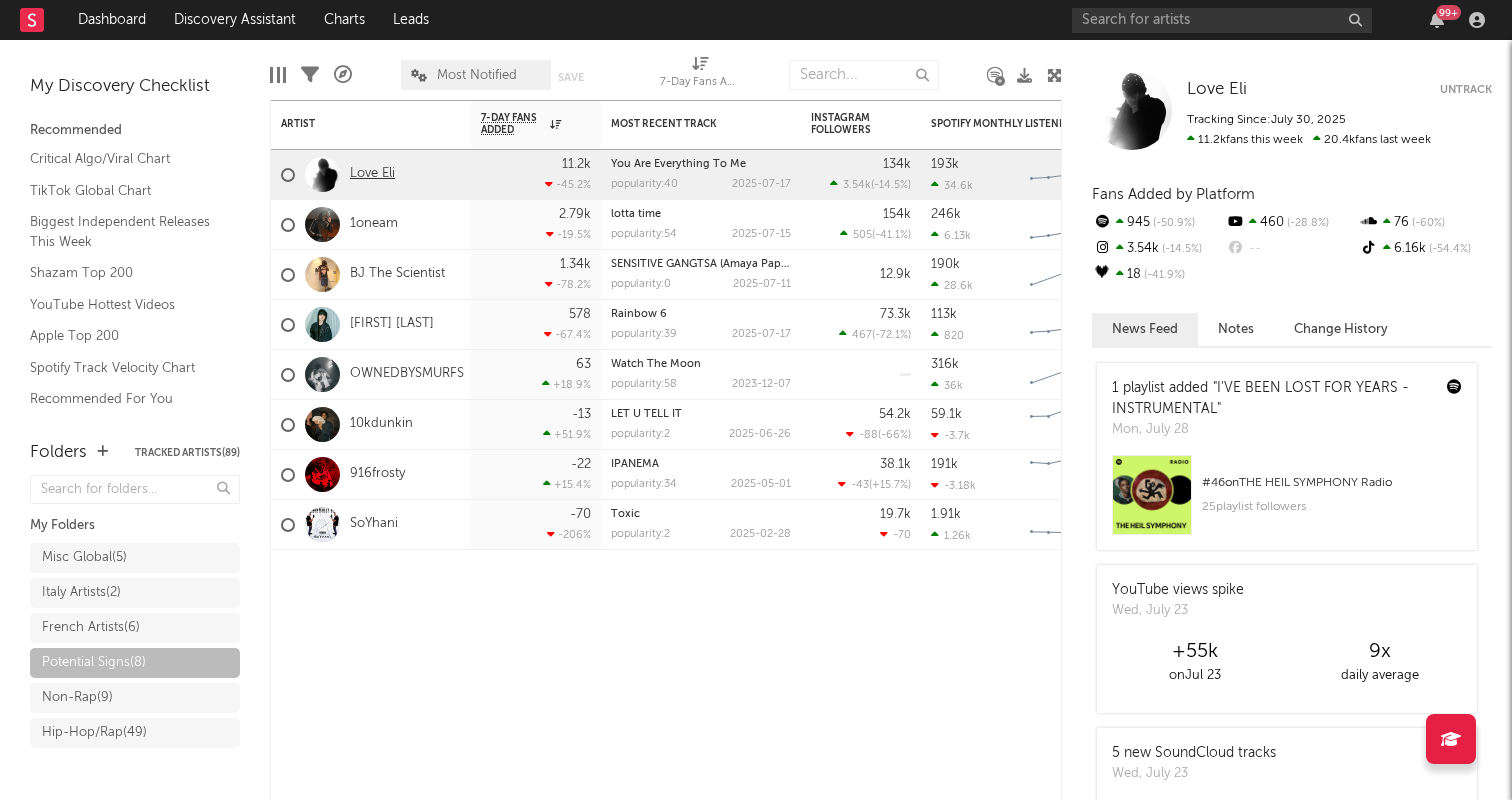 click on "Love [PERSON]" at bounding box center [372, 174] 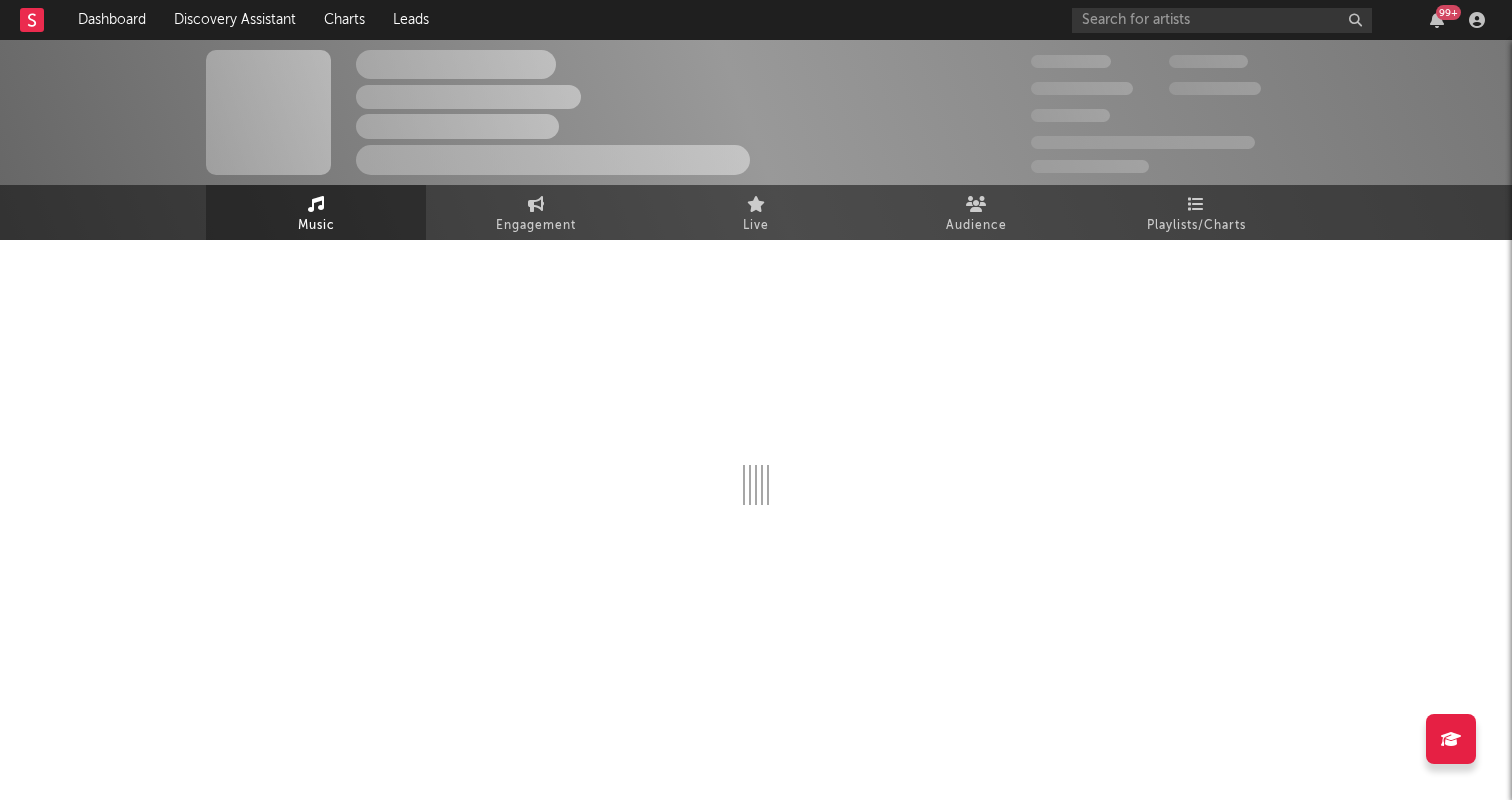 select on "6m" 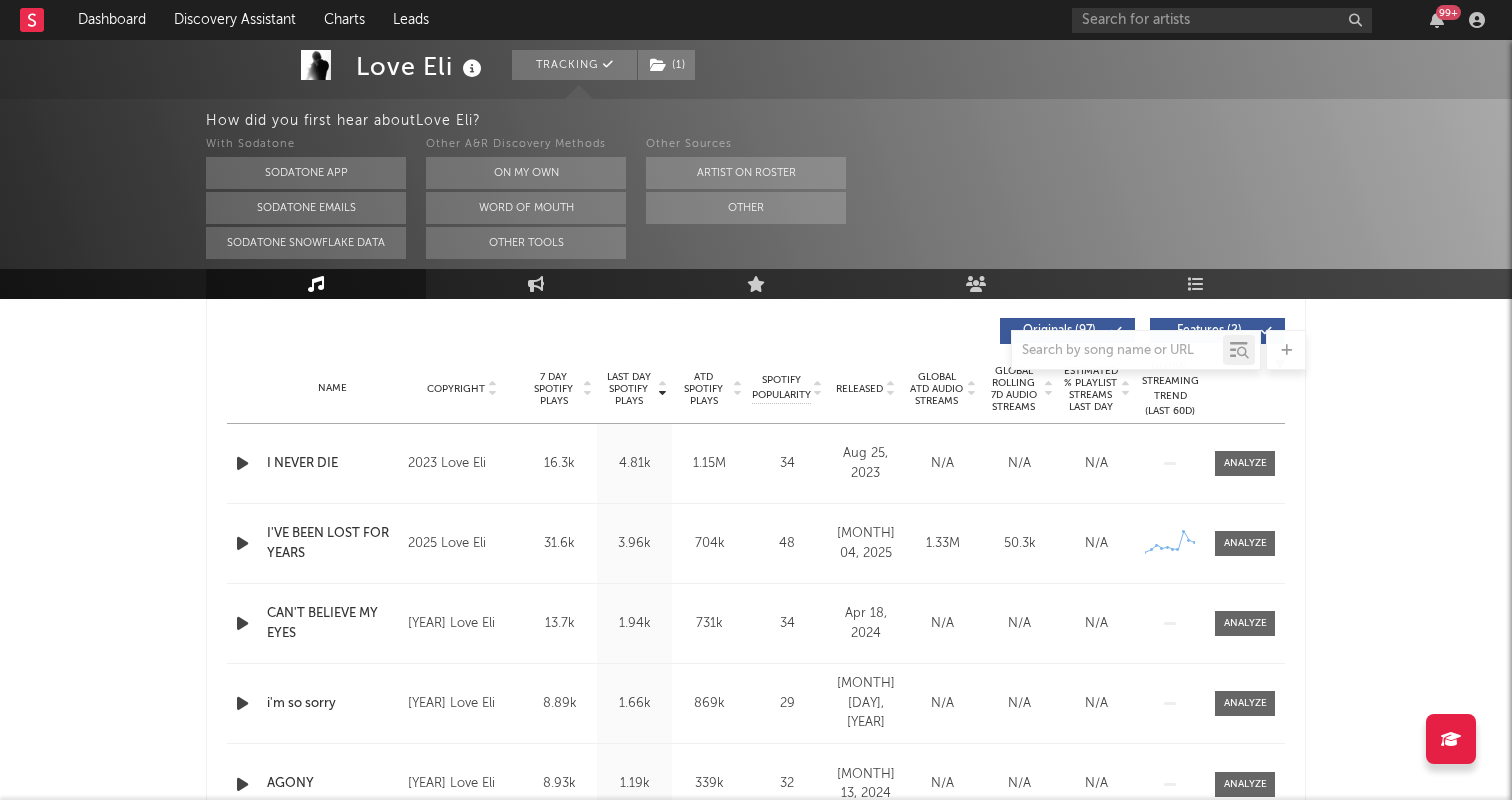 scroll, scrollTop: 762, scrollLeft: 0, axis: vertical 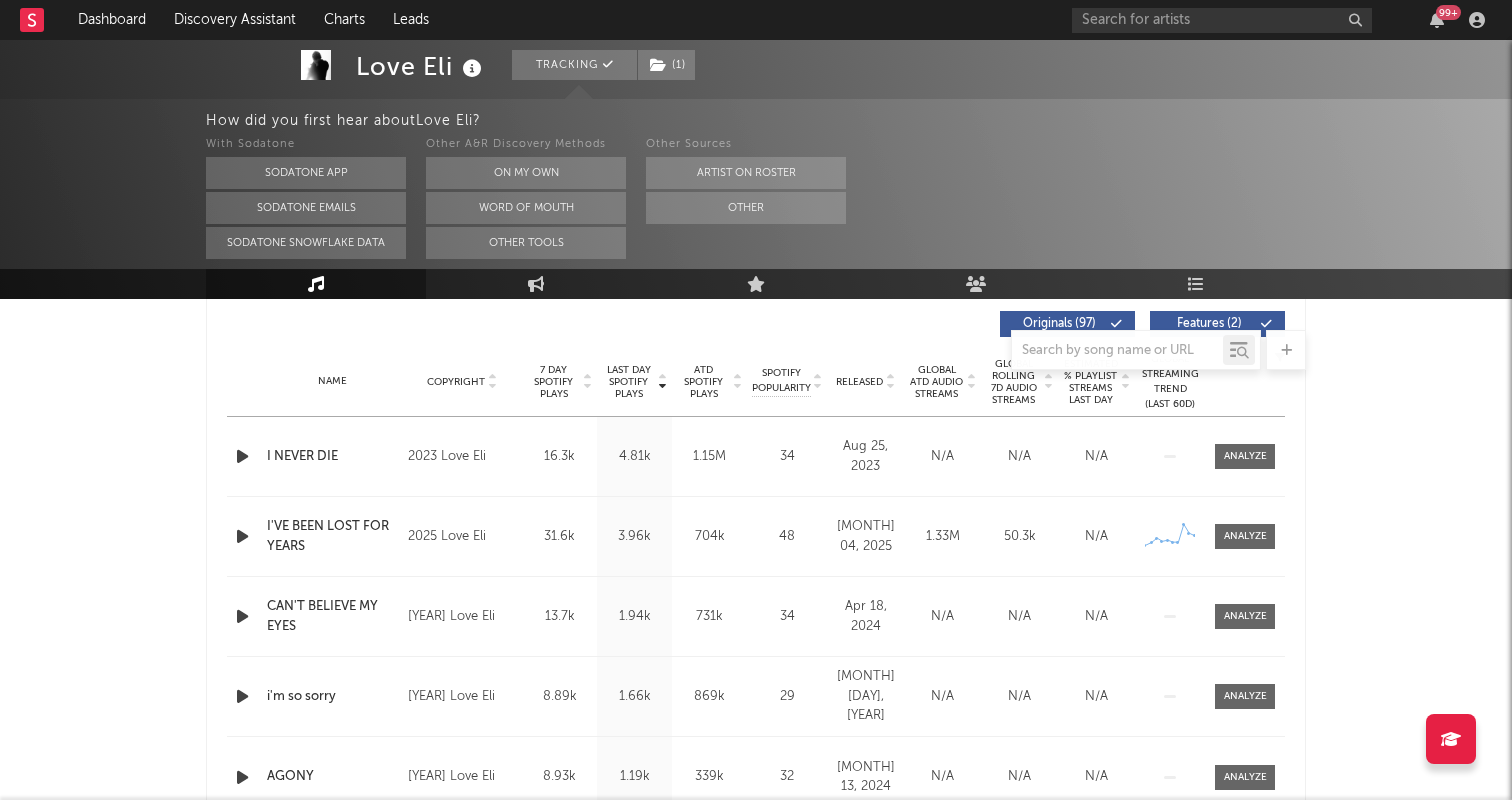 click at bounding box center [242, 456] 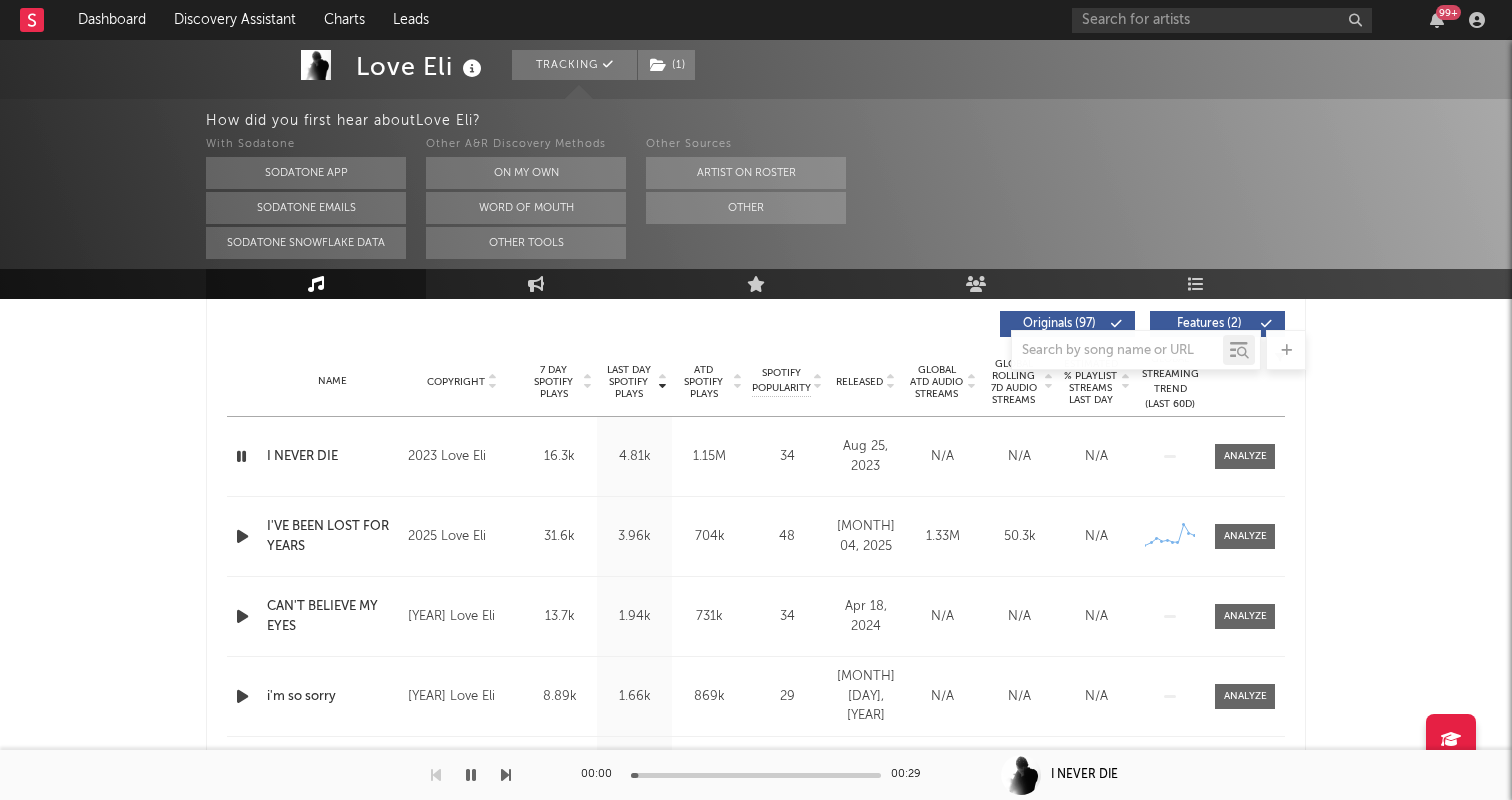 click at bounding box center [241, 456] 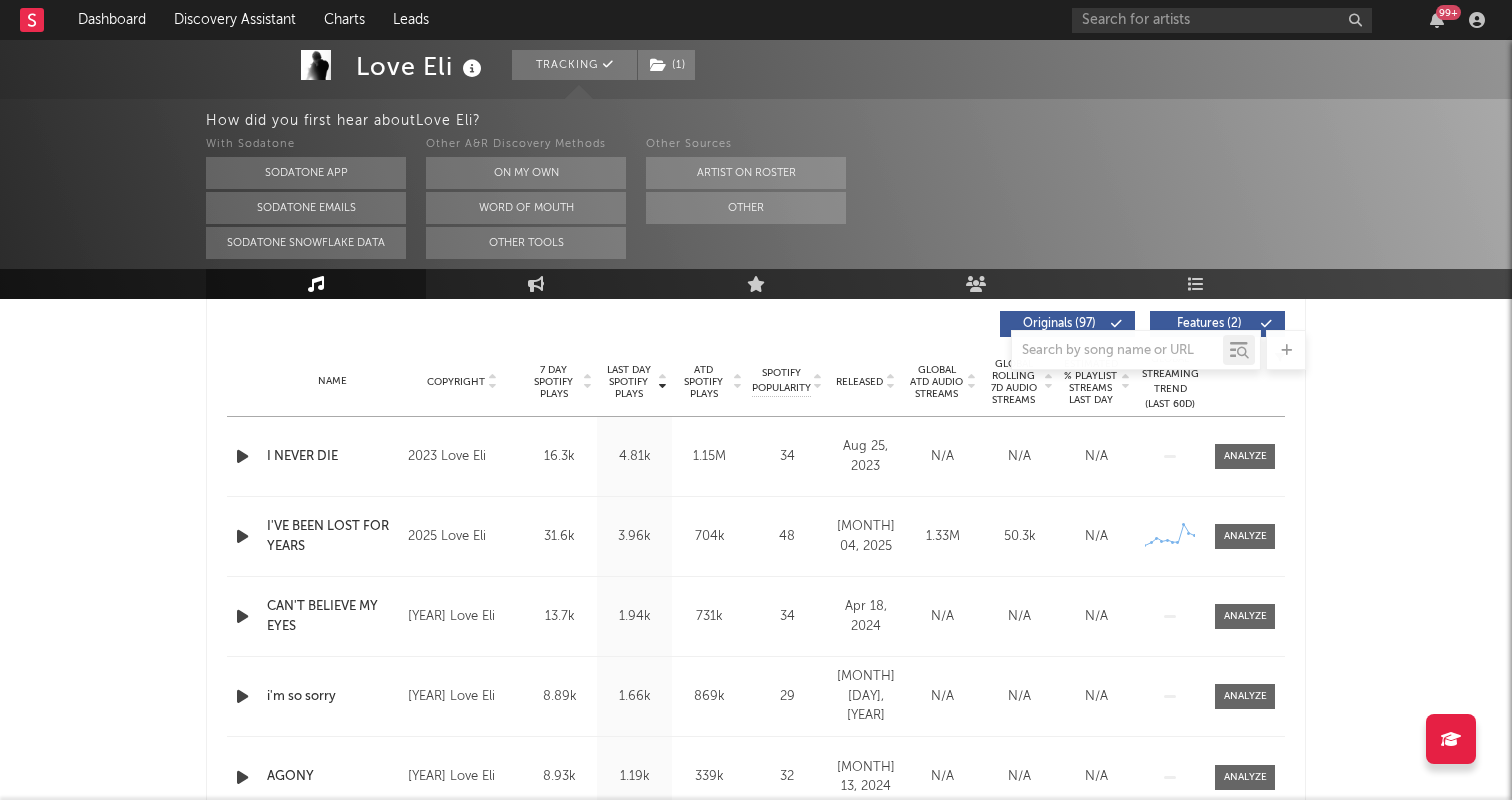 click on "7 Day Spotify Plays" at bounding box center (553, 382) 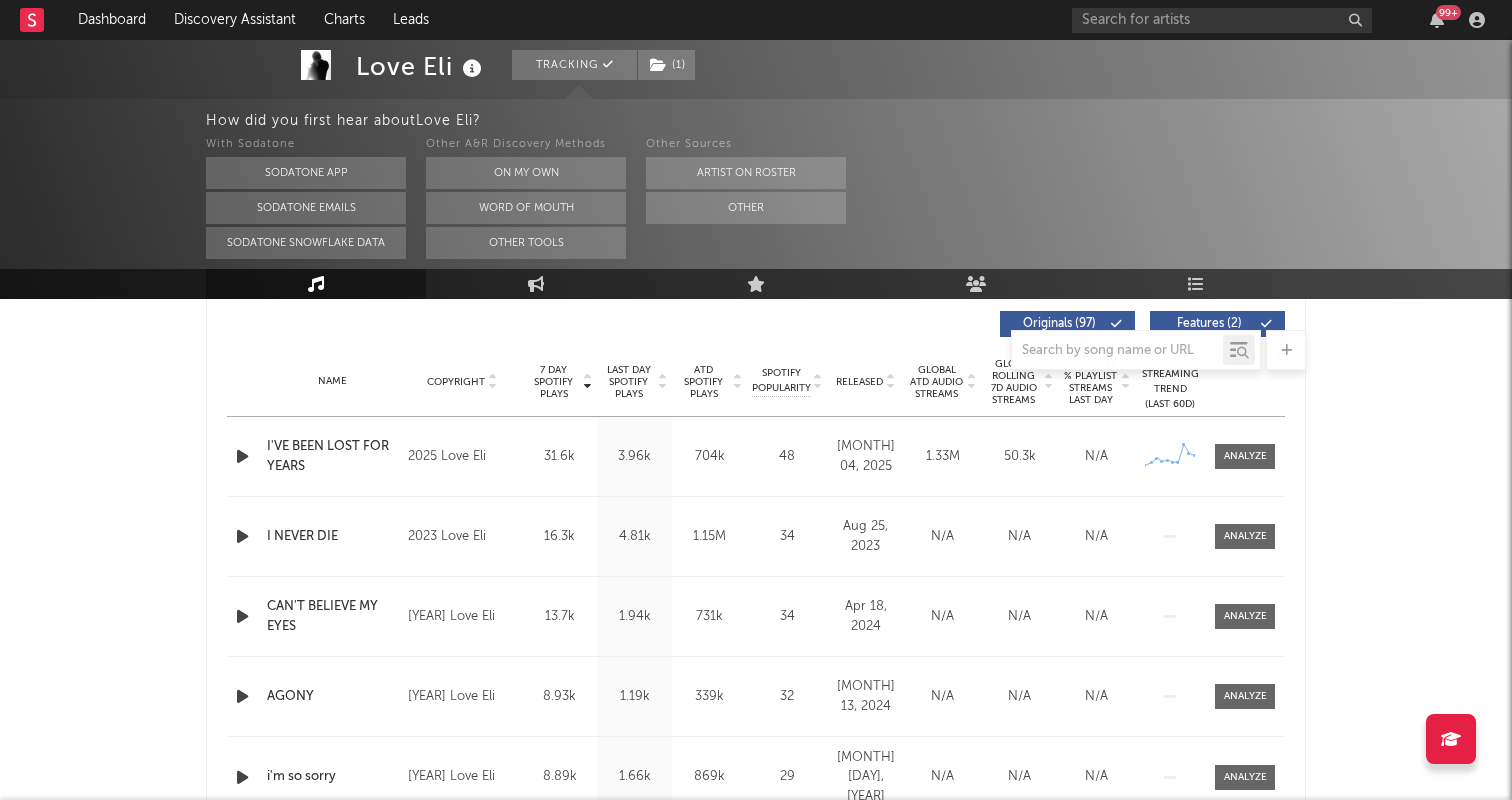 click on "7 Day Spotify Plays" at bounding box center [553, 382] 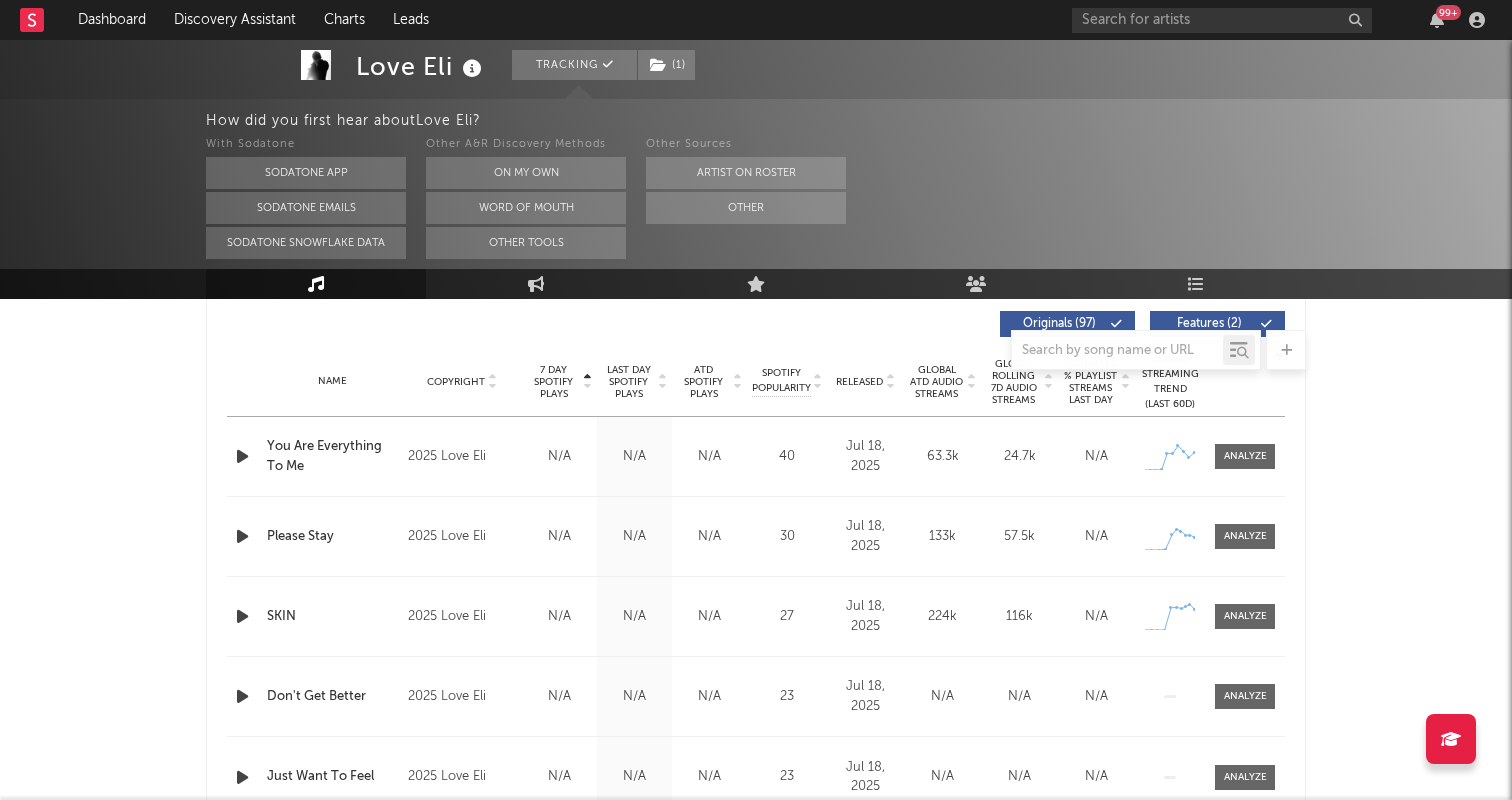 click on "7 Day Spotify Plays" at bounding box center [553, 382] 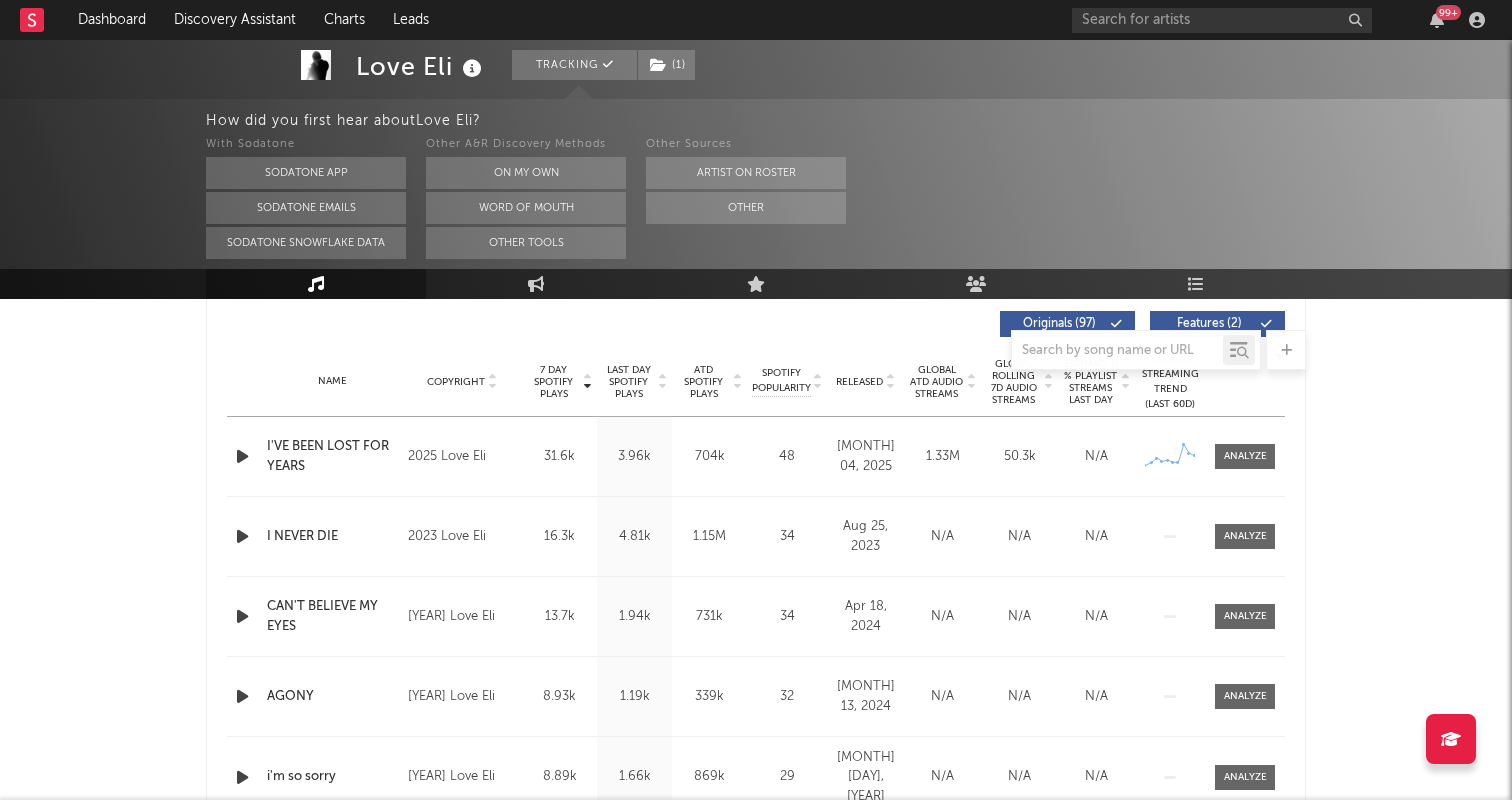 click on "7 Day Spotify Plays" at bounding box center [553, 382] 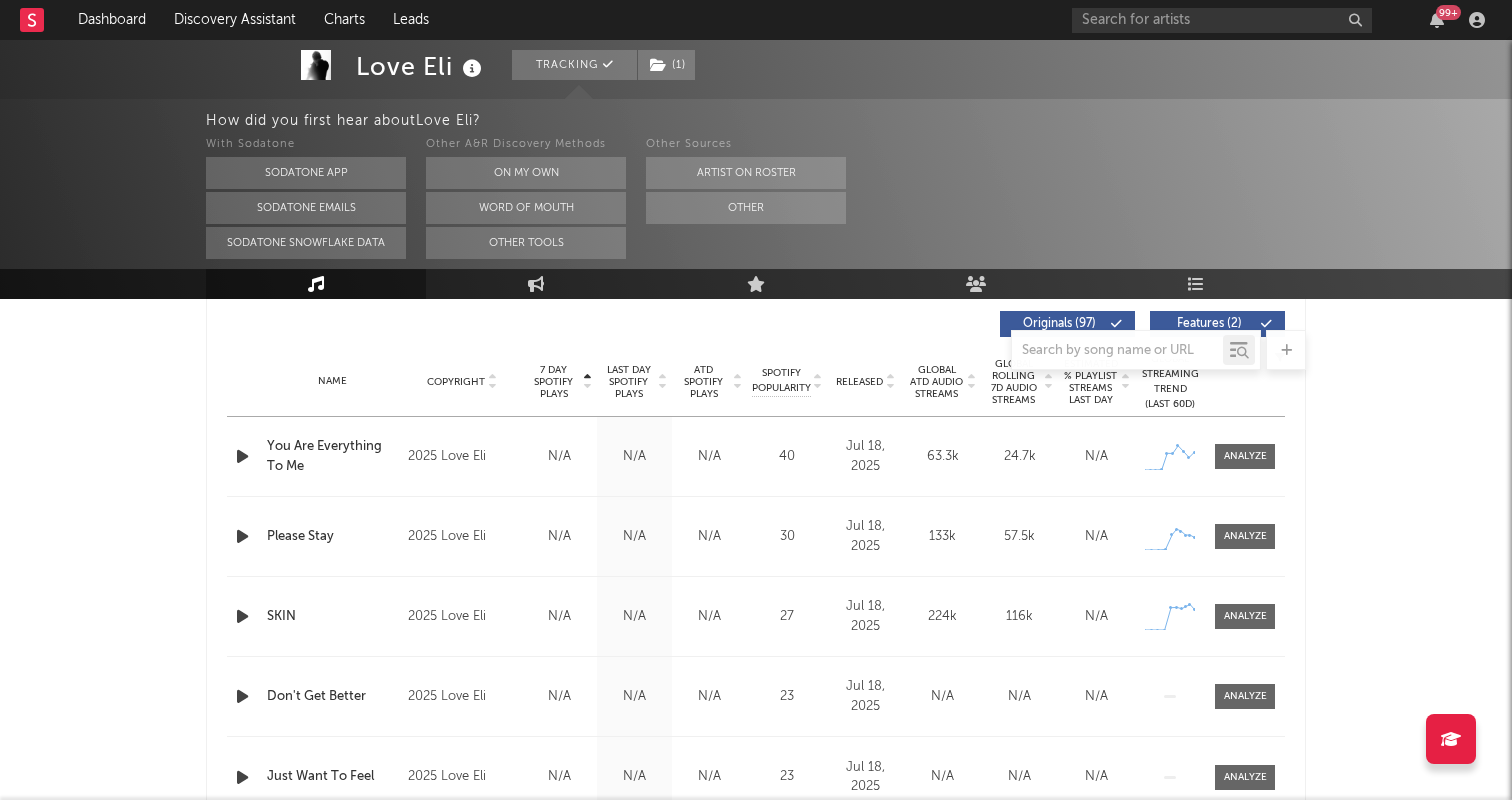 click on "ATD Spotify Plays" at bounding box center [703, 382] 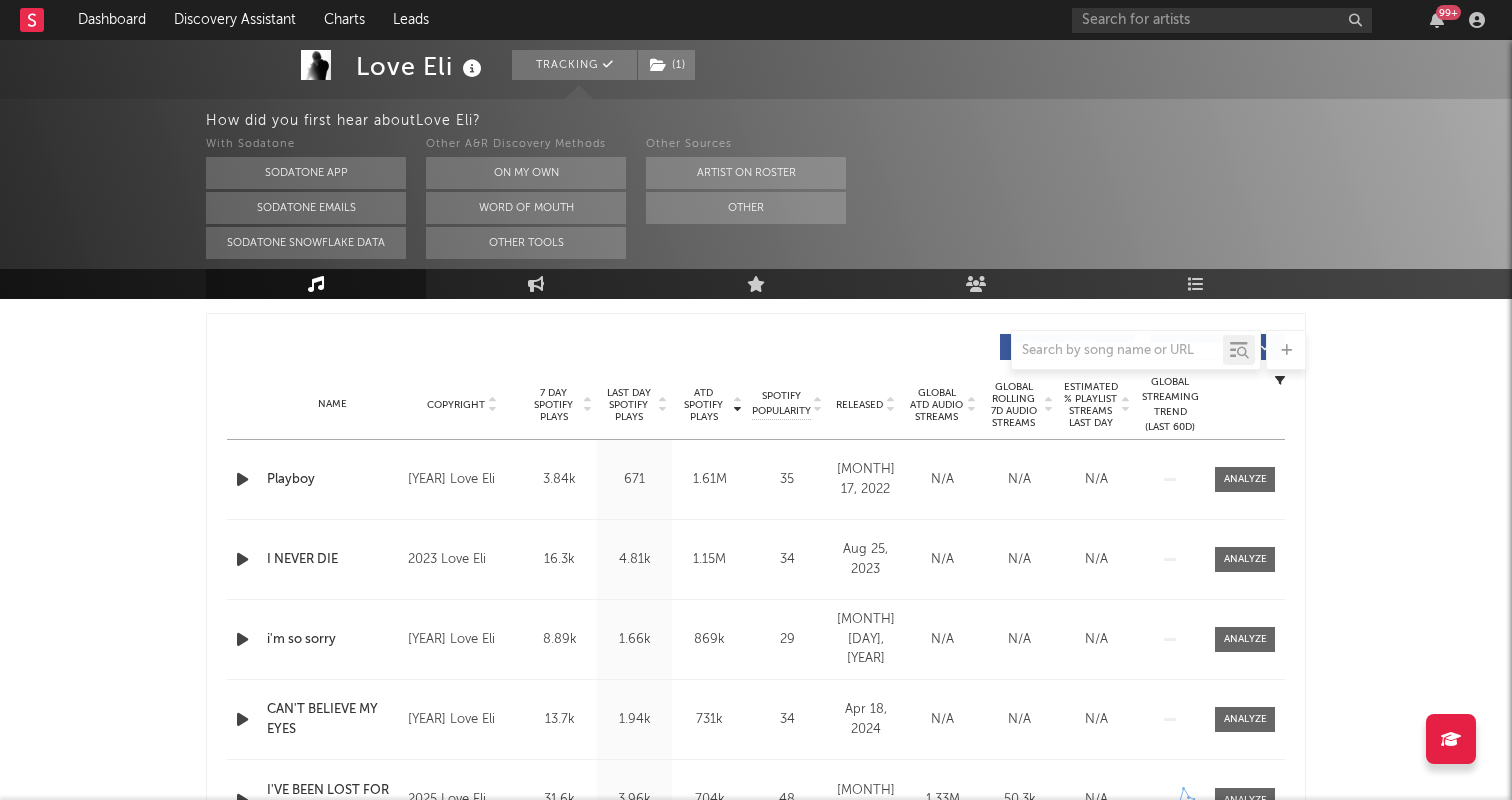 scroll, scrollTop: 726, scrollLeft: 0, axis: vertical 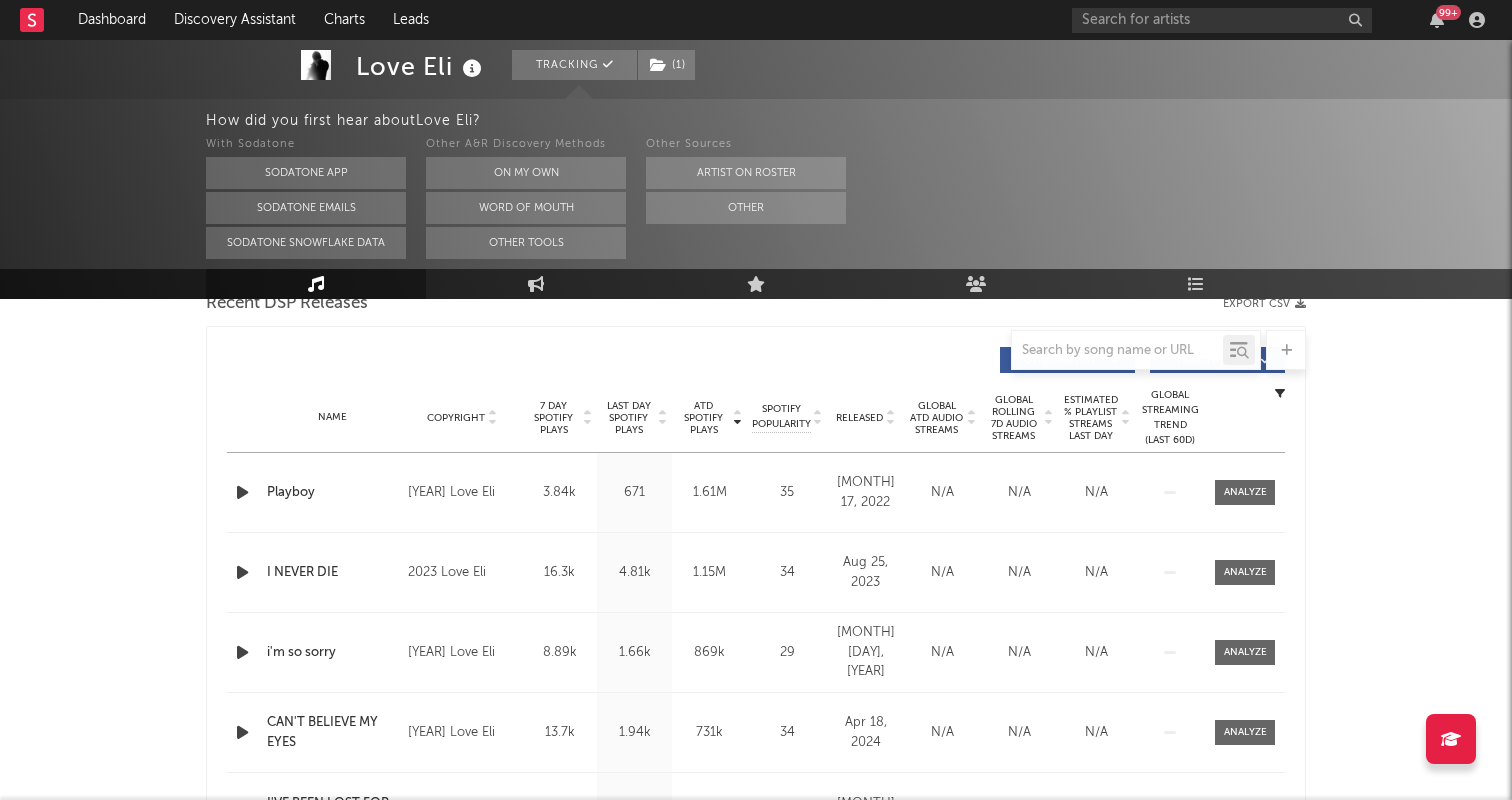 click on "ATD Spotify Plays" at bounding box center (703, 418) 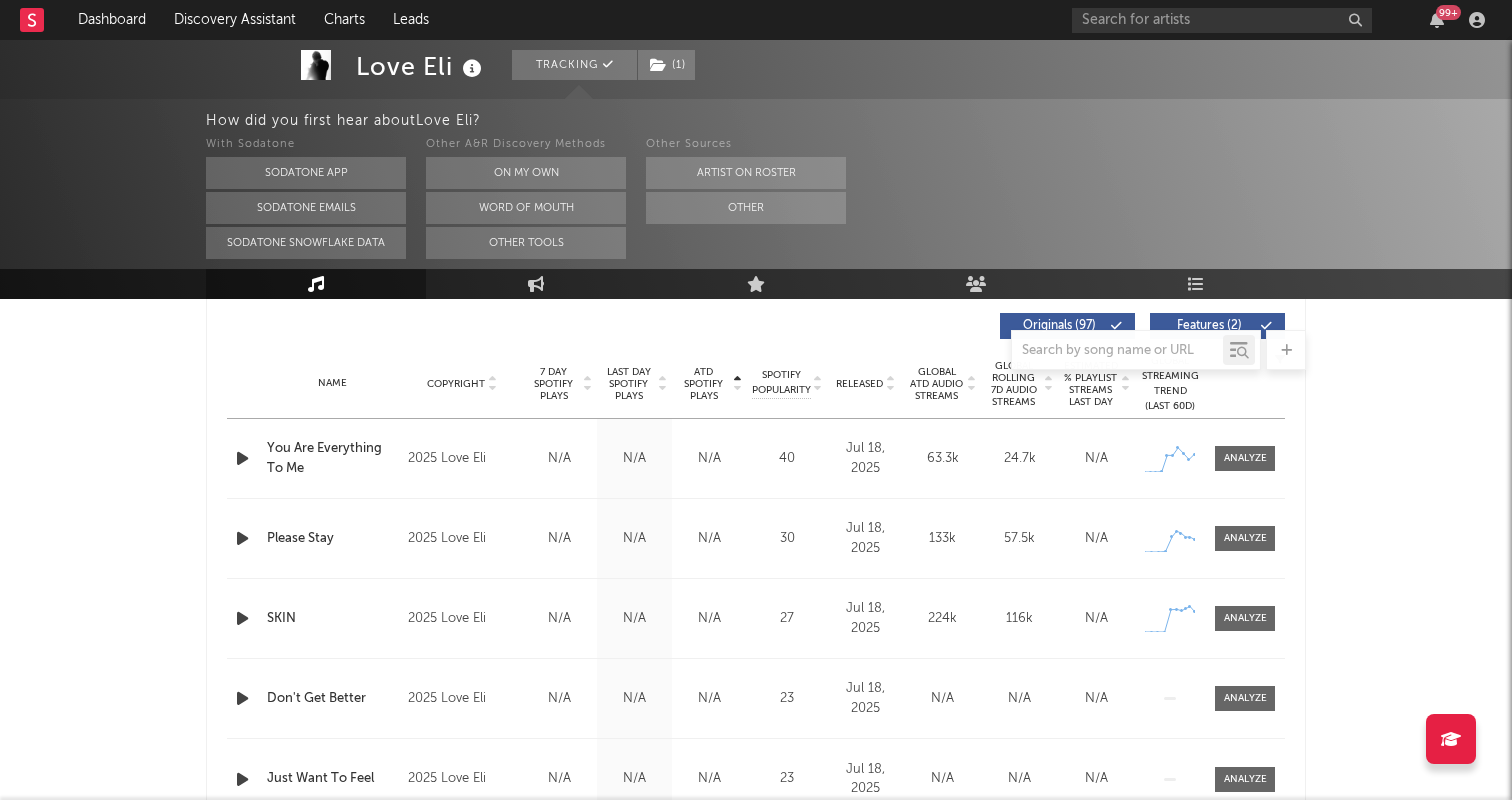 scroll, scrollTop: 767, scrollLeft: 0, axis: vertical 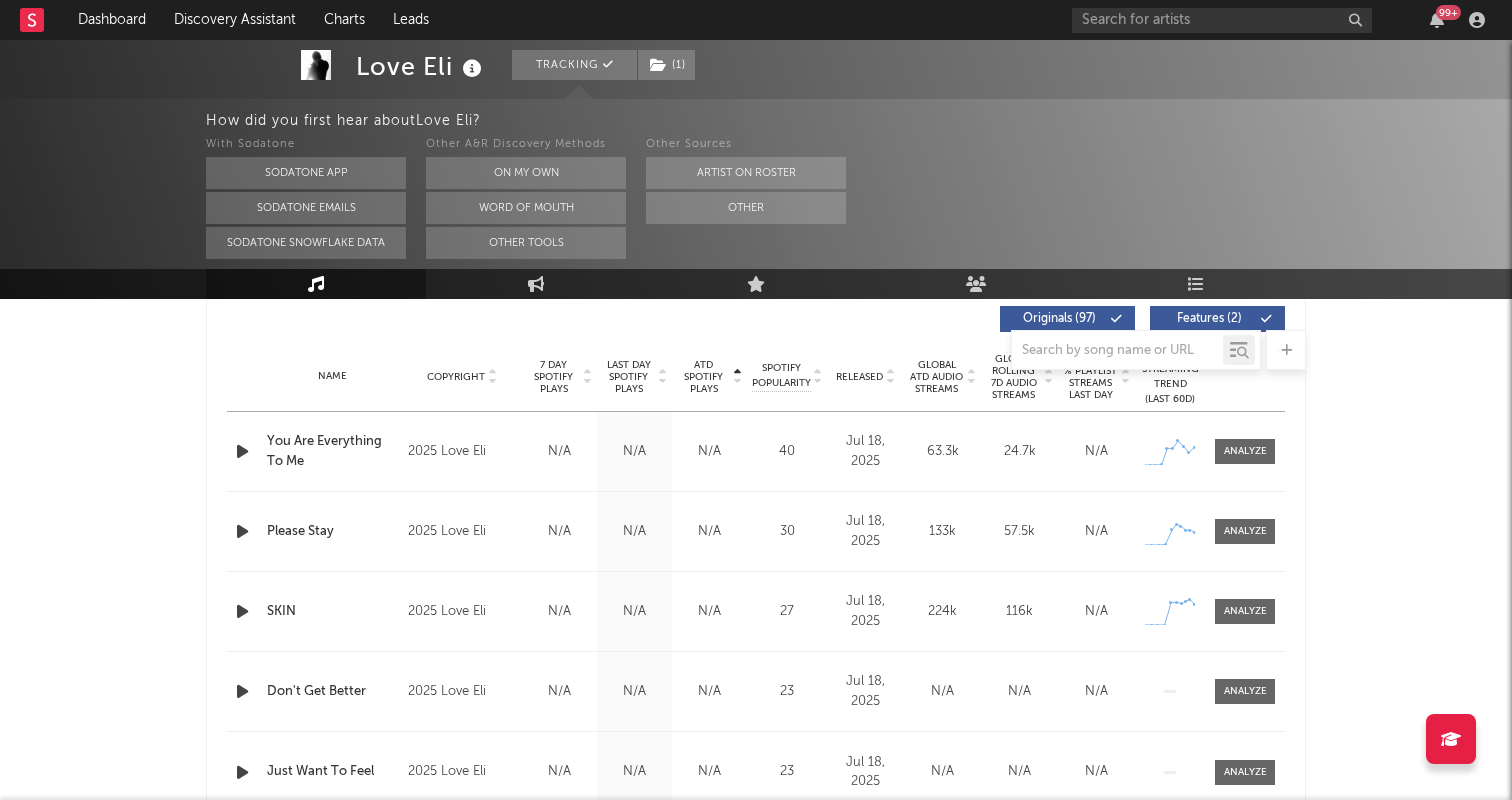 click at bounding box center (242, 531) 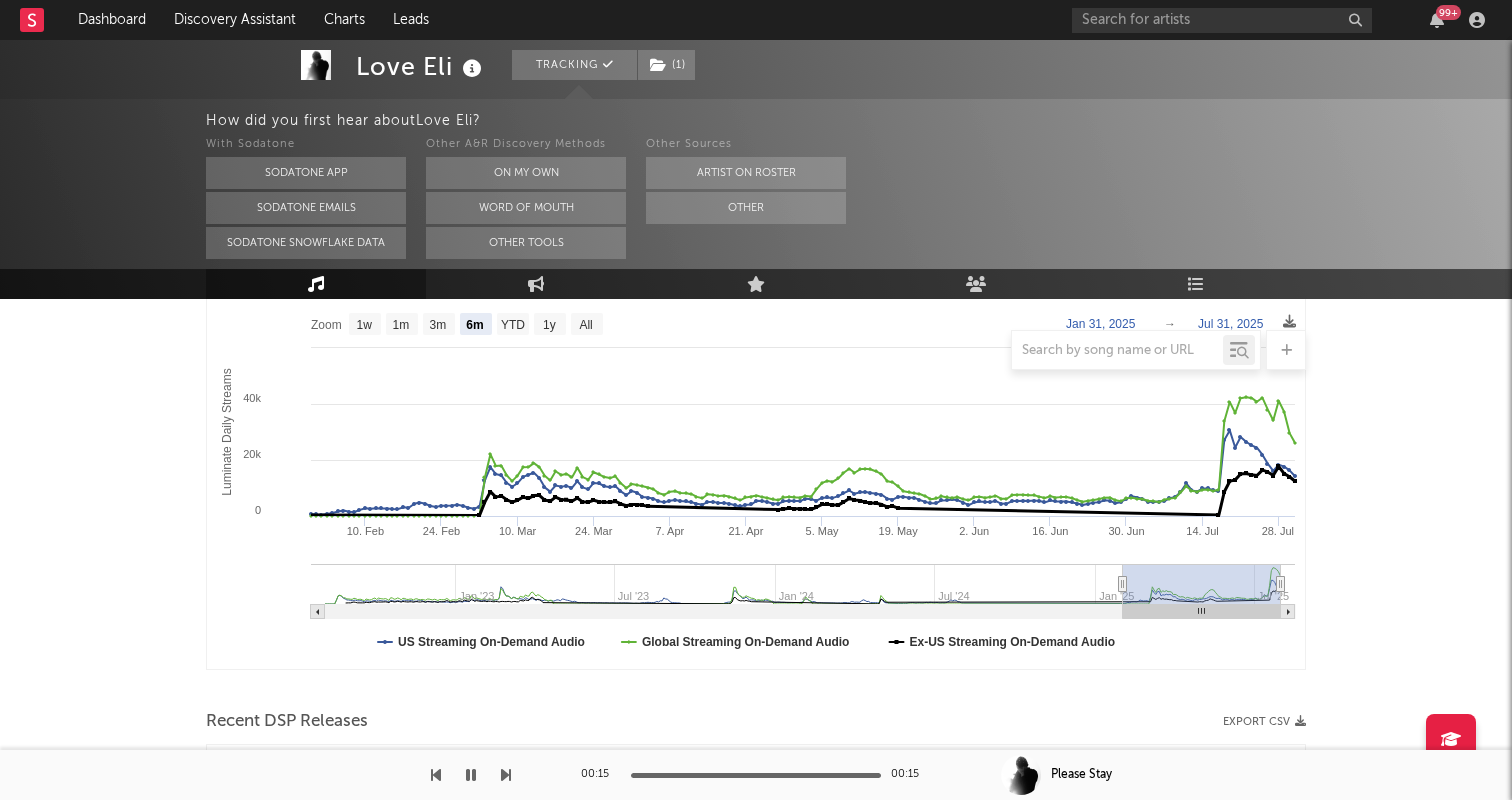 scroll, scrollTop: 0, scrollLeft: 0, axis: both 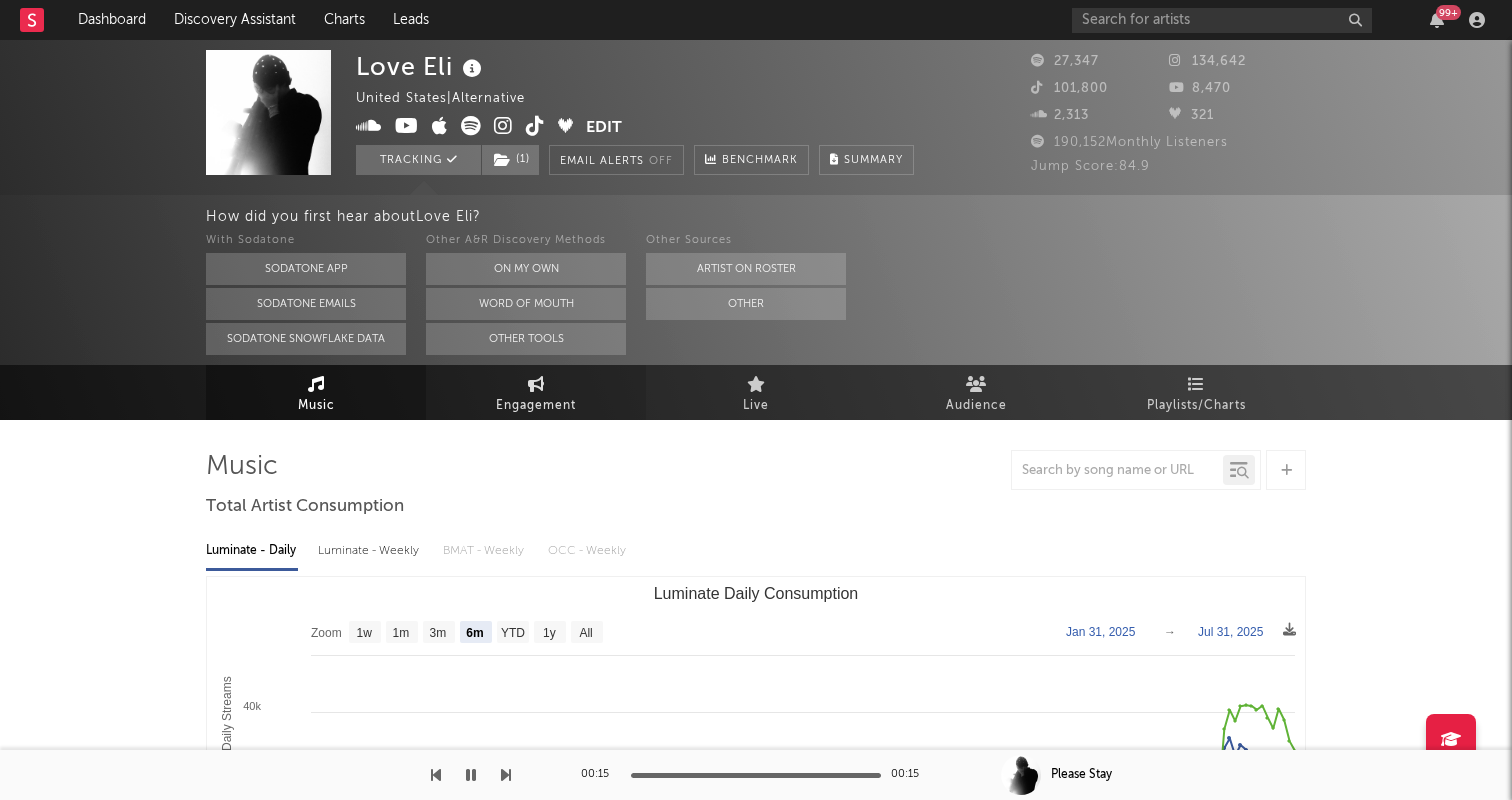 click on "Engagement" at bounding box center (536, 406) 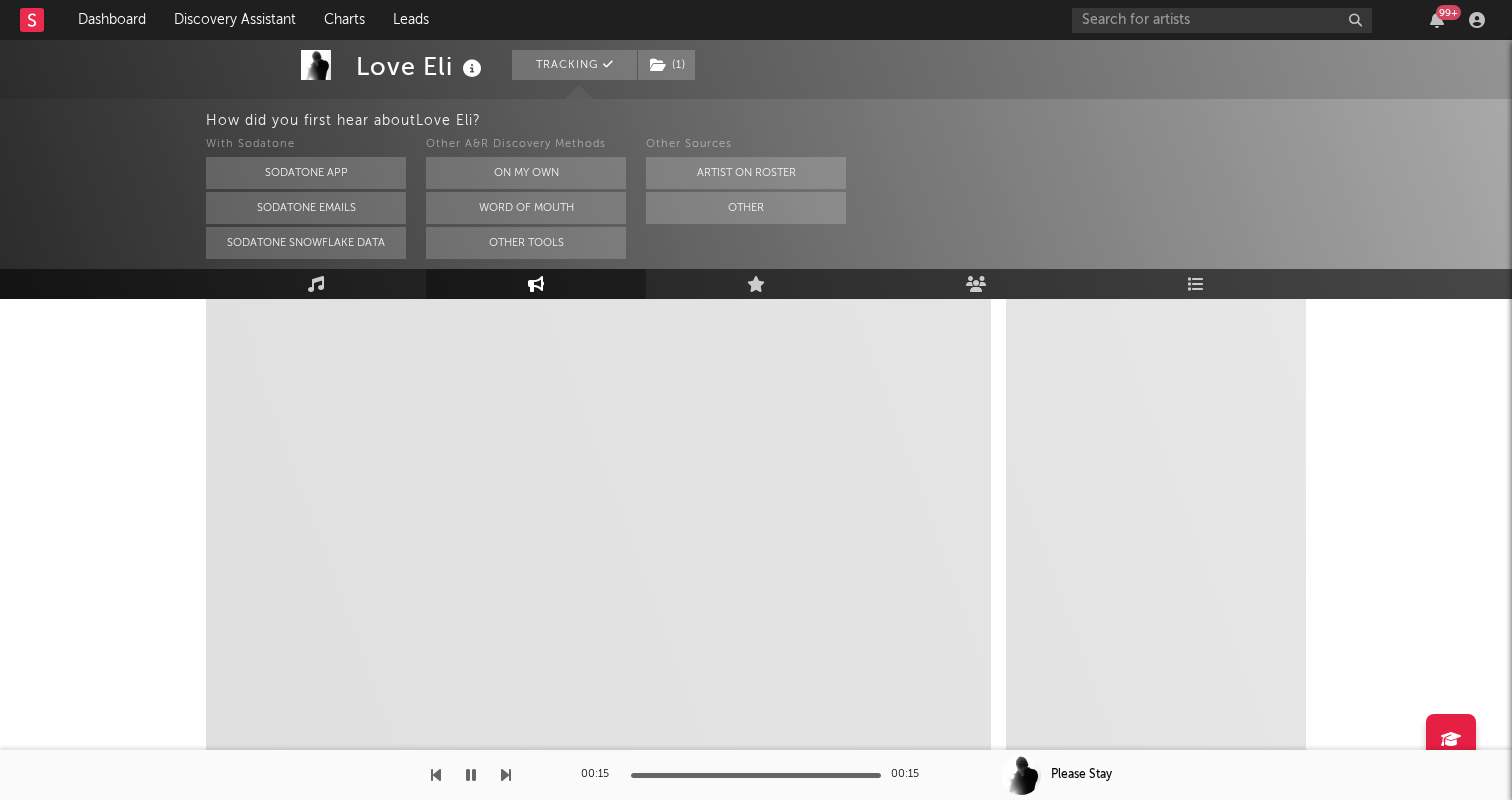 scroll, scrollTop: 299, scrollLeft: 0, axis: vertical 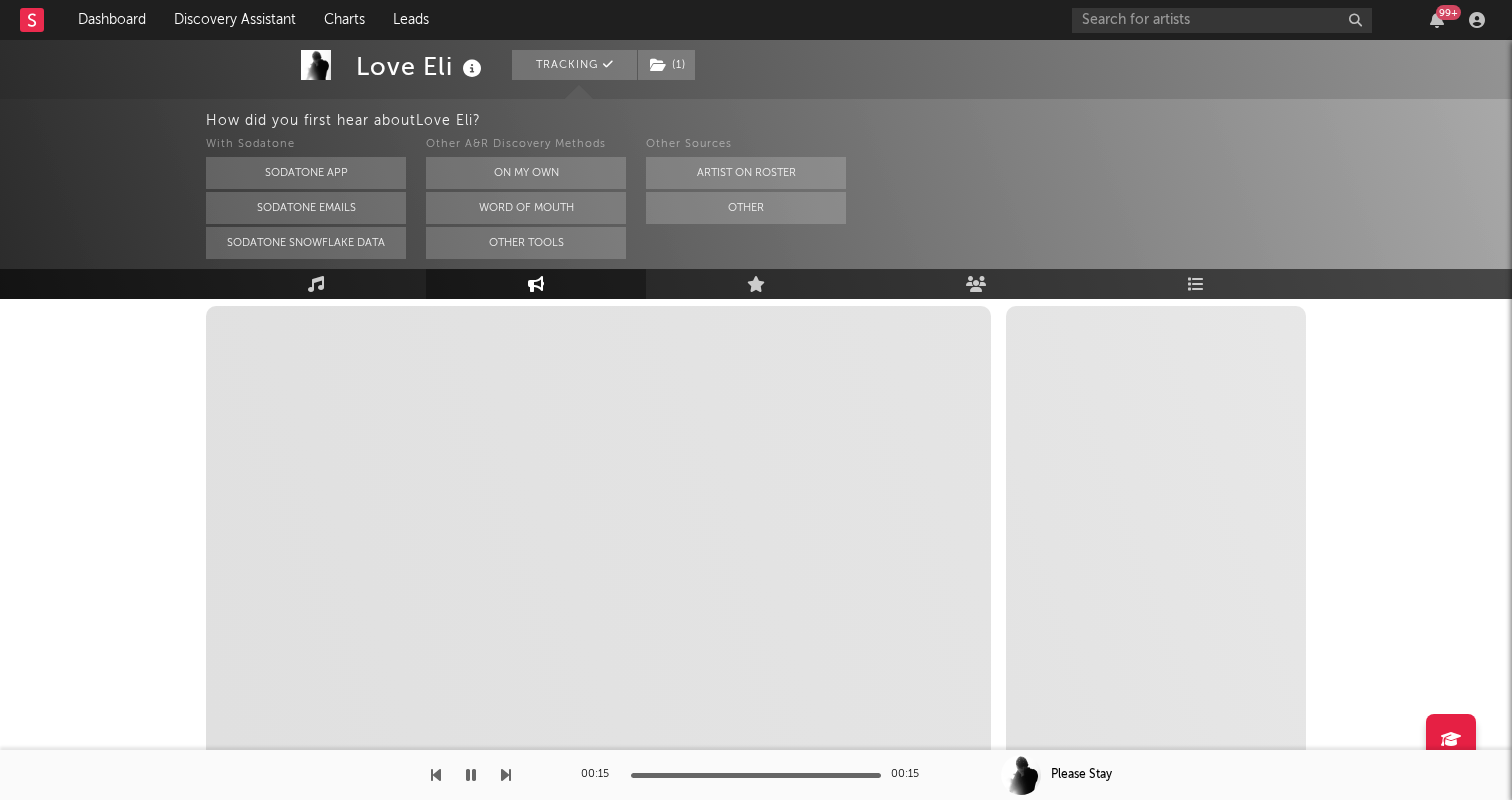 select on "1m" 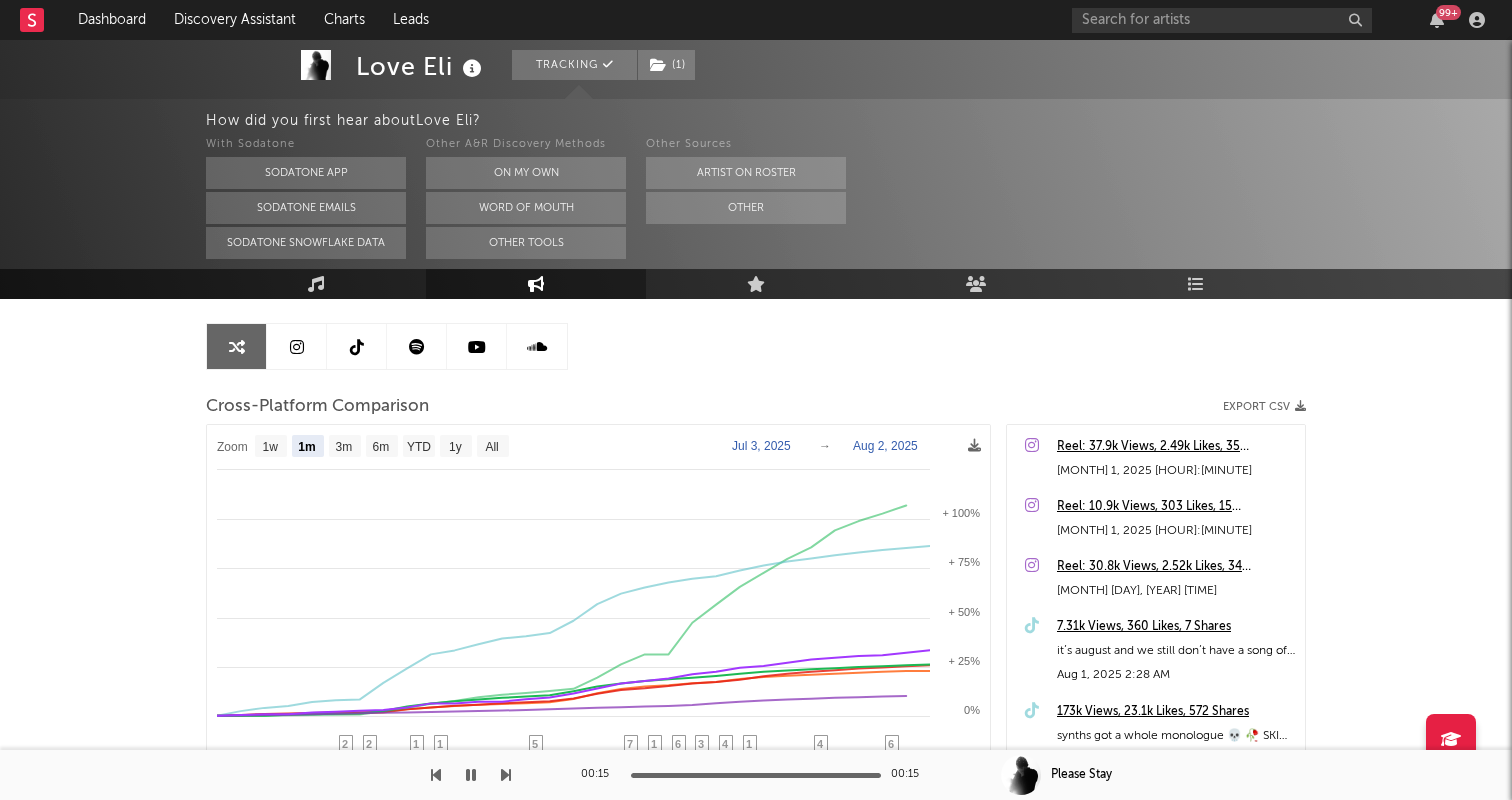 scroll, scrollTop: 195, scrollLeft: 0, axis: vertical 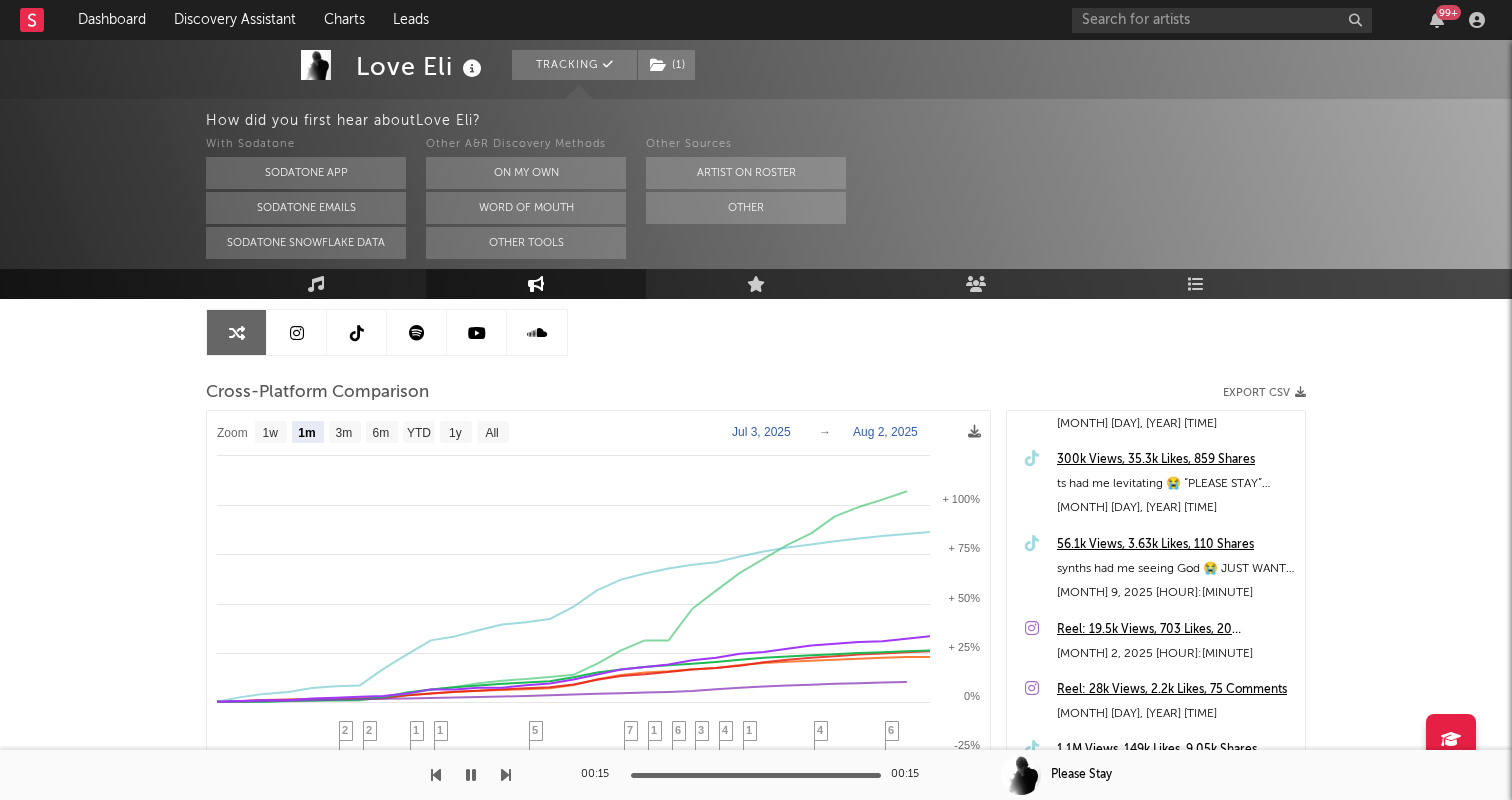 click on "300k Views, 35.3k Likes, 859 Shares" at bounding box center [1176, 460] 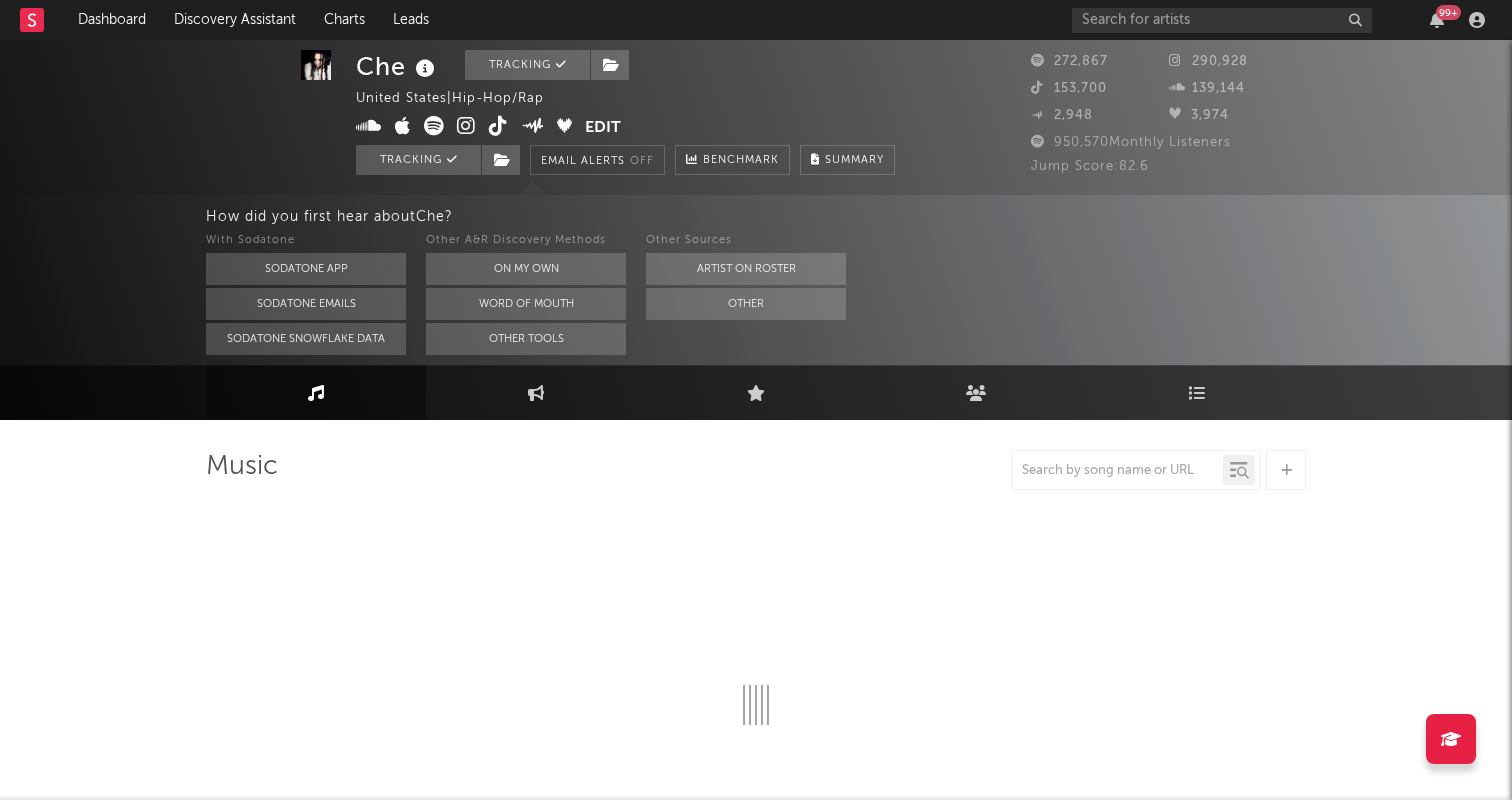 scroll, scrollTop: 1, scrollLeft: 0, axis: vertical 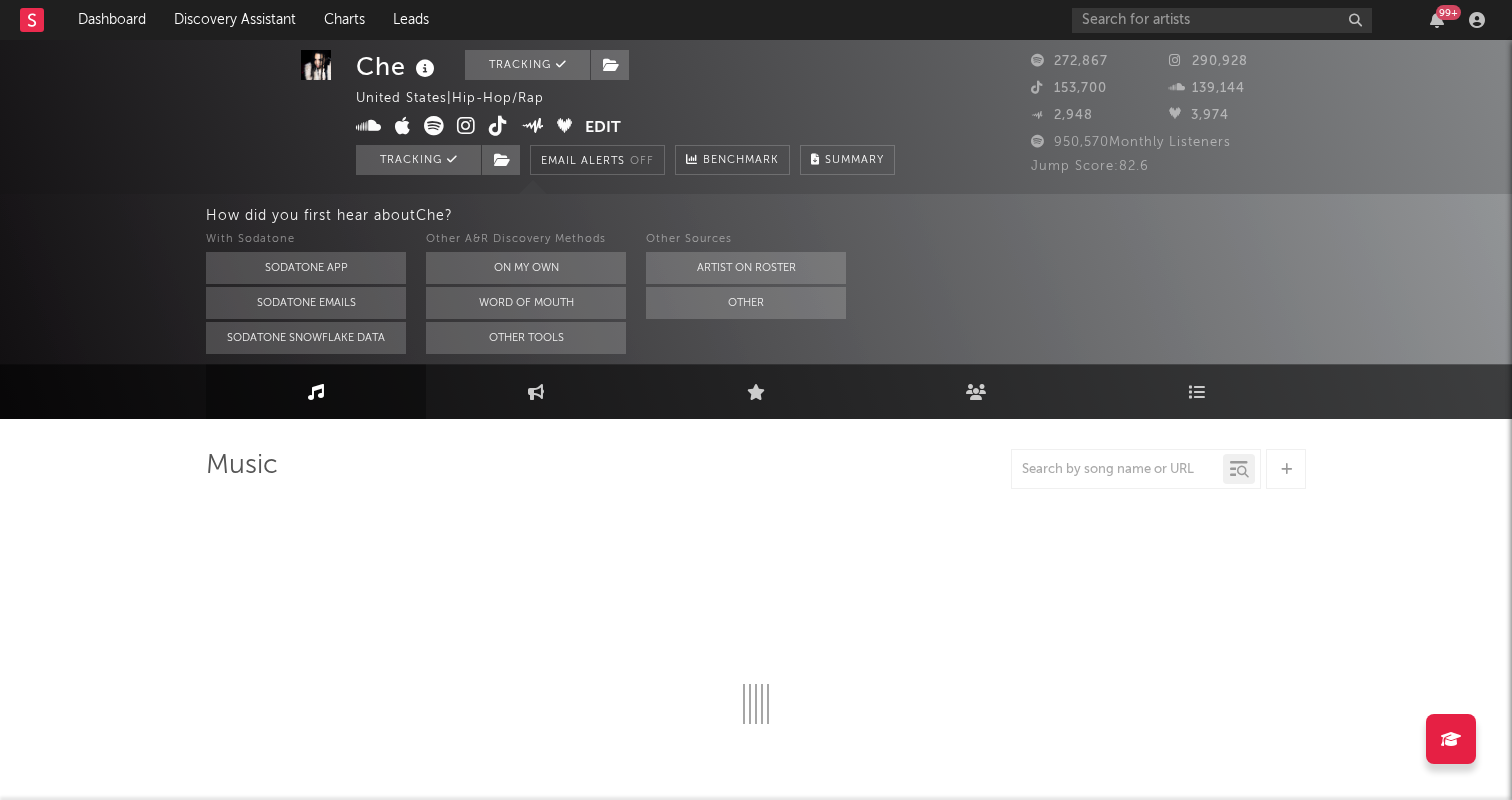 select on "6m" 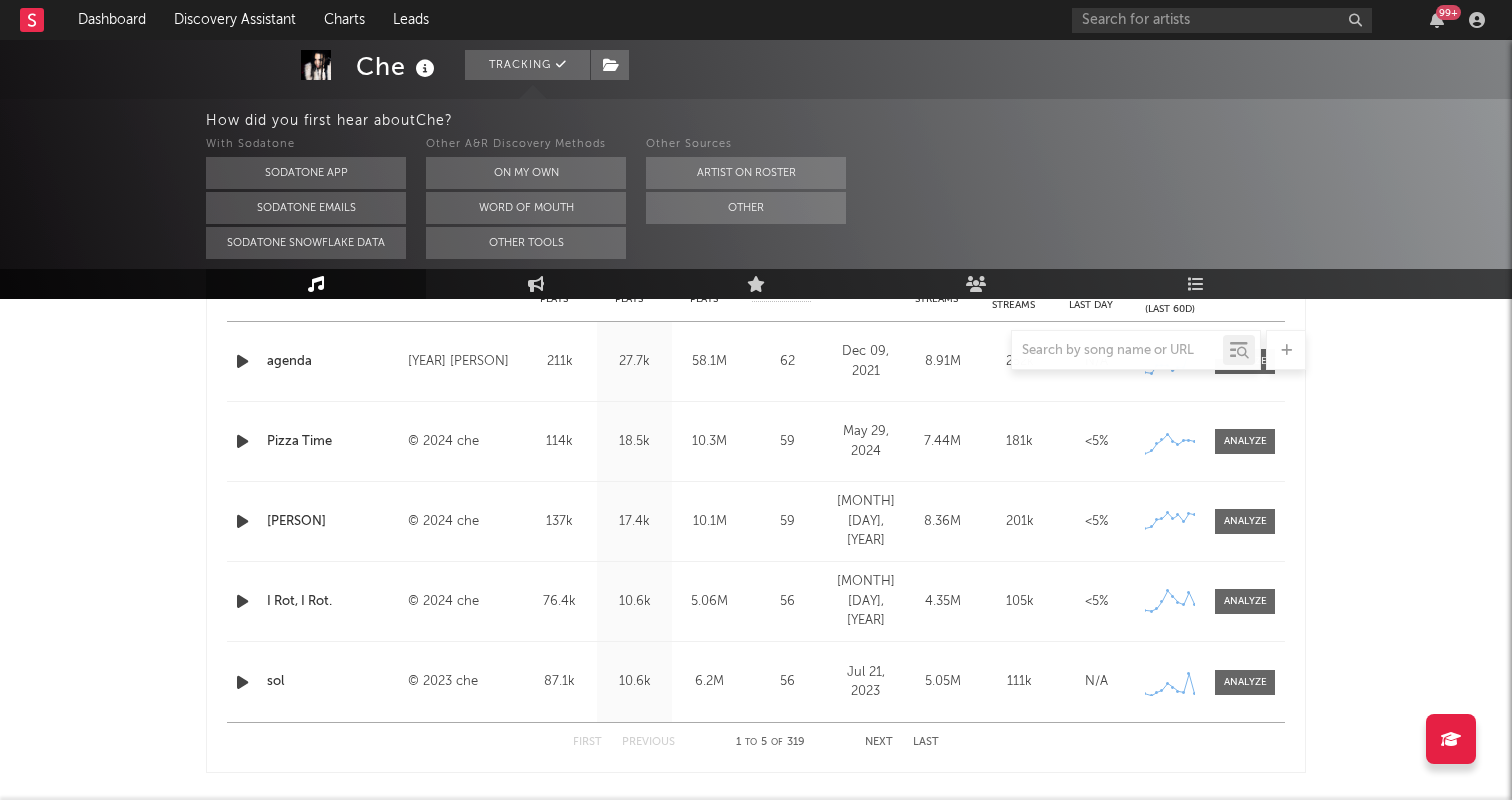 scroll, scrollTop: 859, scrollLeft: 0, axis: vertical 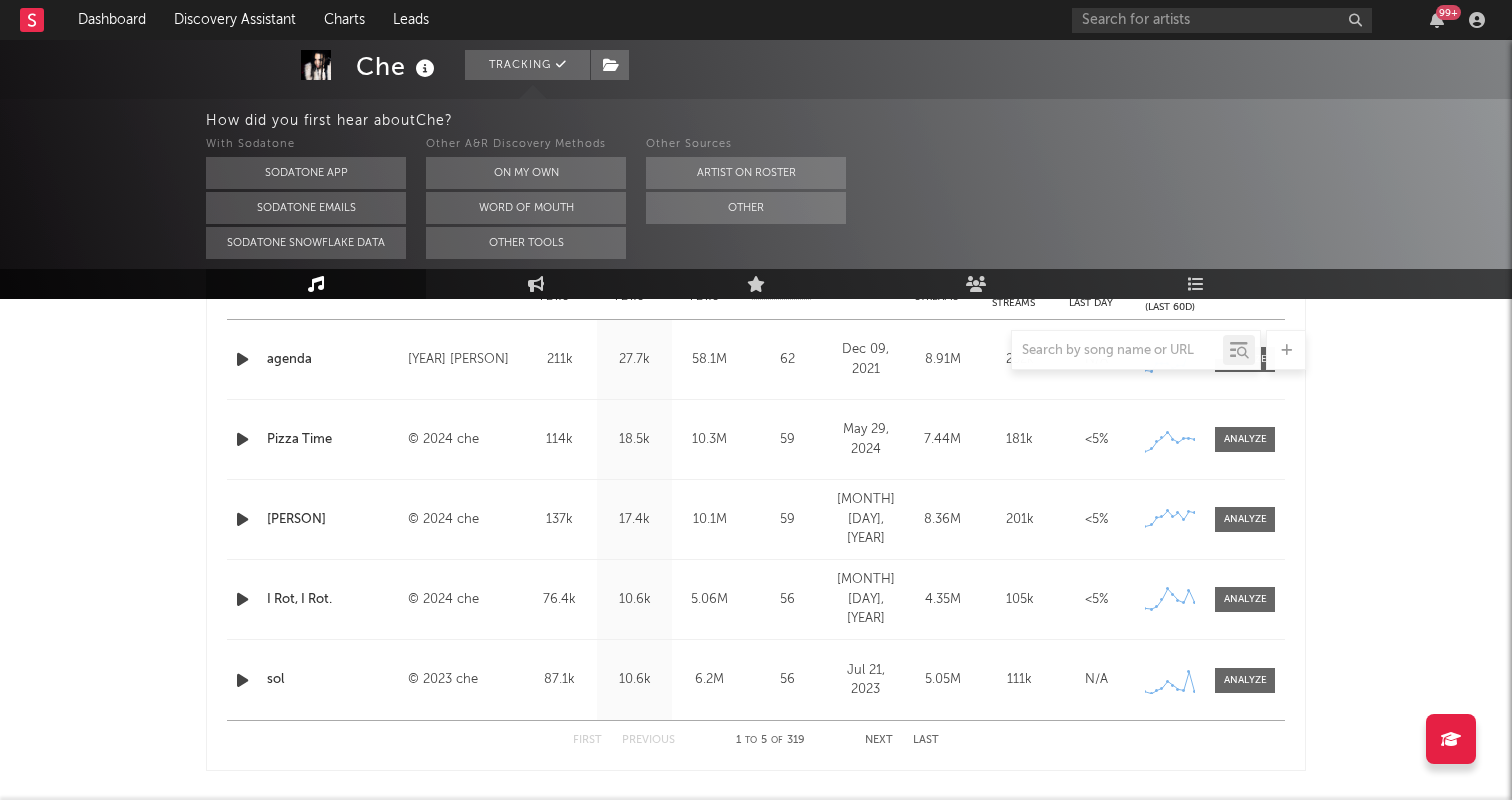click at bounding box center [756, 350] 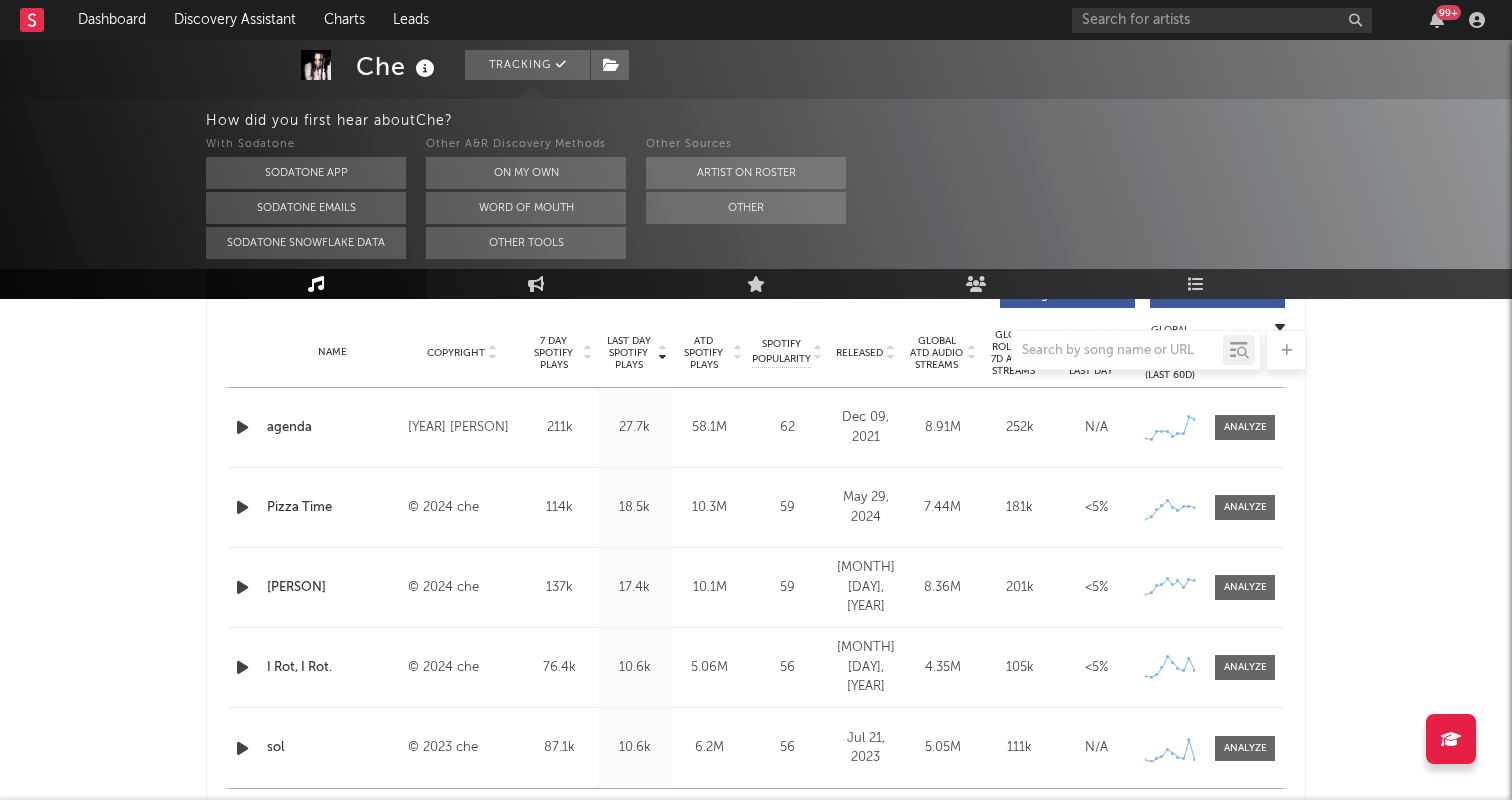 scroll, scrollTop: 808, scrollLeft: 0, axis: vertical 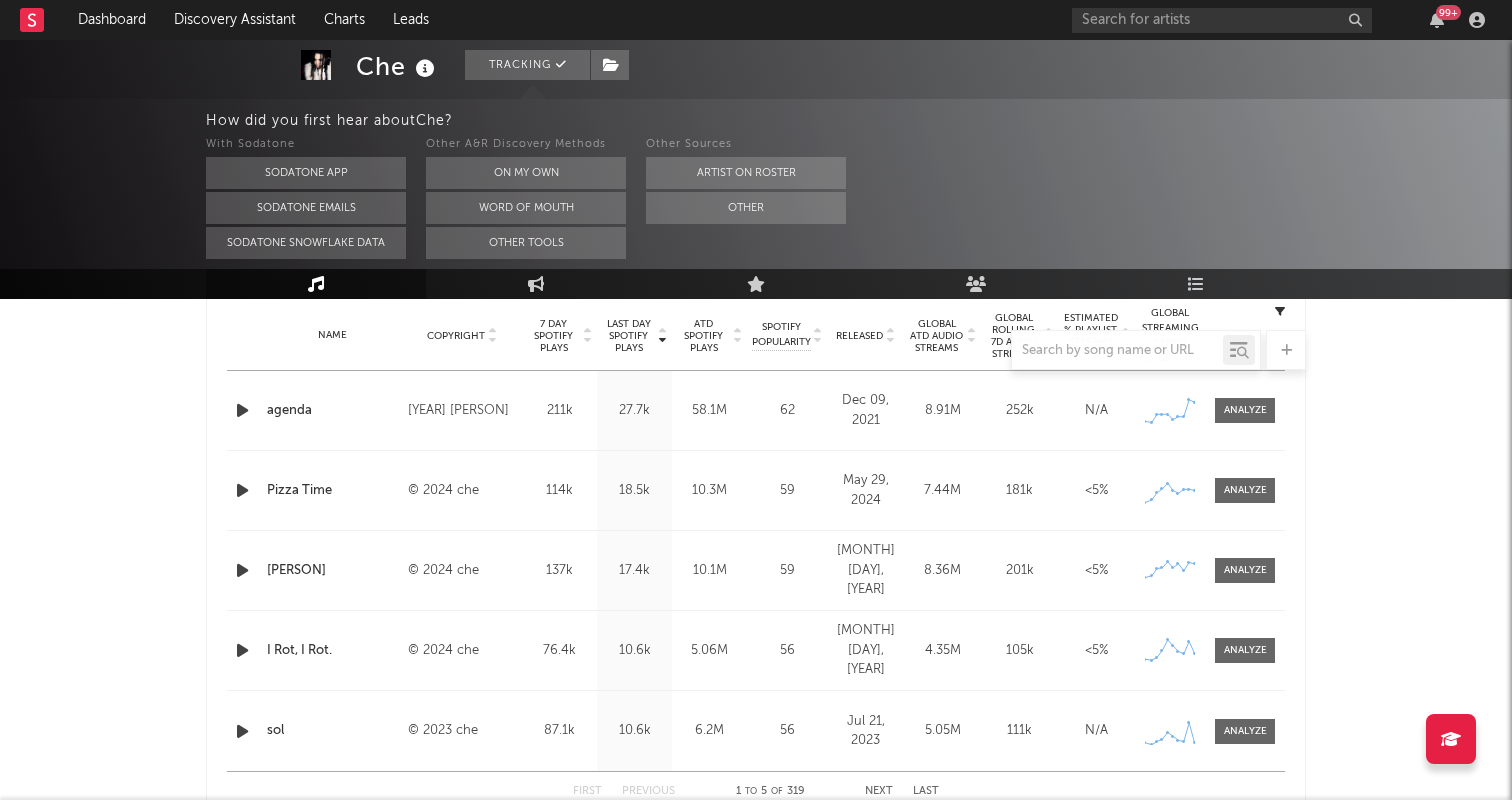 click at bounding box center (242, 410) 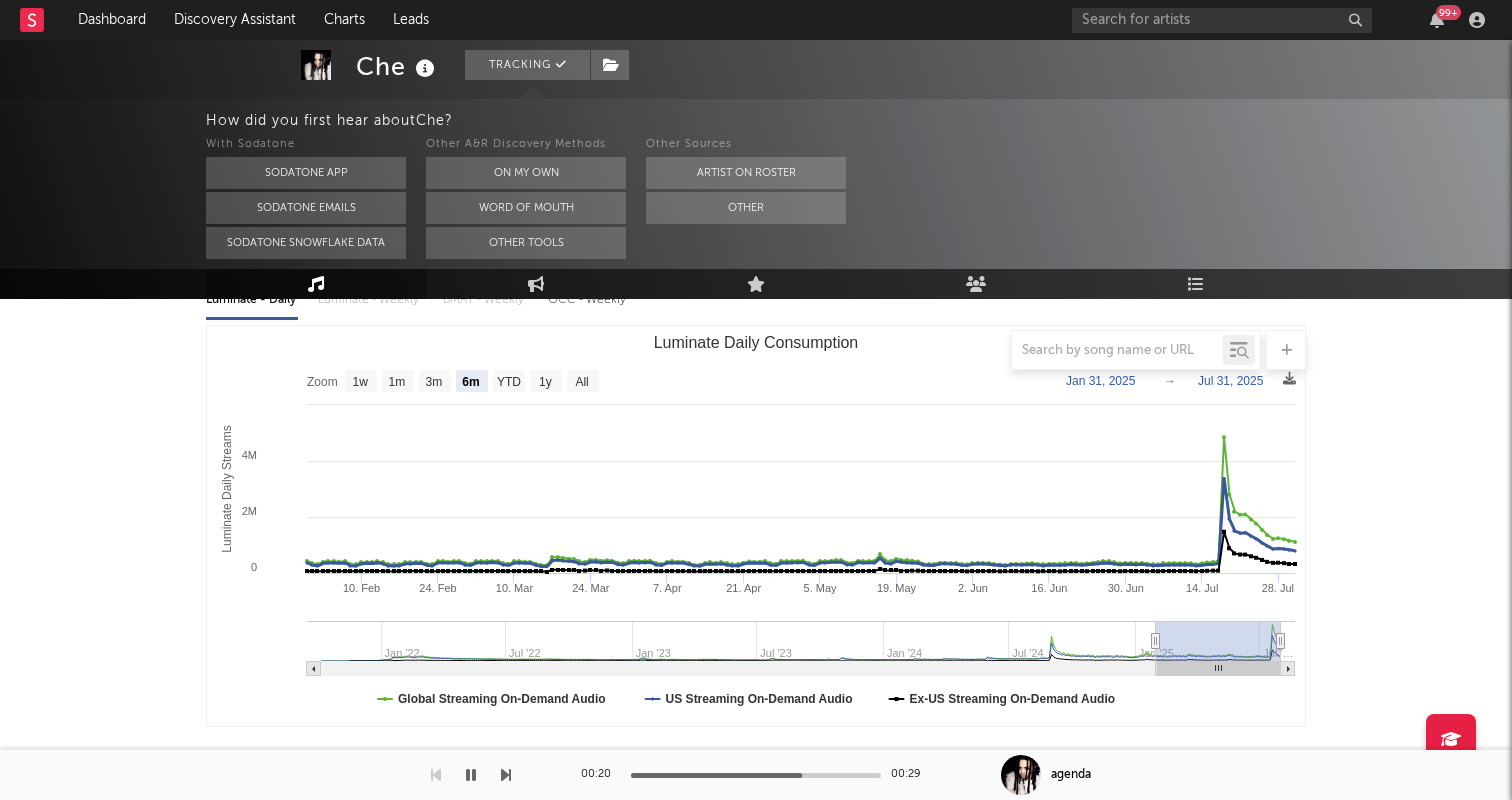 scroll, scrollTop: 0, scrollLeft: 0, axis: both 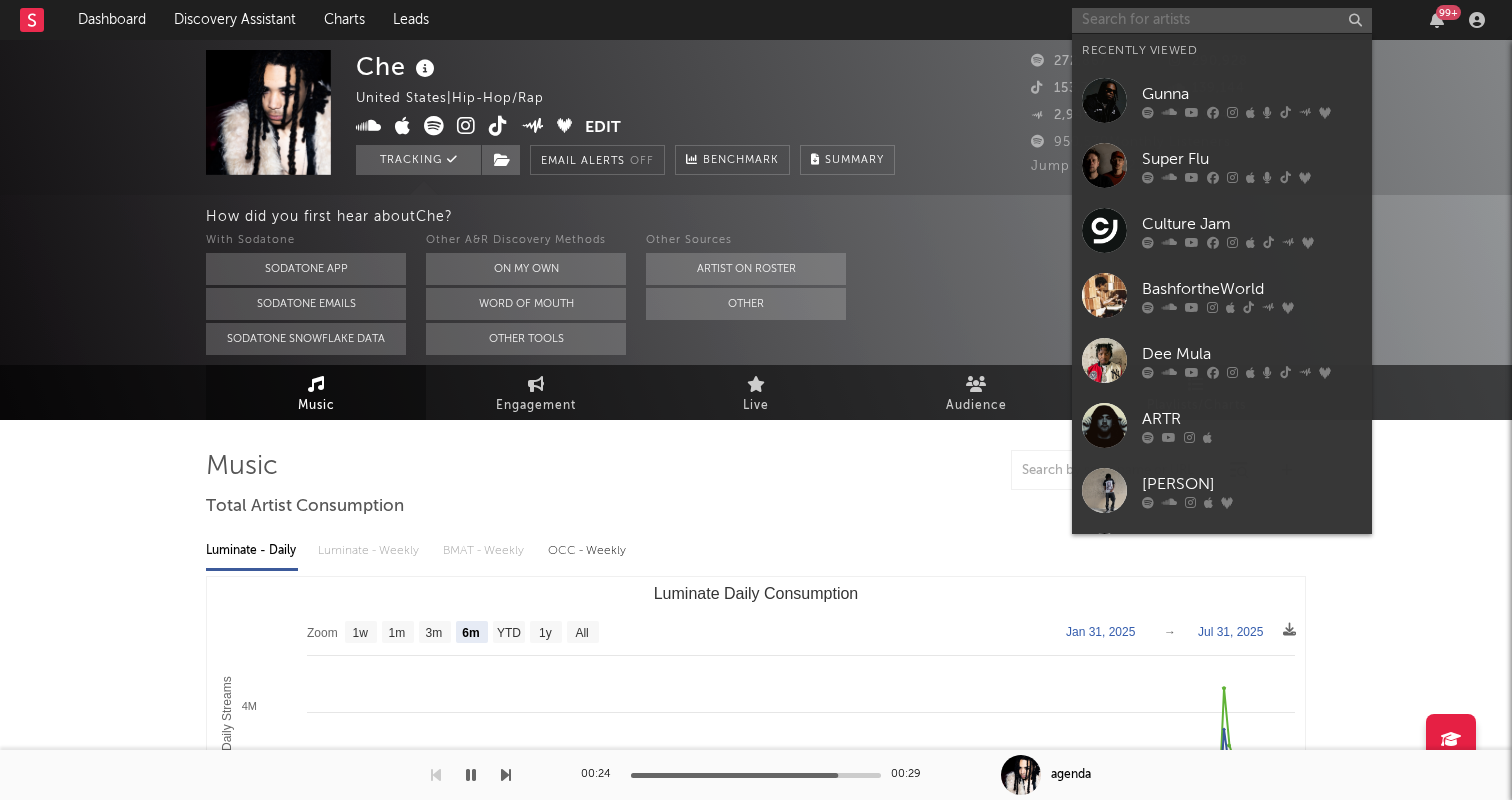 click at bounding box center [1222, 20] 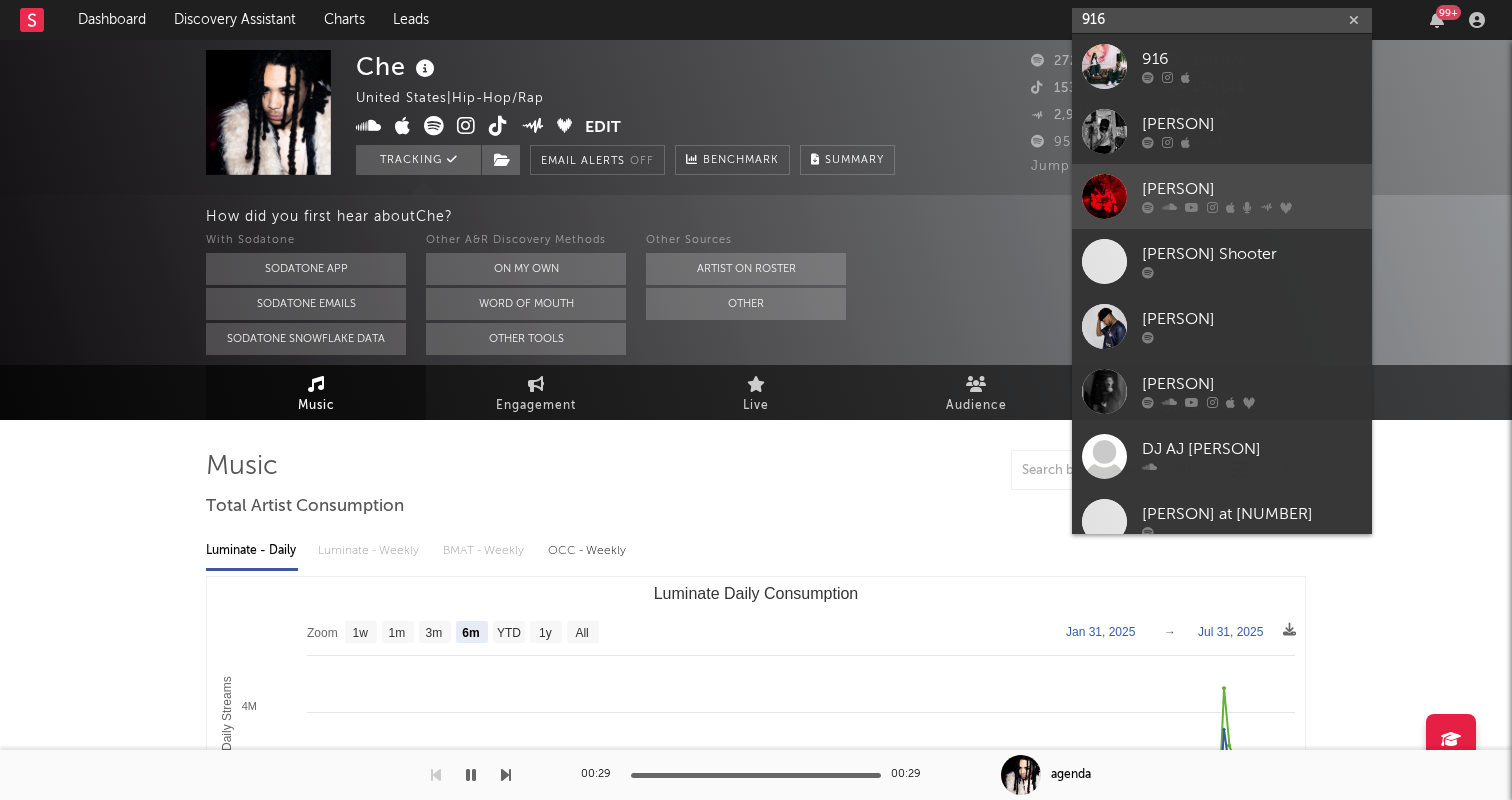 type on "916" 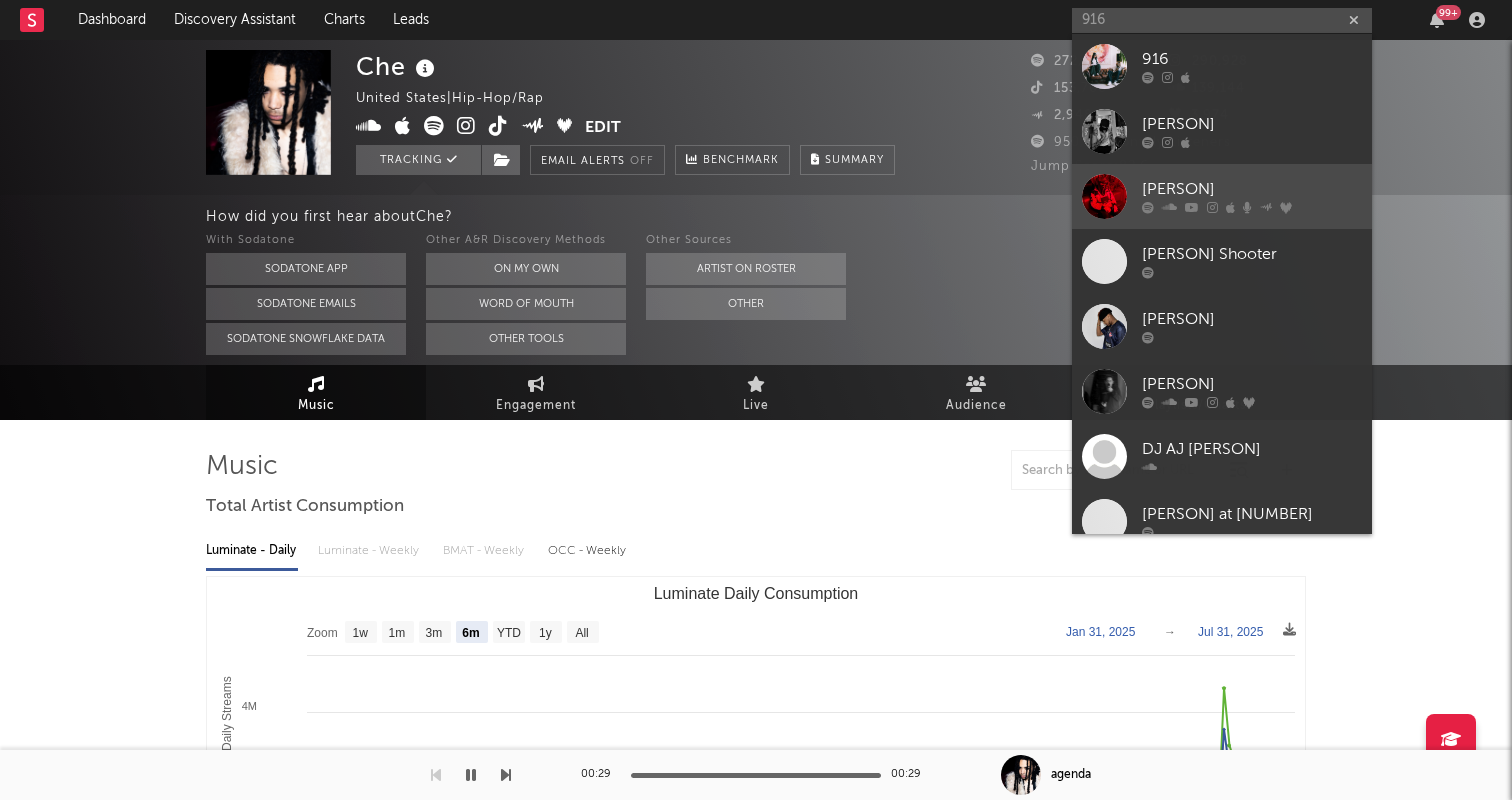 click on "[PERSON]" at bounding box center [1252, 190] 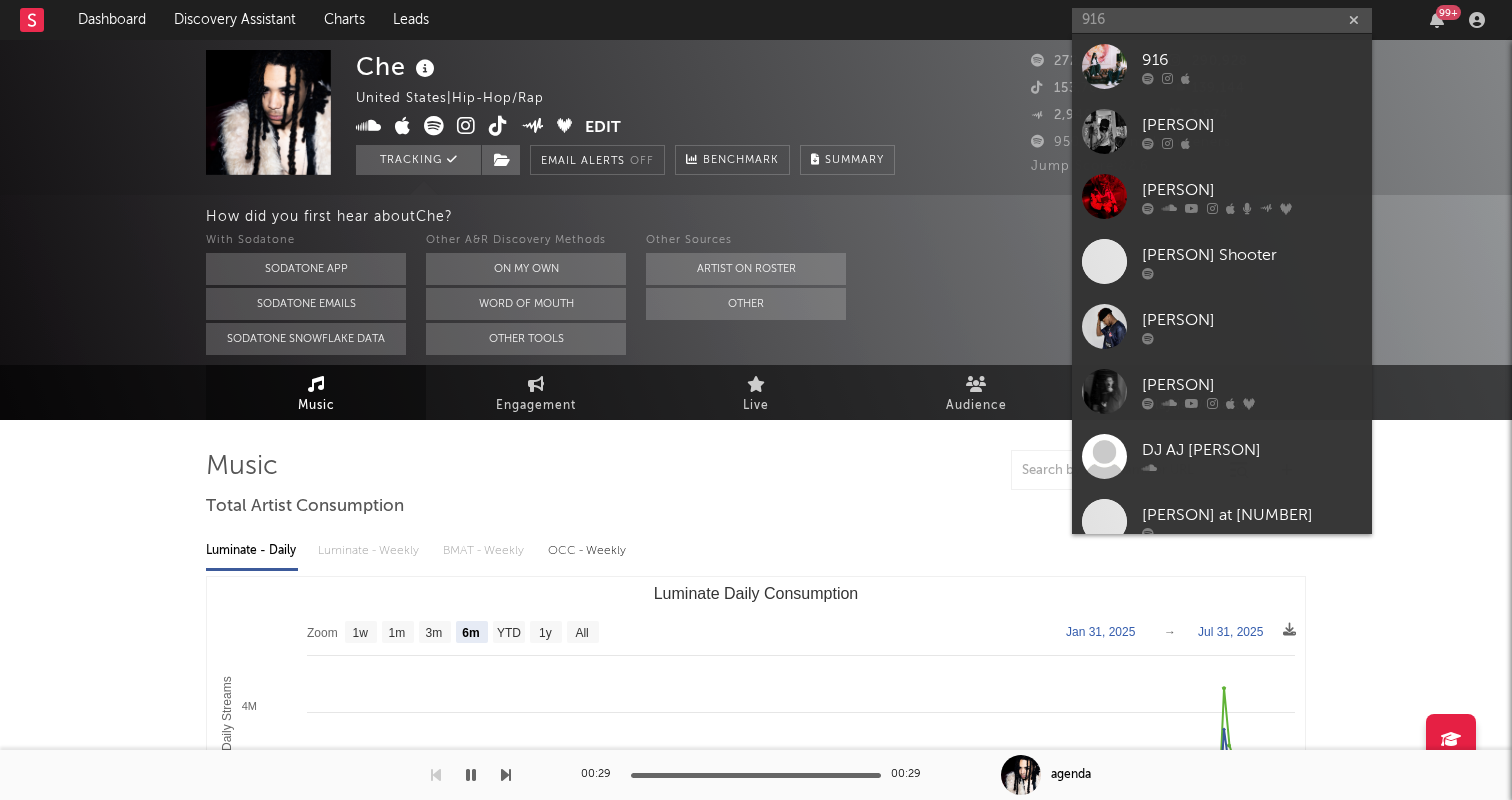 type 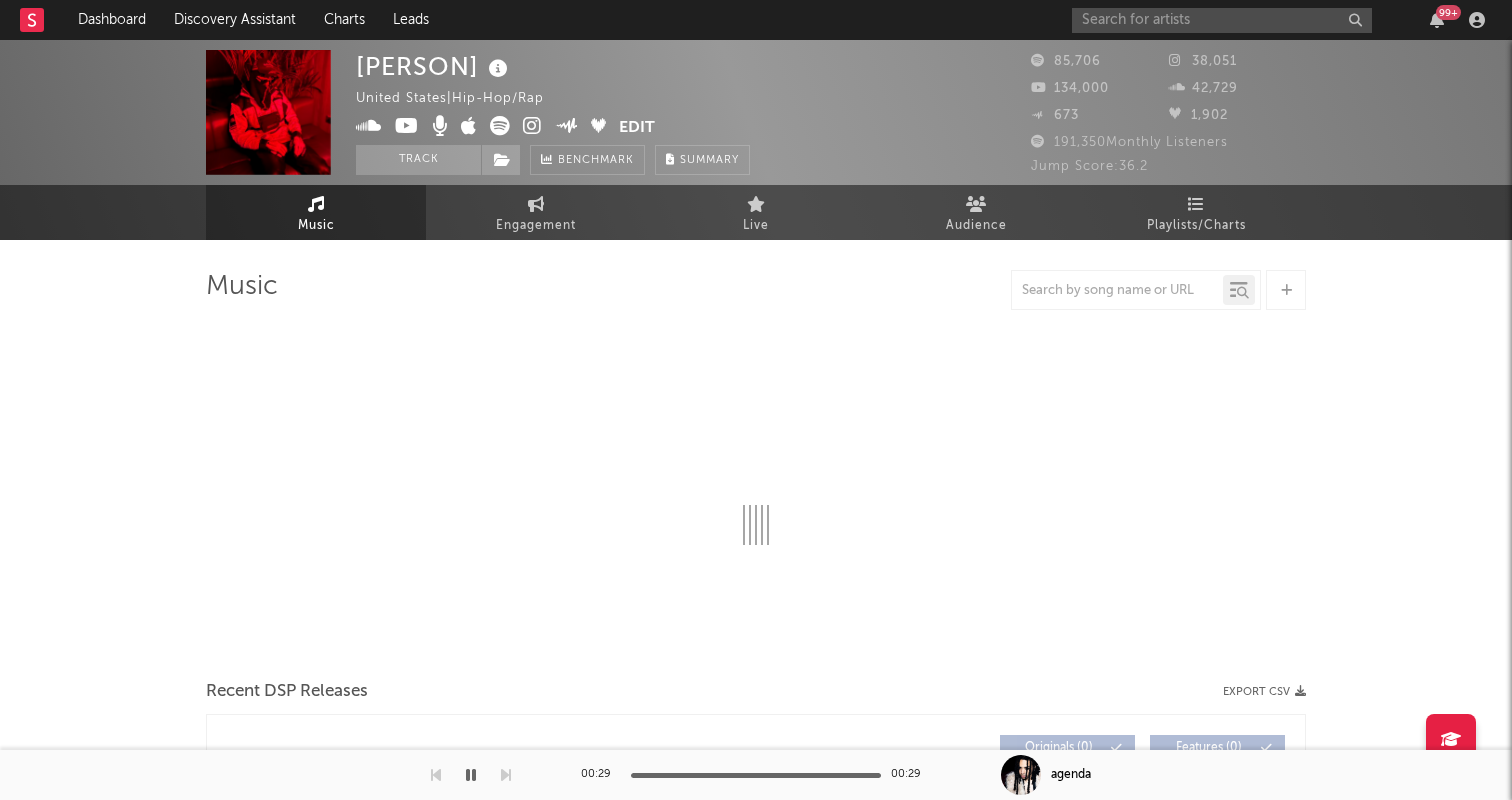 click at bounding box center (471, 775) 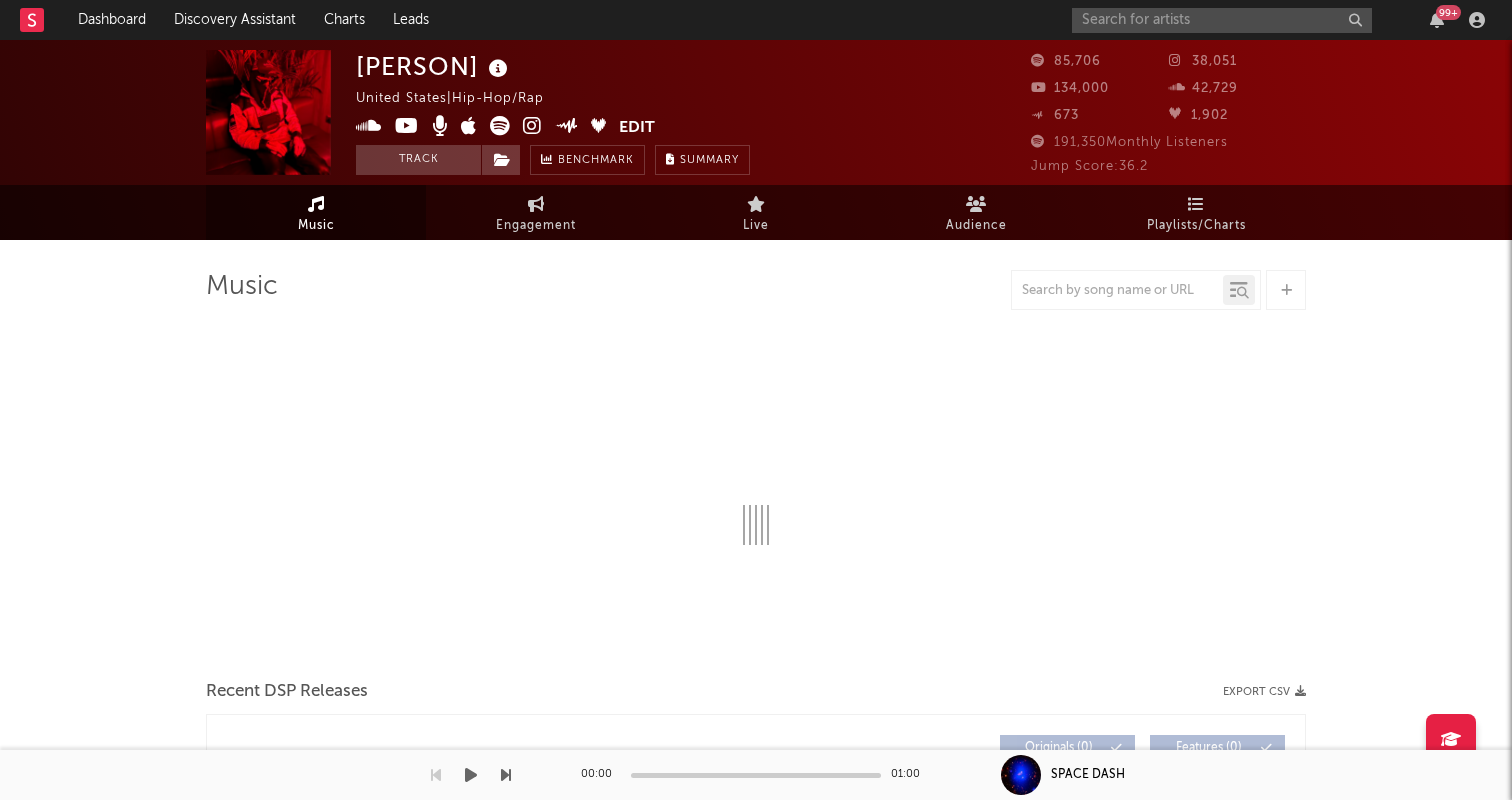 select on "6m" 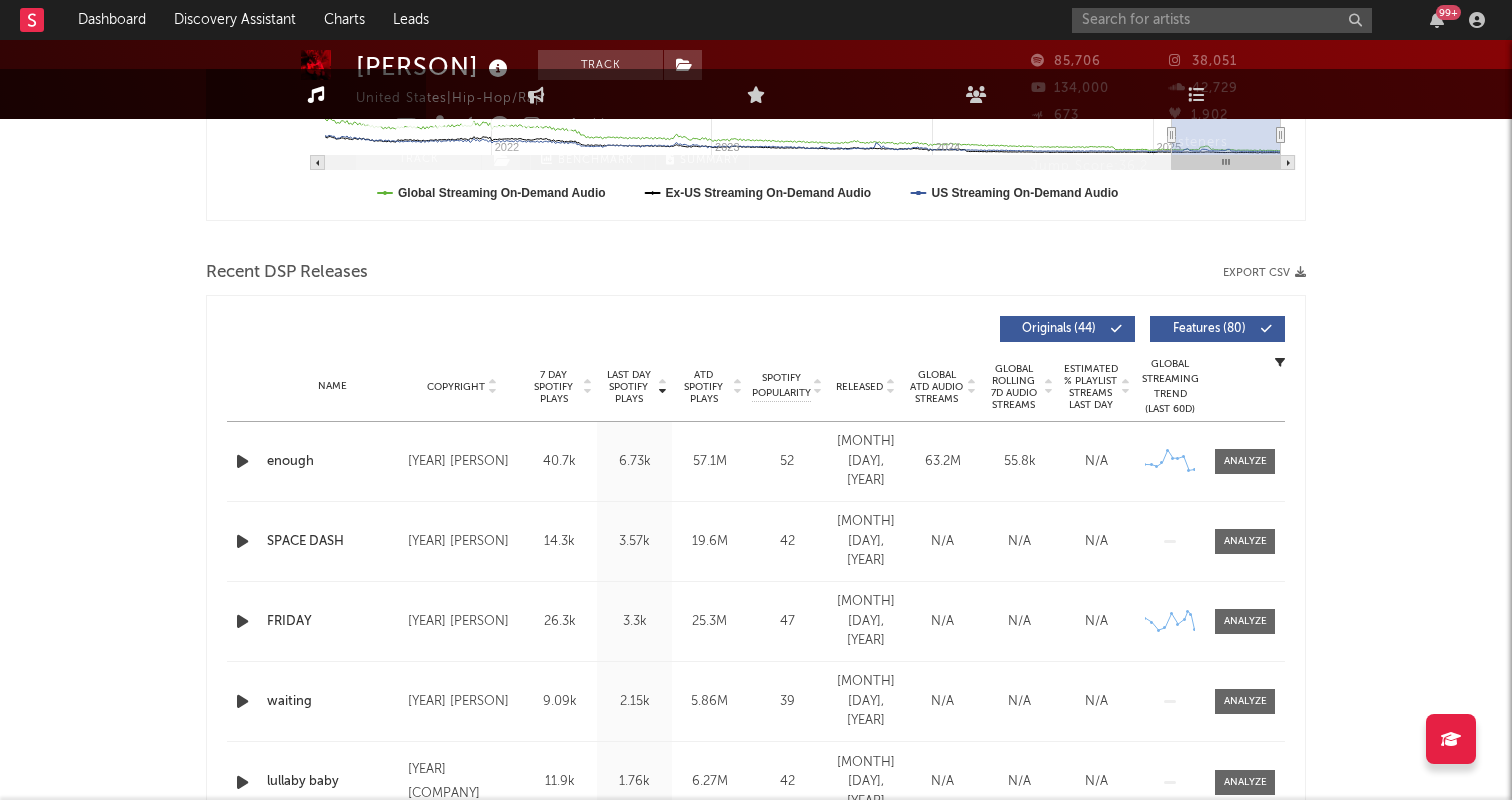 scroll, scrollTop: 0, scrollLeft: 0, axis: both 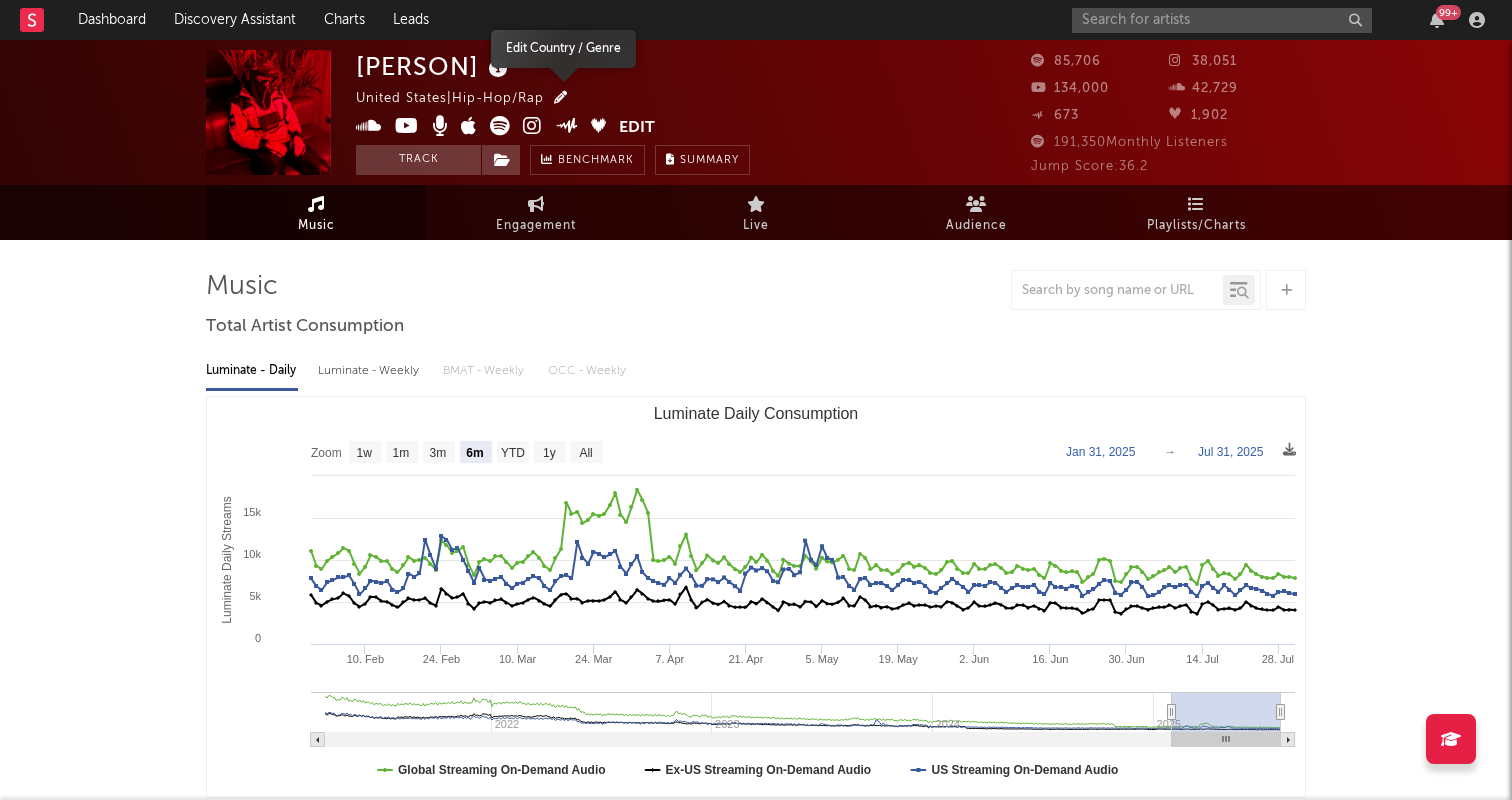 click at bounding box center (560, 97) 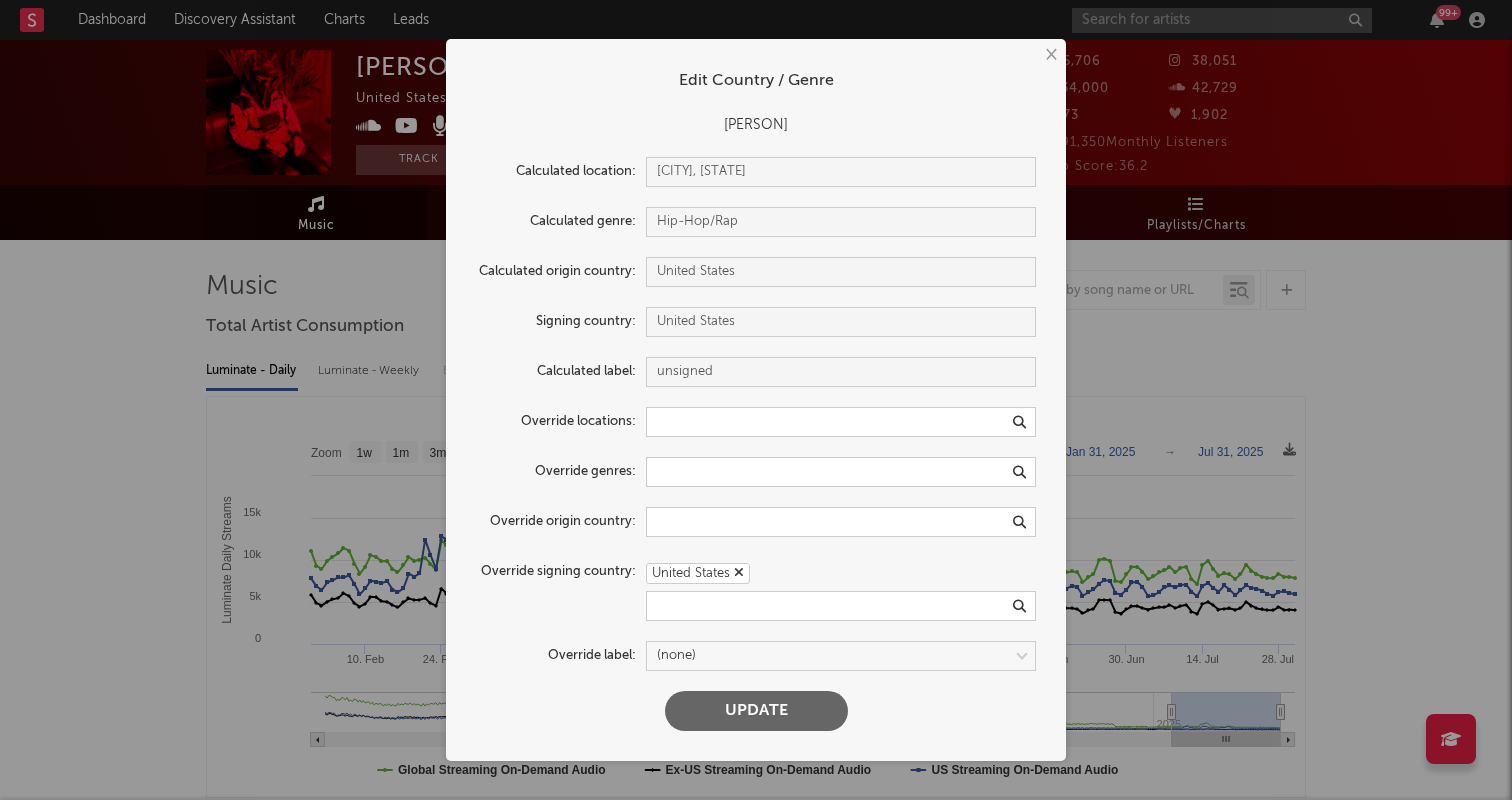 click on "×" at bounding box center [1050, 55] 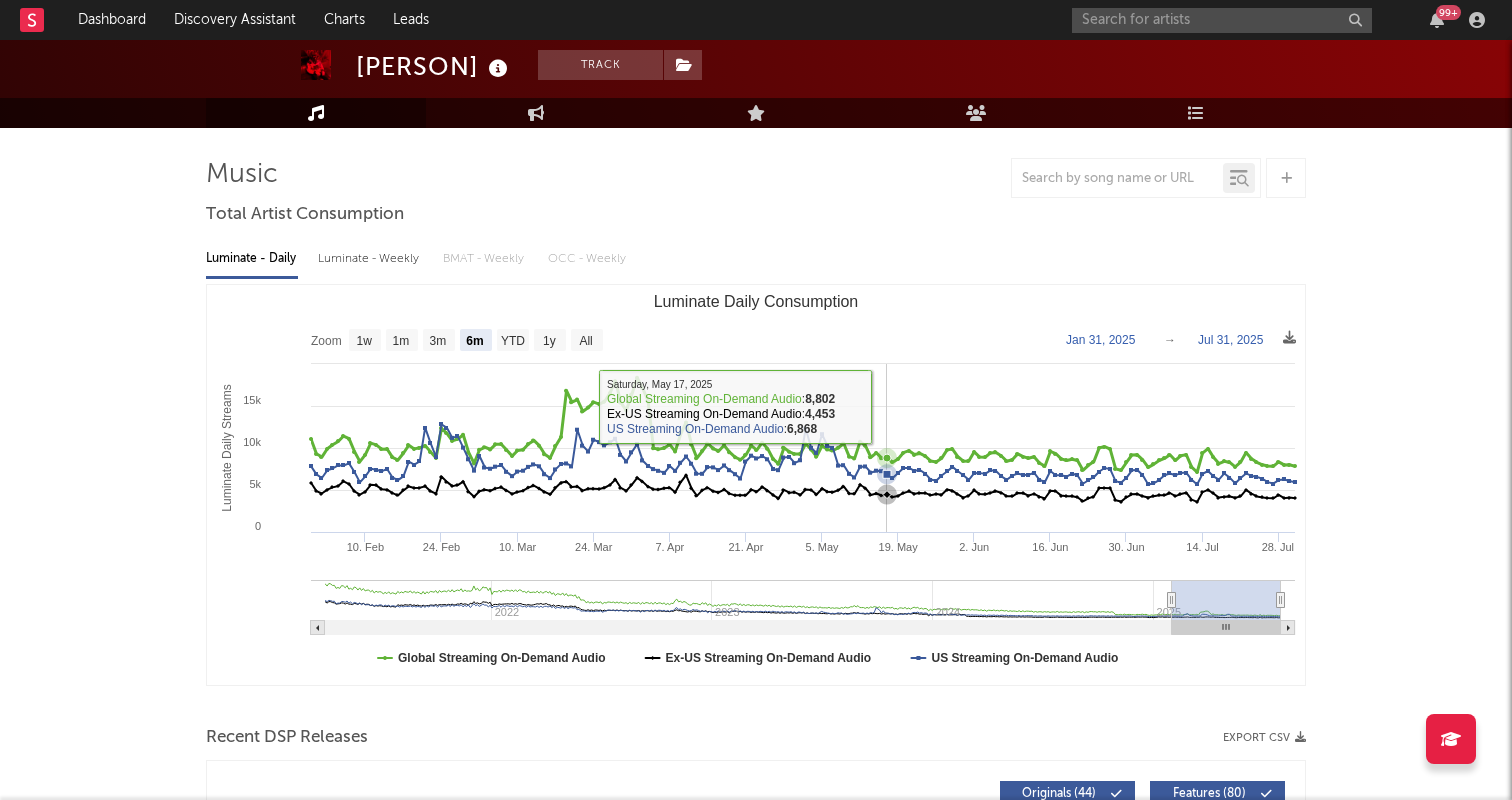 scroll, scrollTop: 0, scrollLeft: 0, axis: both 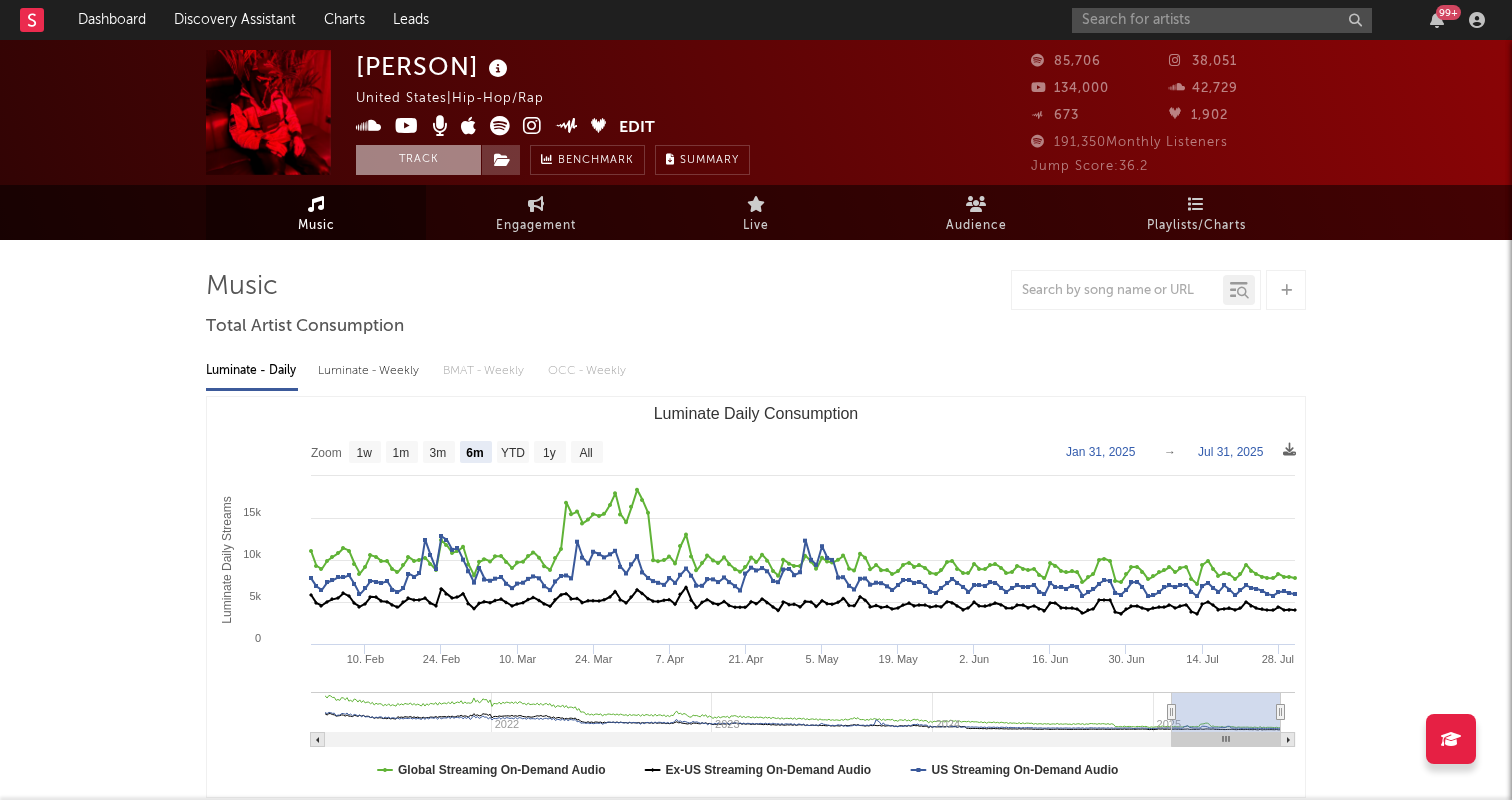 click on "Track" at bounding box center (418, 160) 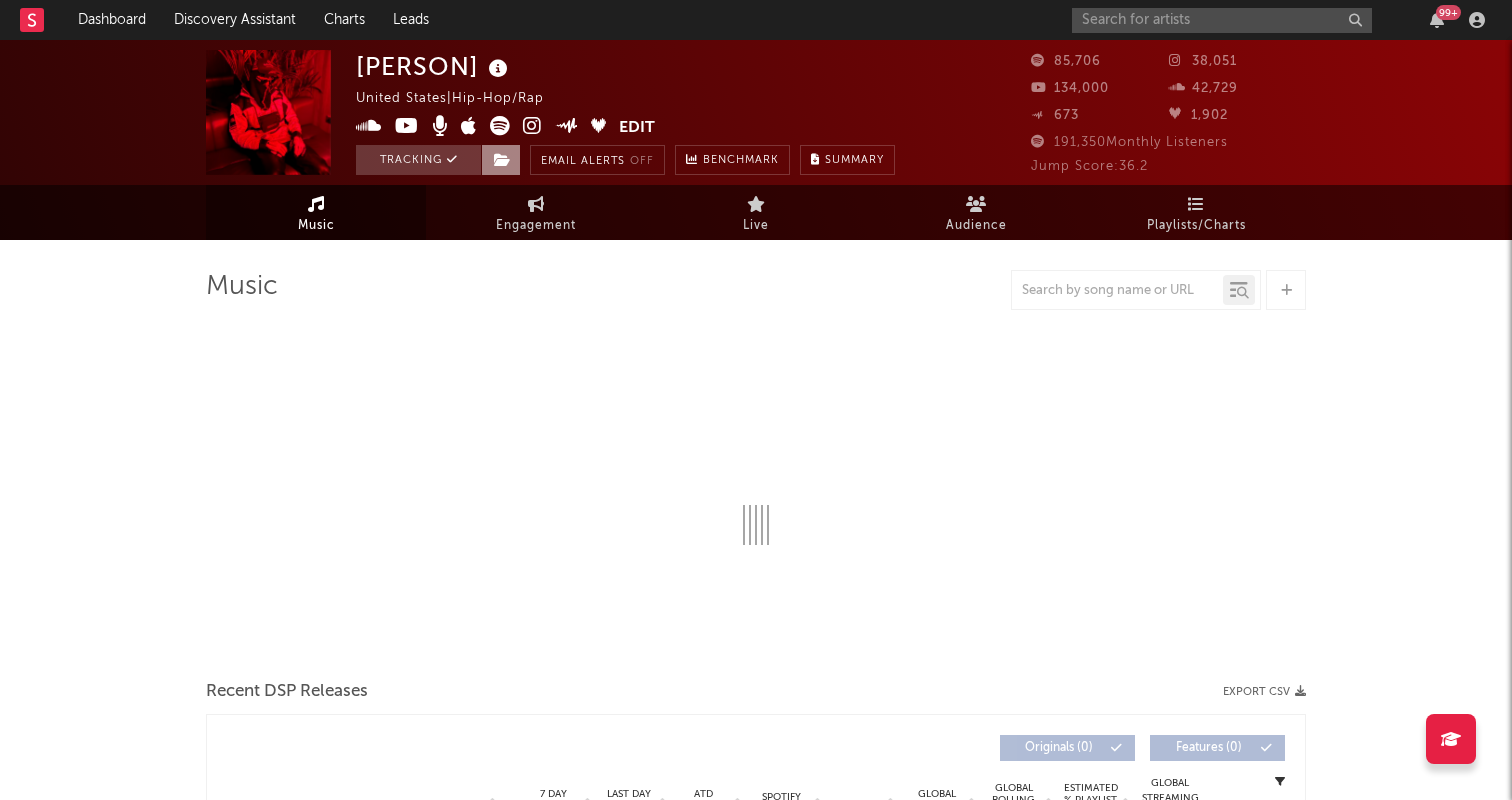 click at bounding box center (502, 160) 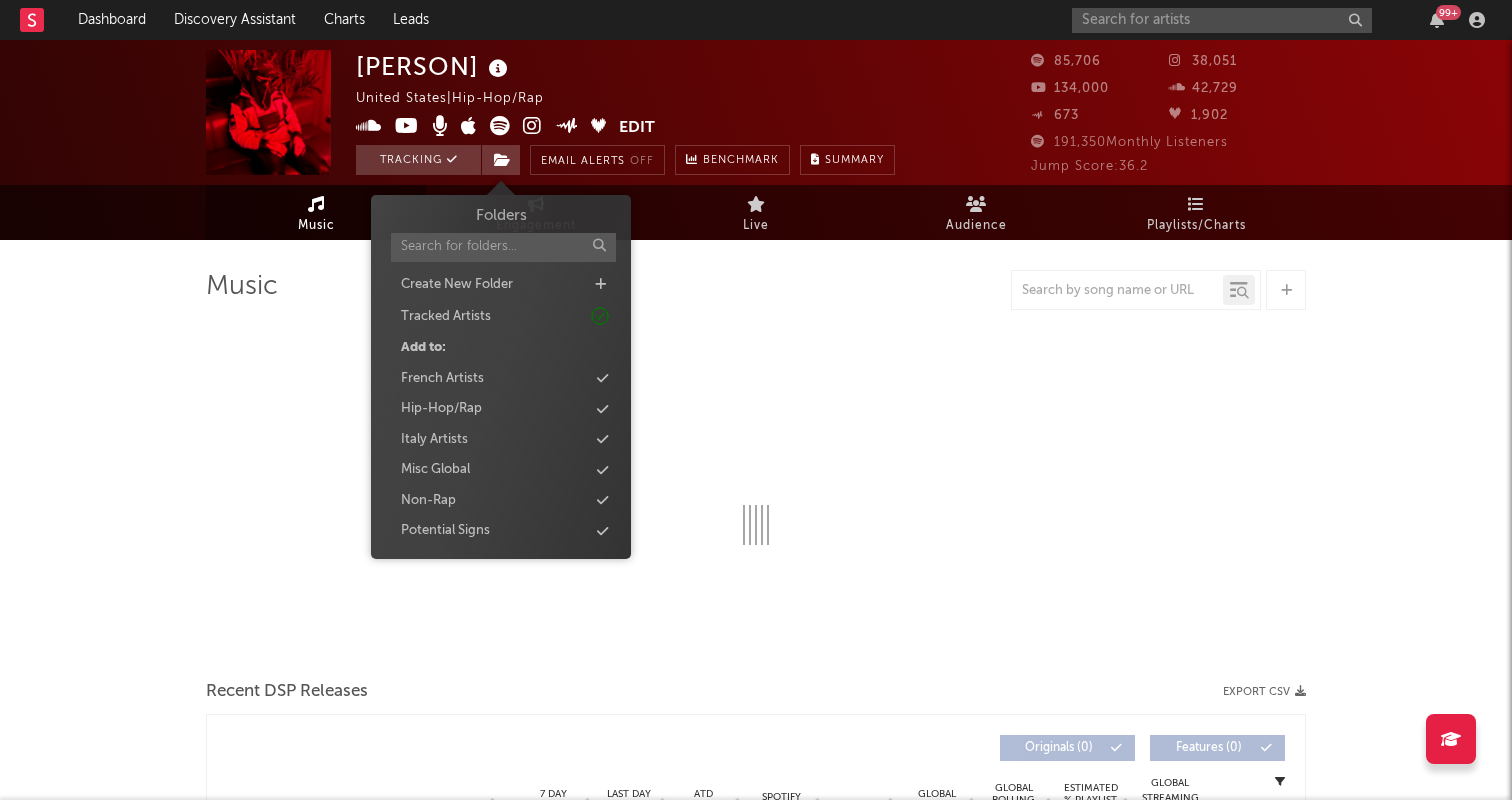 select on "6m" 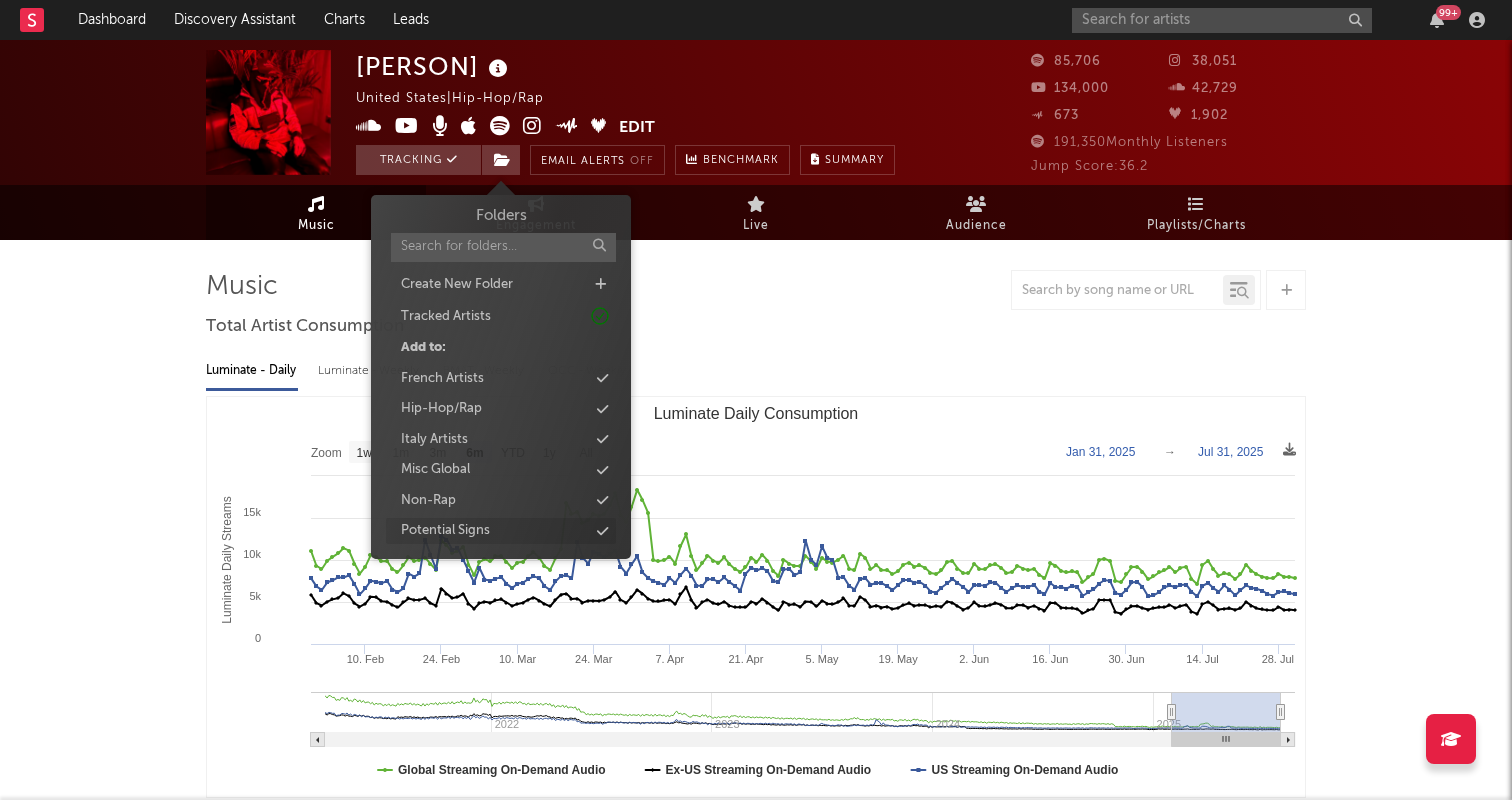 click on "Potential Signs" at bounding box center (445, 531) 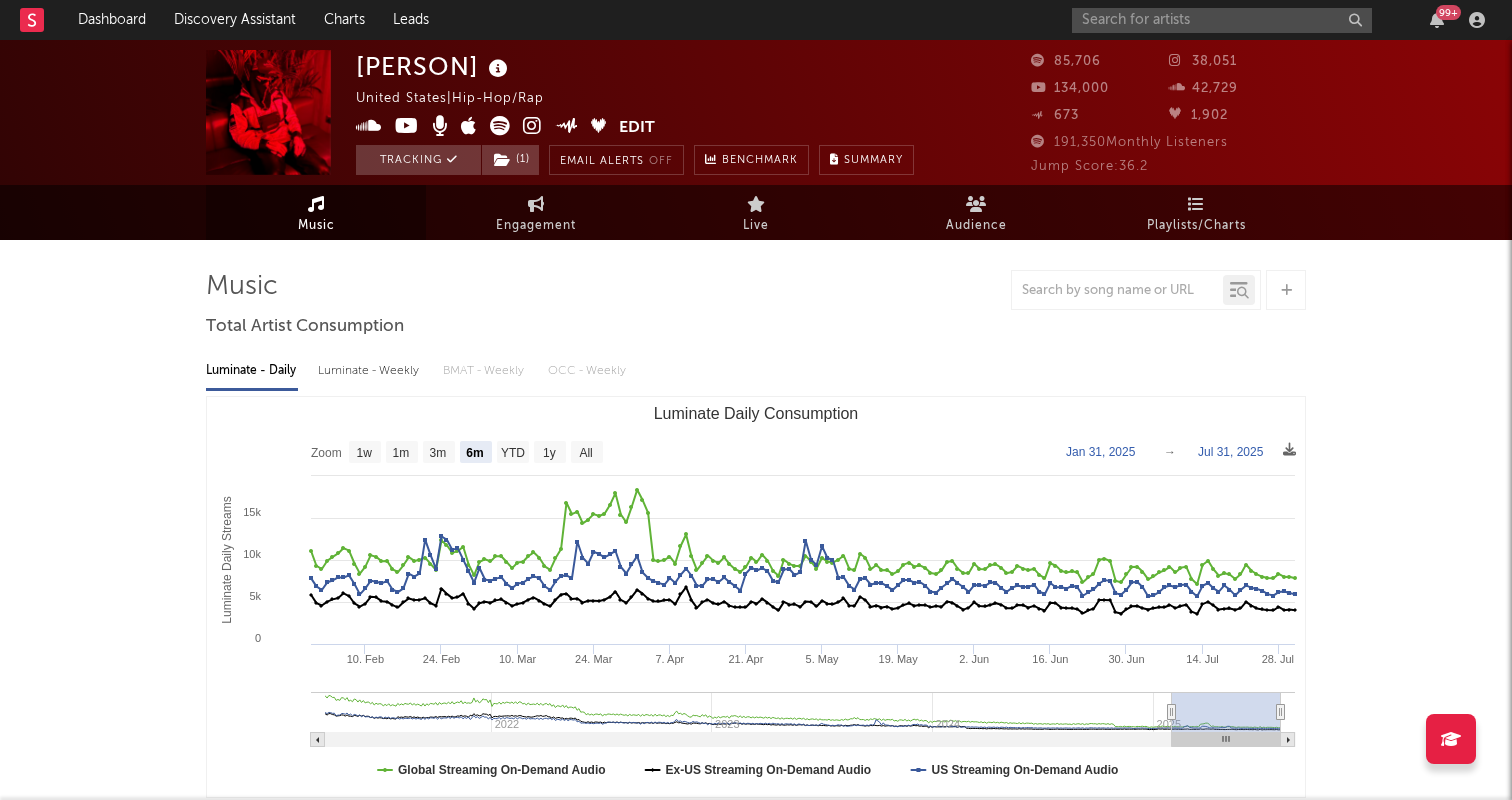 click 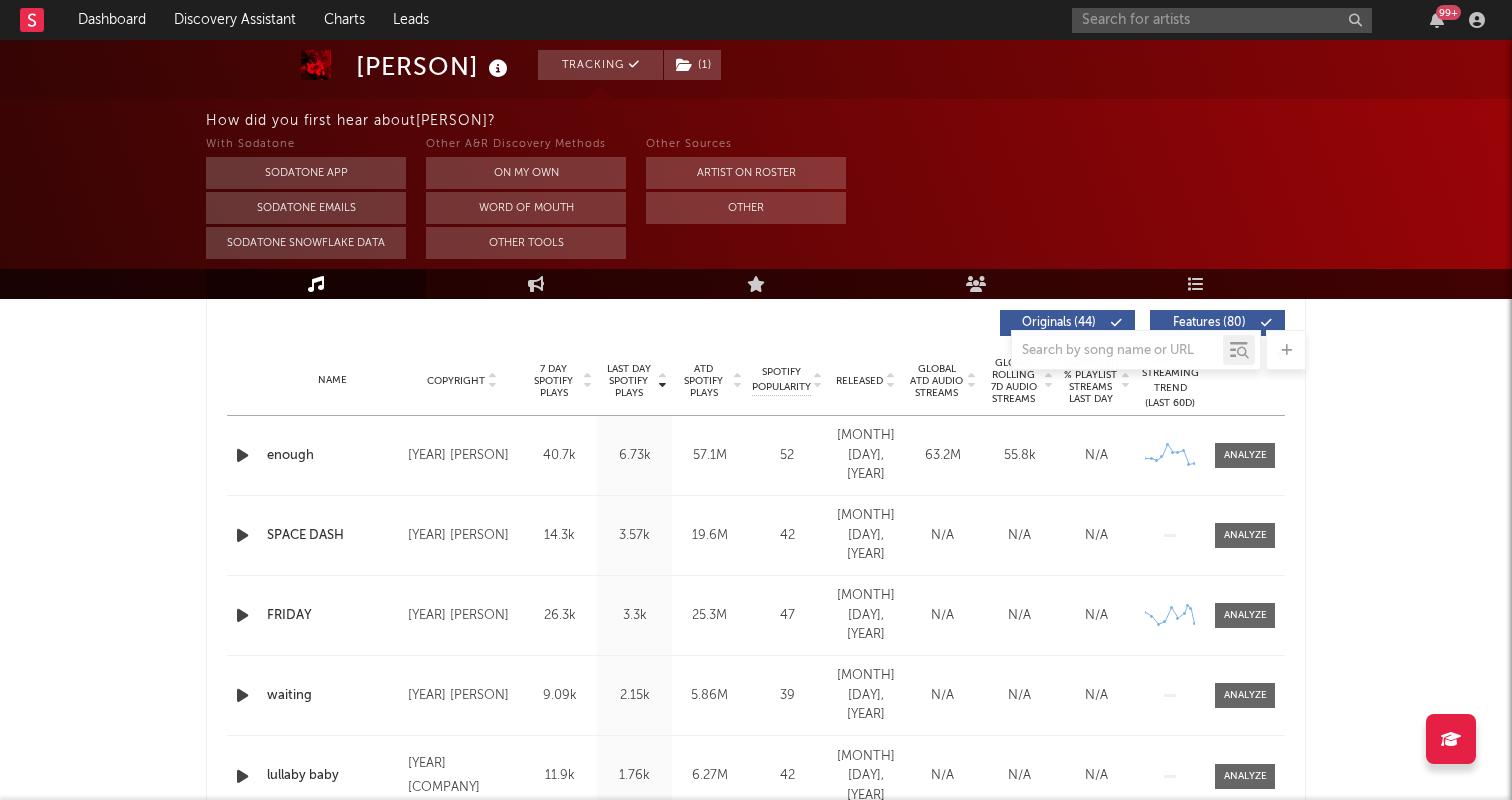 scroll, scrollTop: 780, scrollLeft: 0, axis: vertical 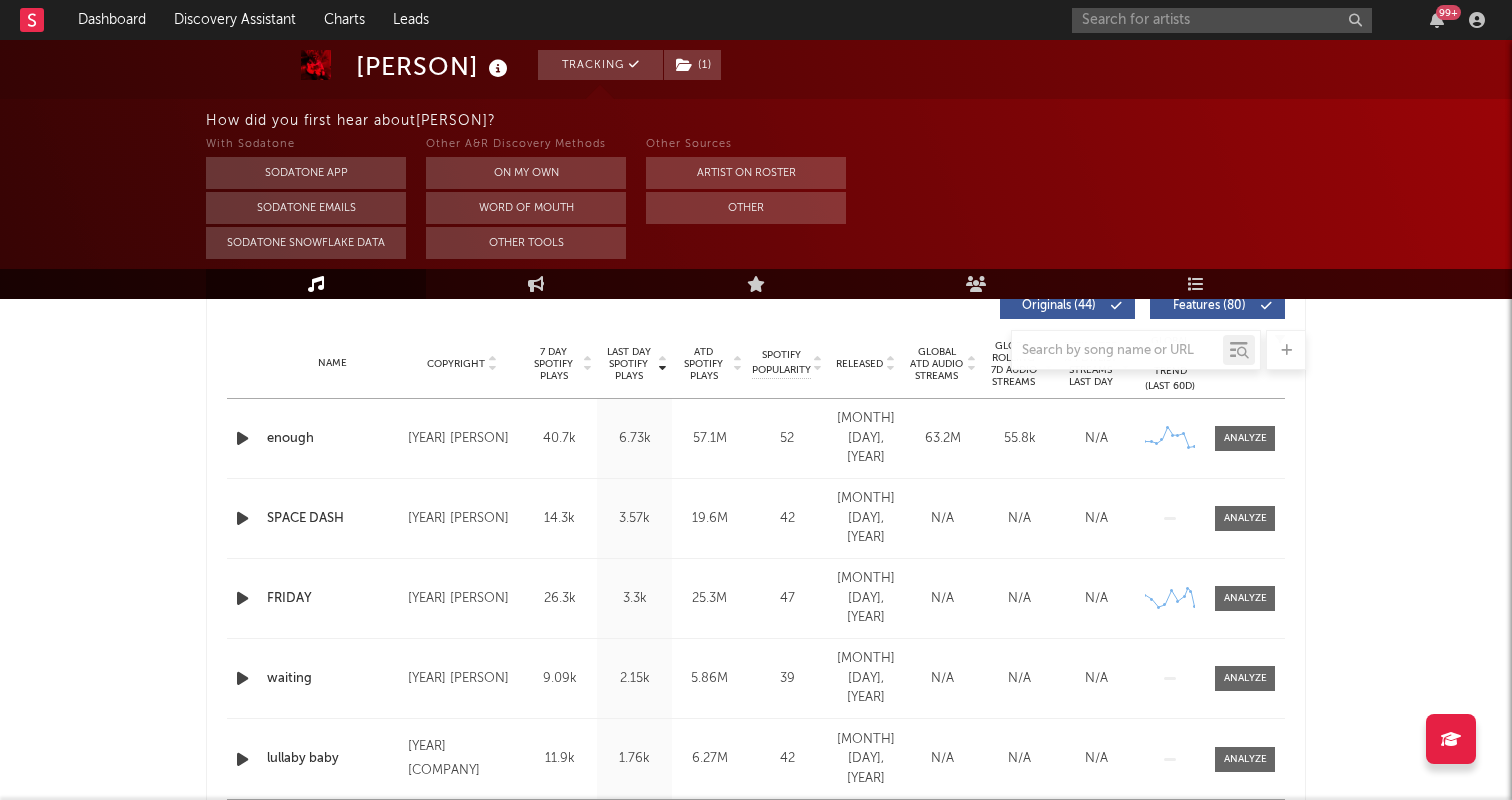 click at bounding box center (242, 438) 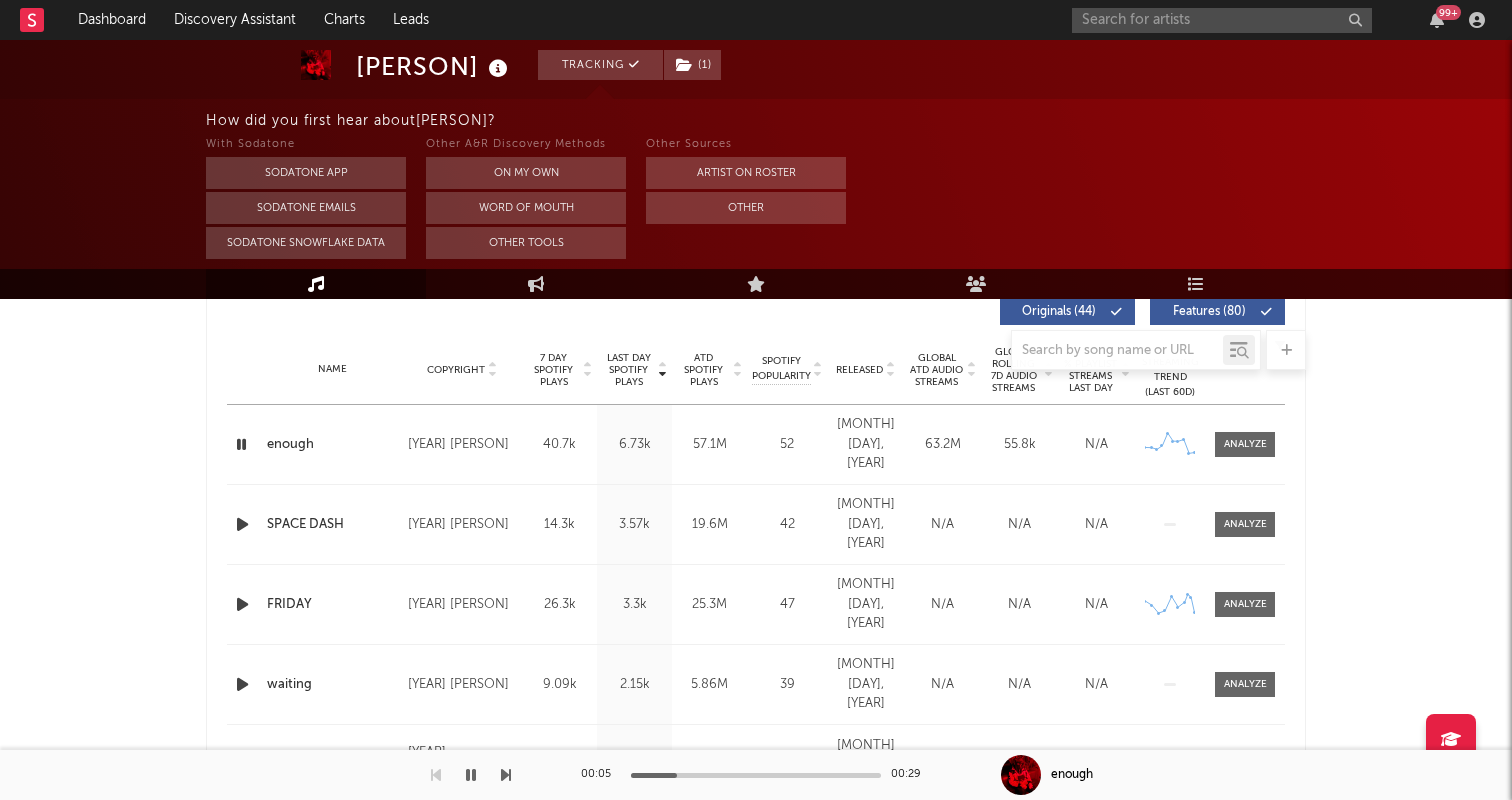 scroll, scrollTop: 737, scrollLeft: 0, axis: vertical 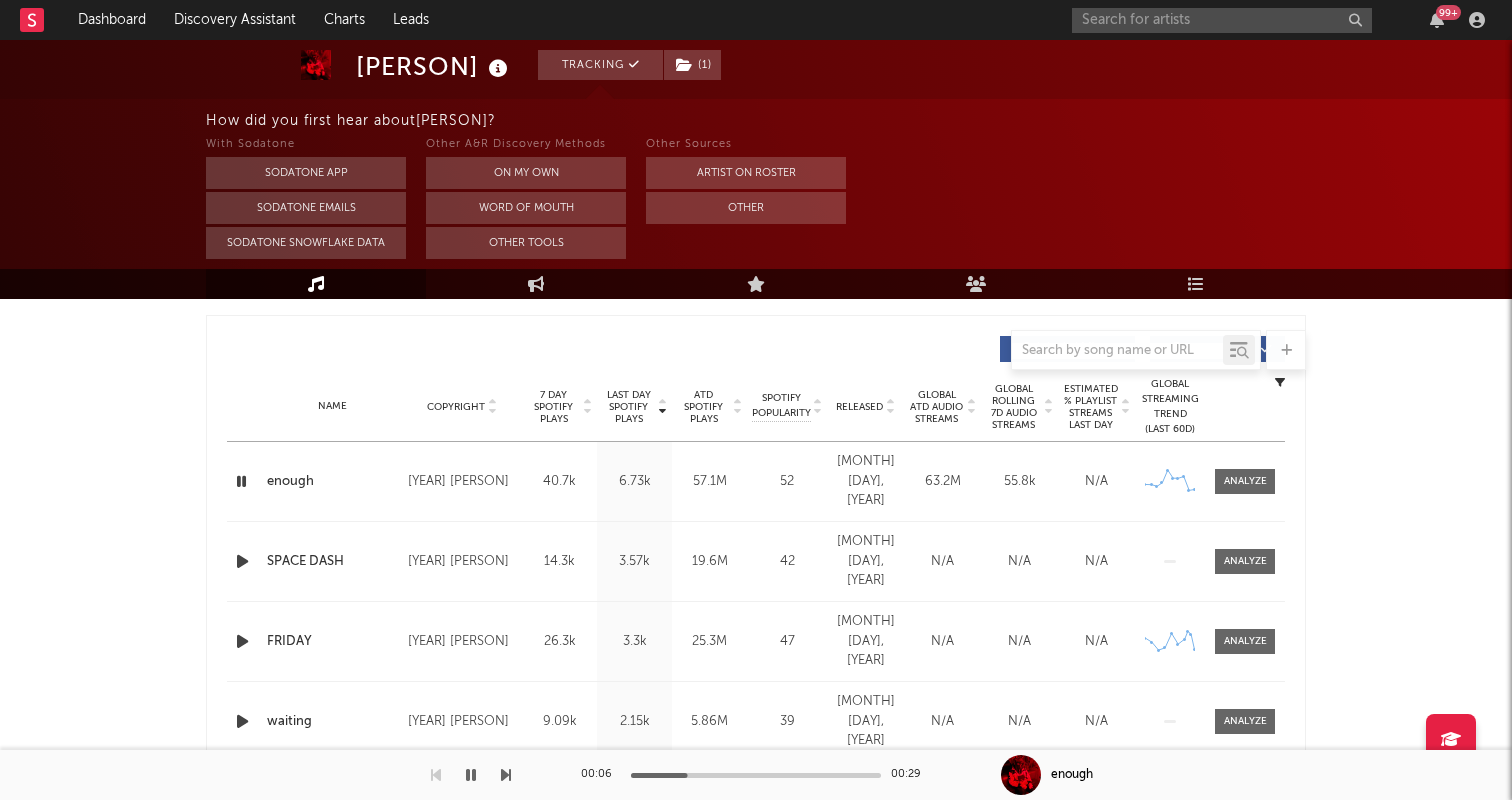 click on "7 Day Spotify Plays" at bounding box center [553, 407] 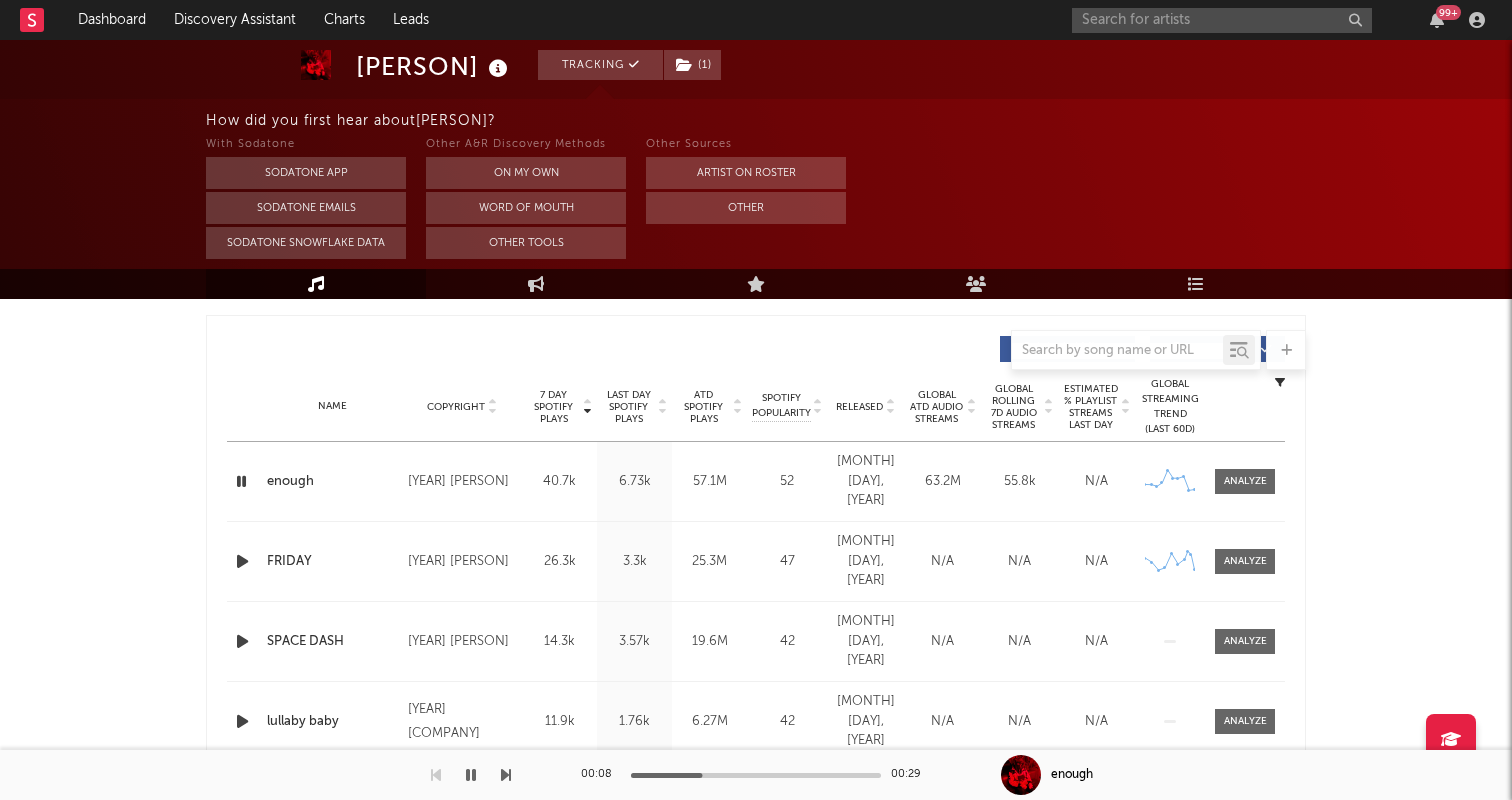 click on "7 Day Spotify Plays" at bounding box center (553, 407) 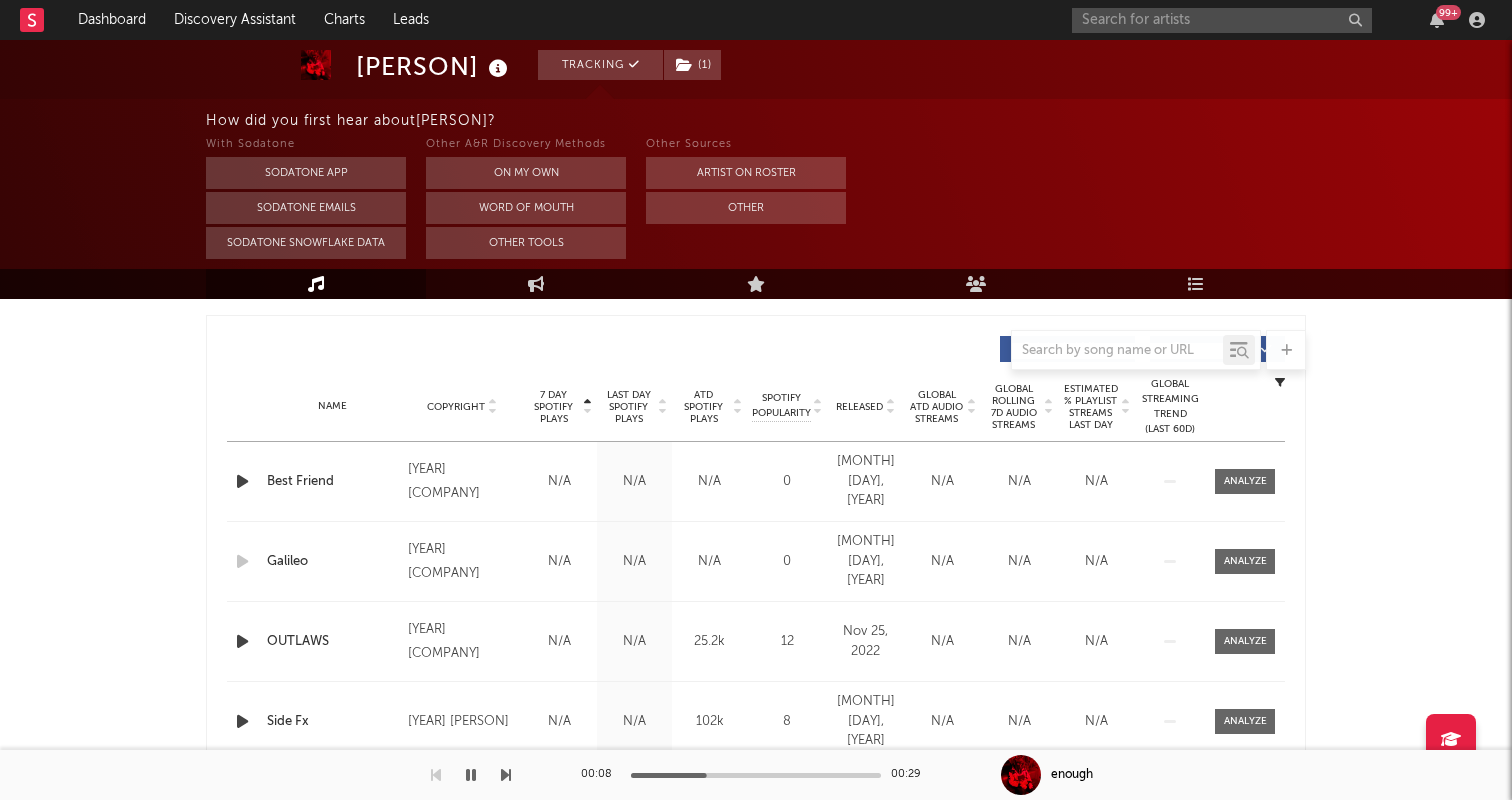 click on "7 Day Spotify Plays" at bounding box center [553, 407] 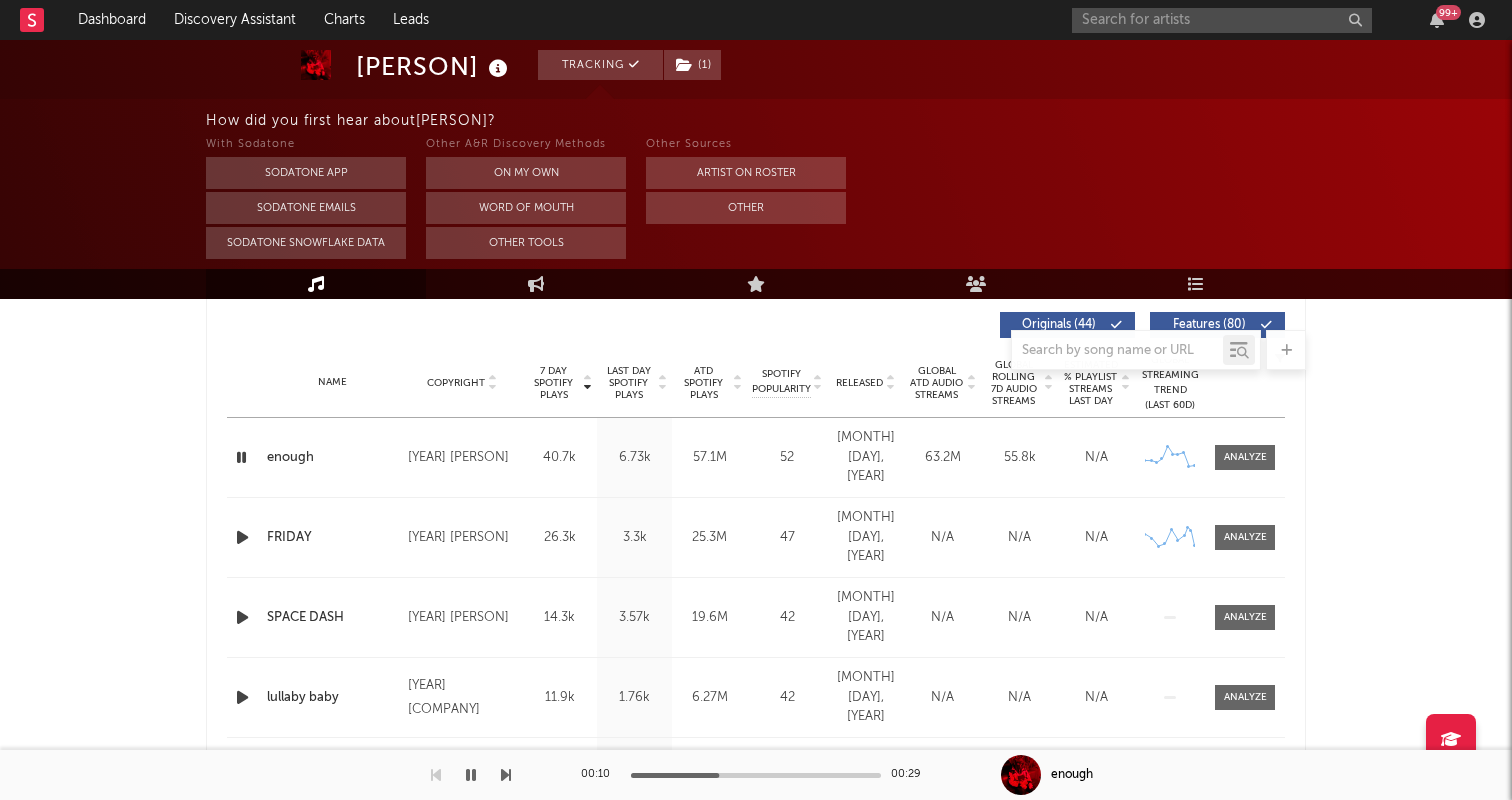 scroll, scrollTop: 762, scrollLeft: 0, axis: vertical 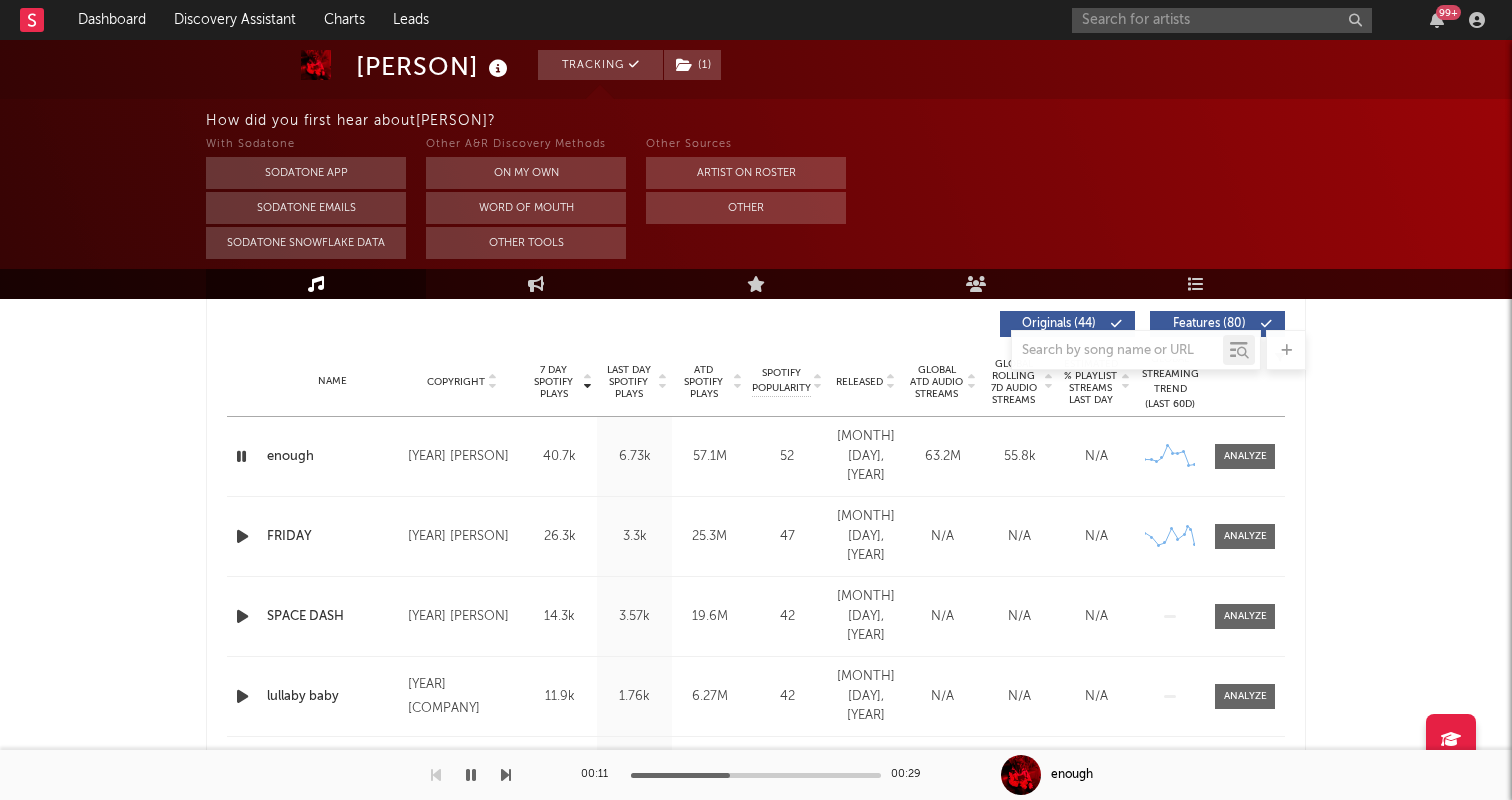 click on "Released" at bounding box center [859, 382] 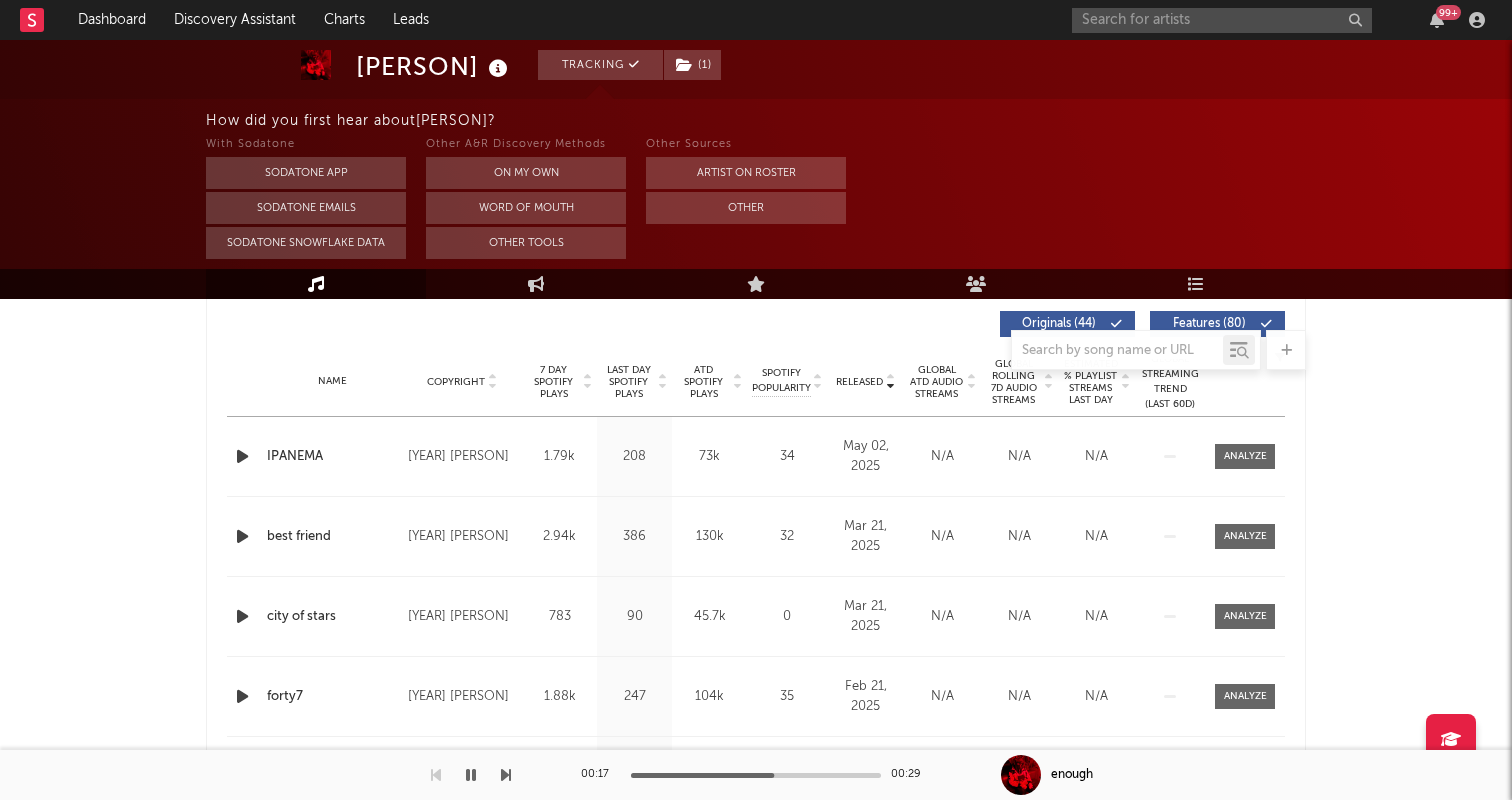 click at bounding box center [471, 775] 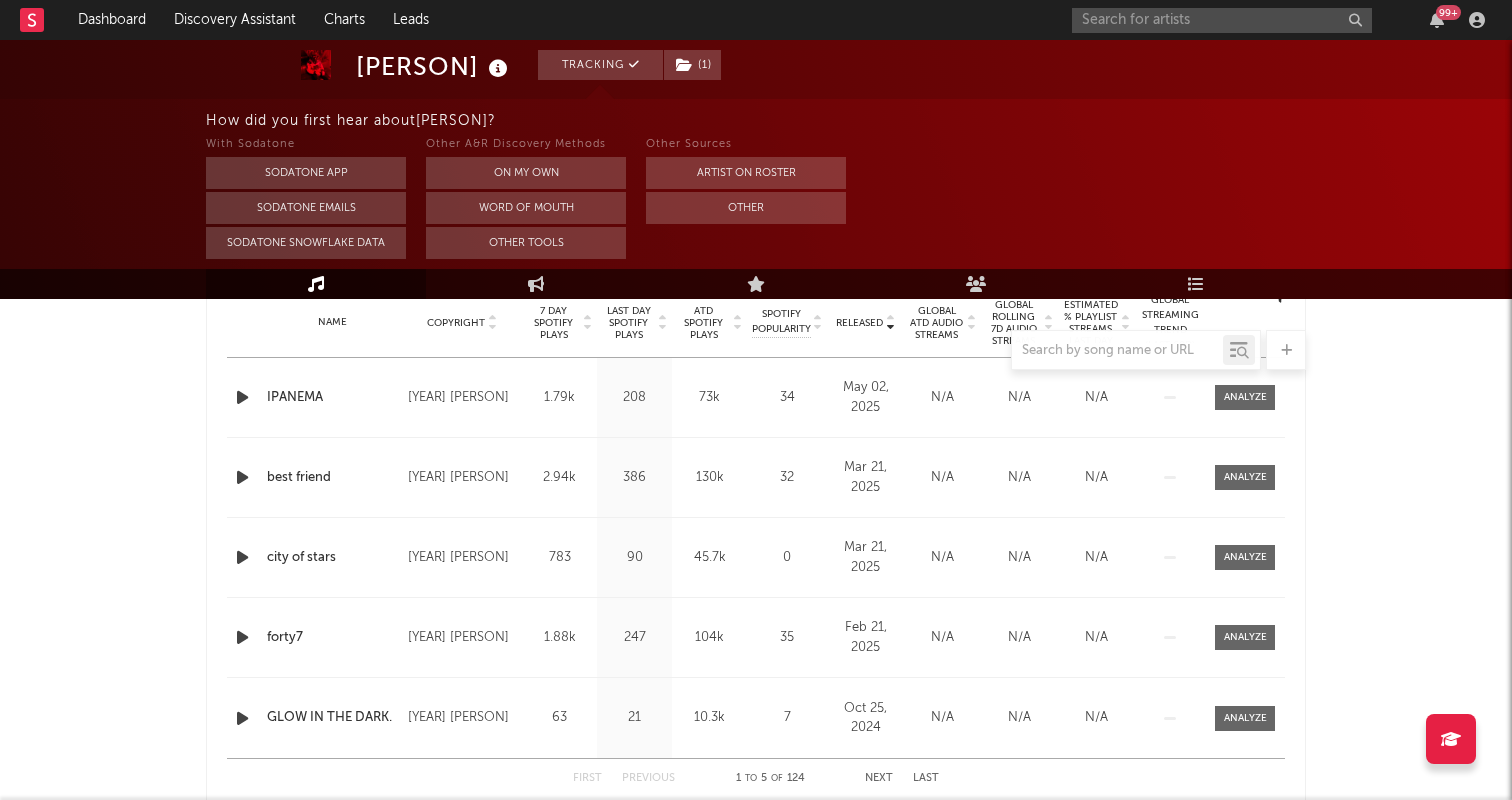 scroll, scrollTop: 795, scrollLeft: 0, axis: vertical 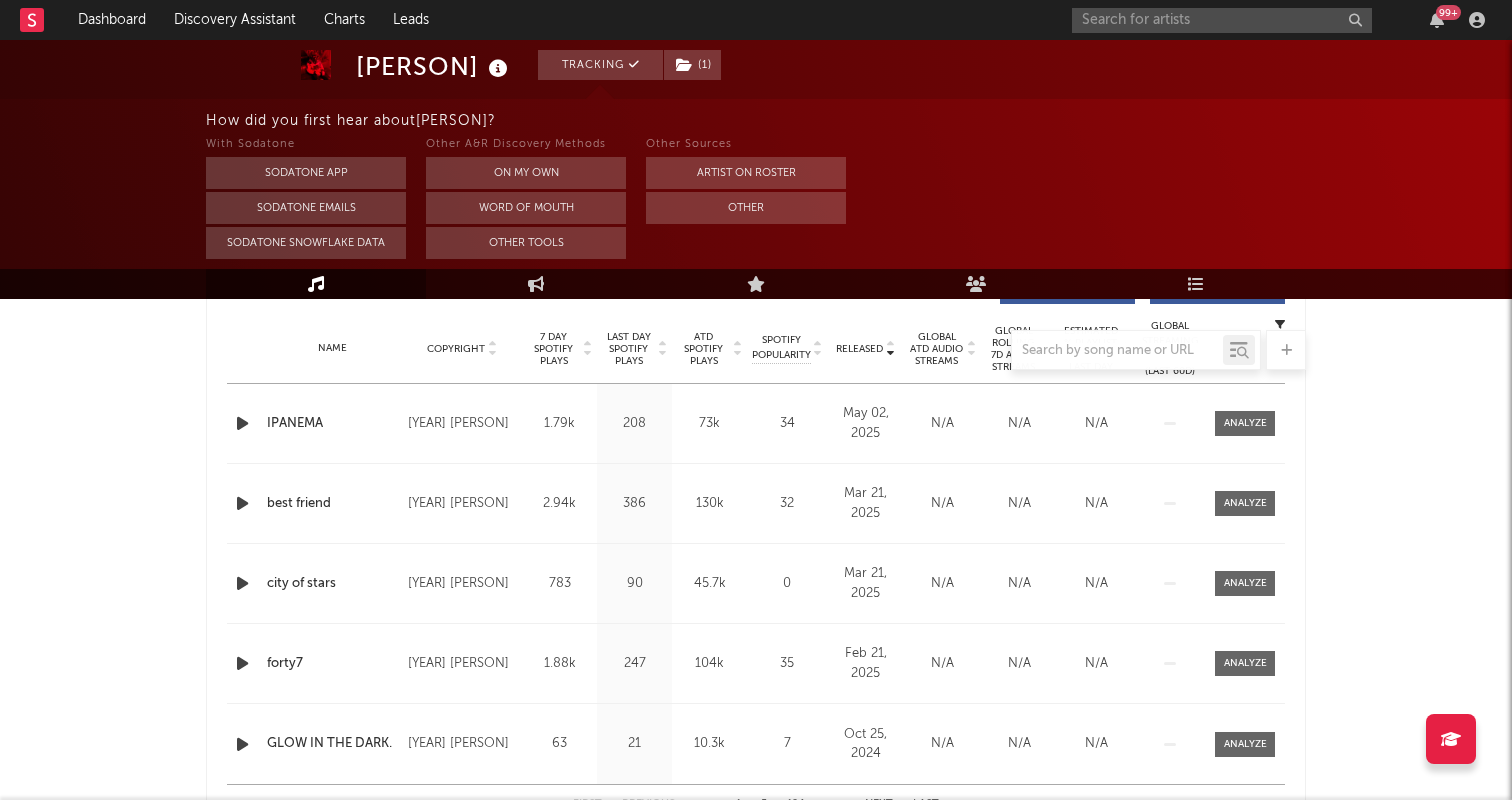 click on "386" at bounding box center (634, 504) 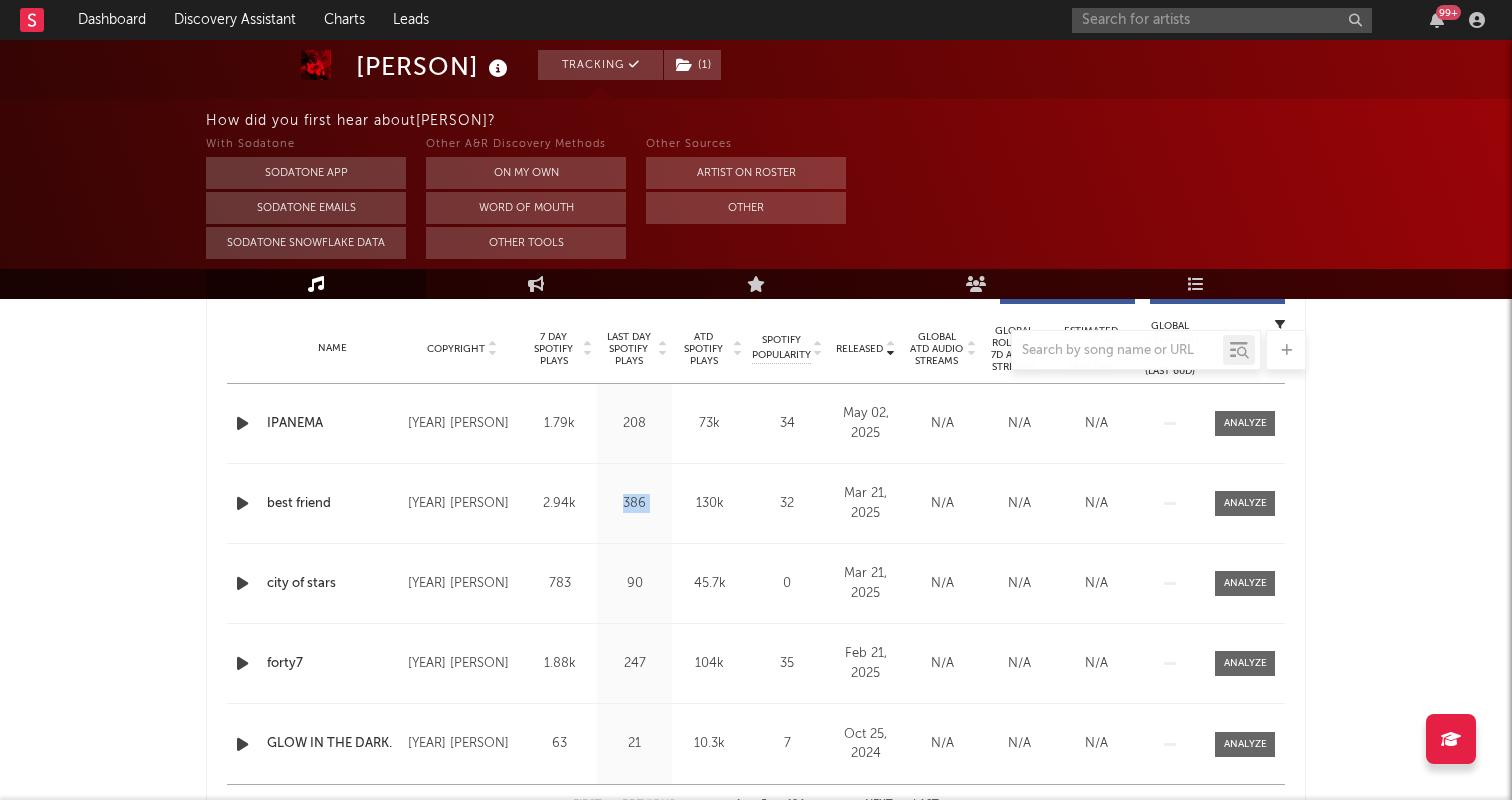 click on "386" at bounding box center [634, 504] 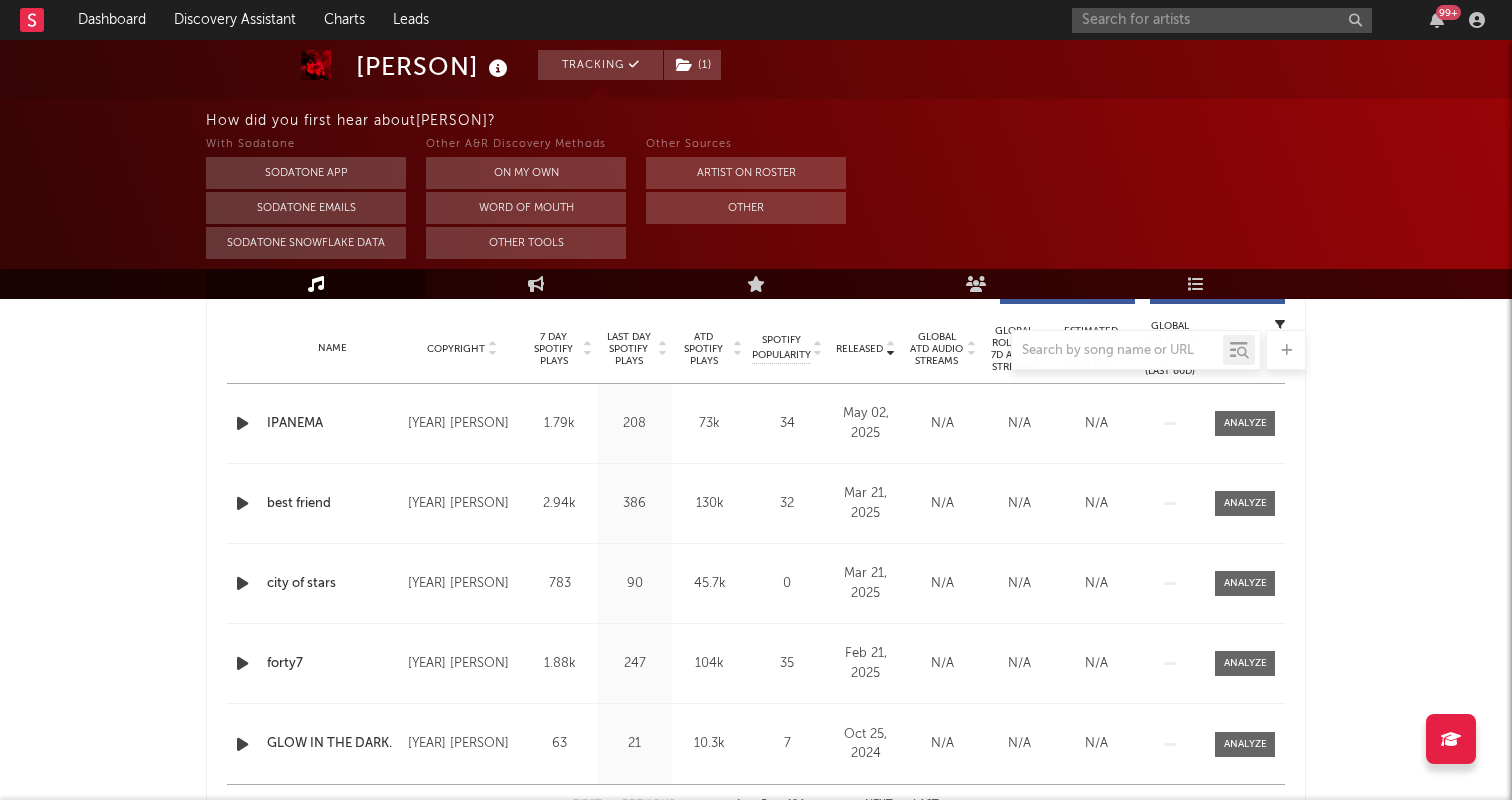 click at bounding box center [756, 350] 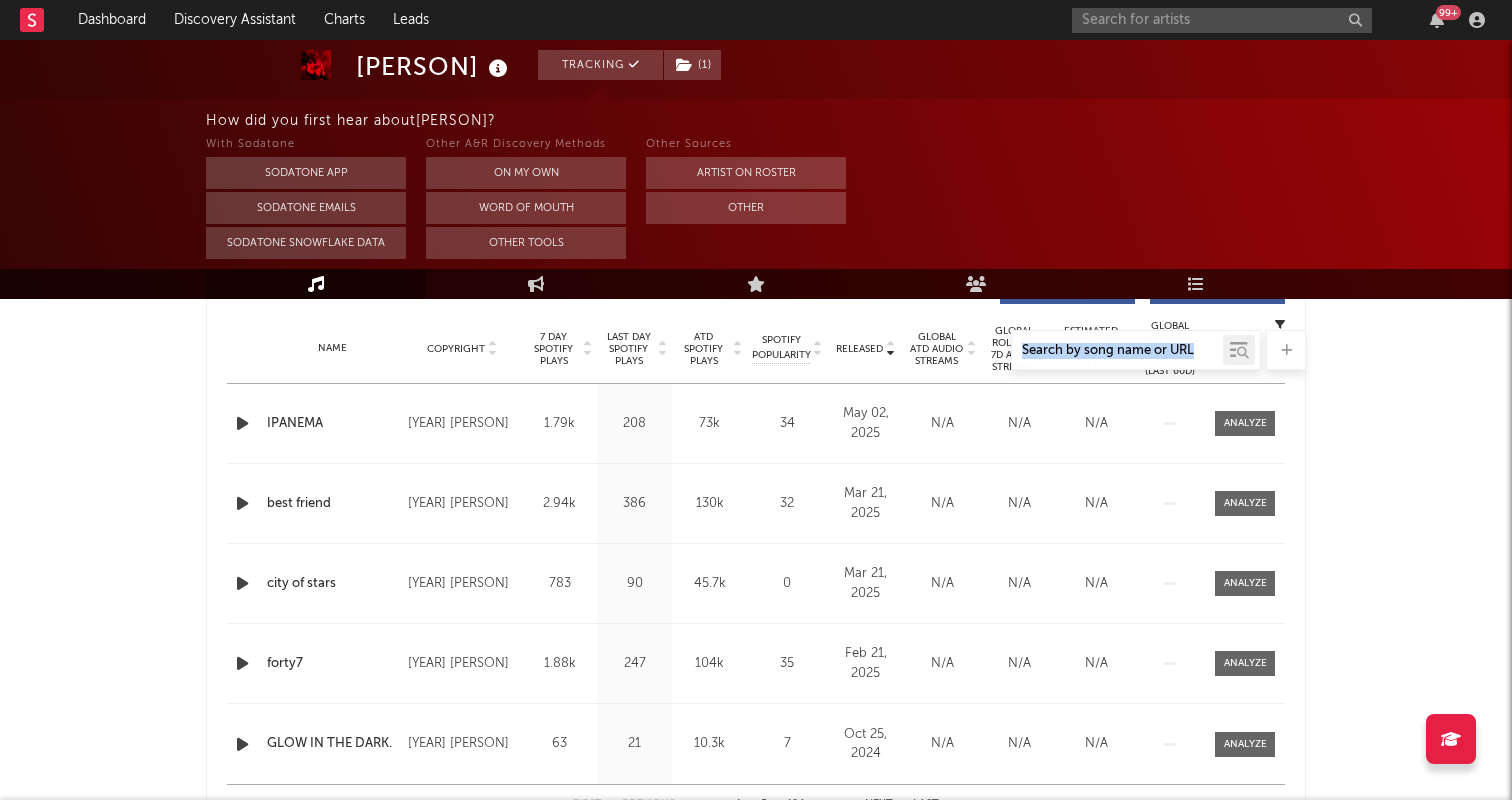 click at bounding box center [756, 350] 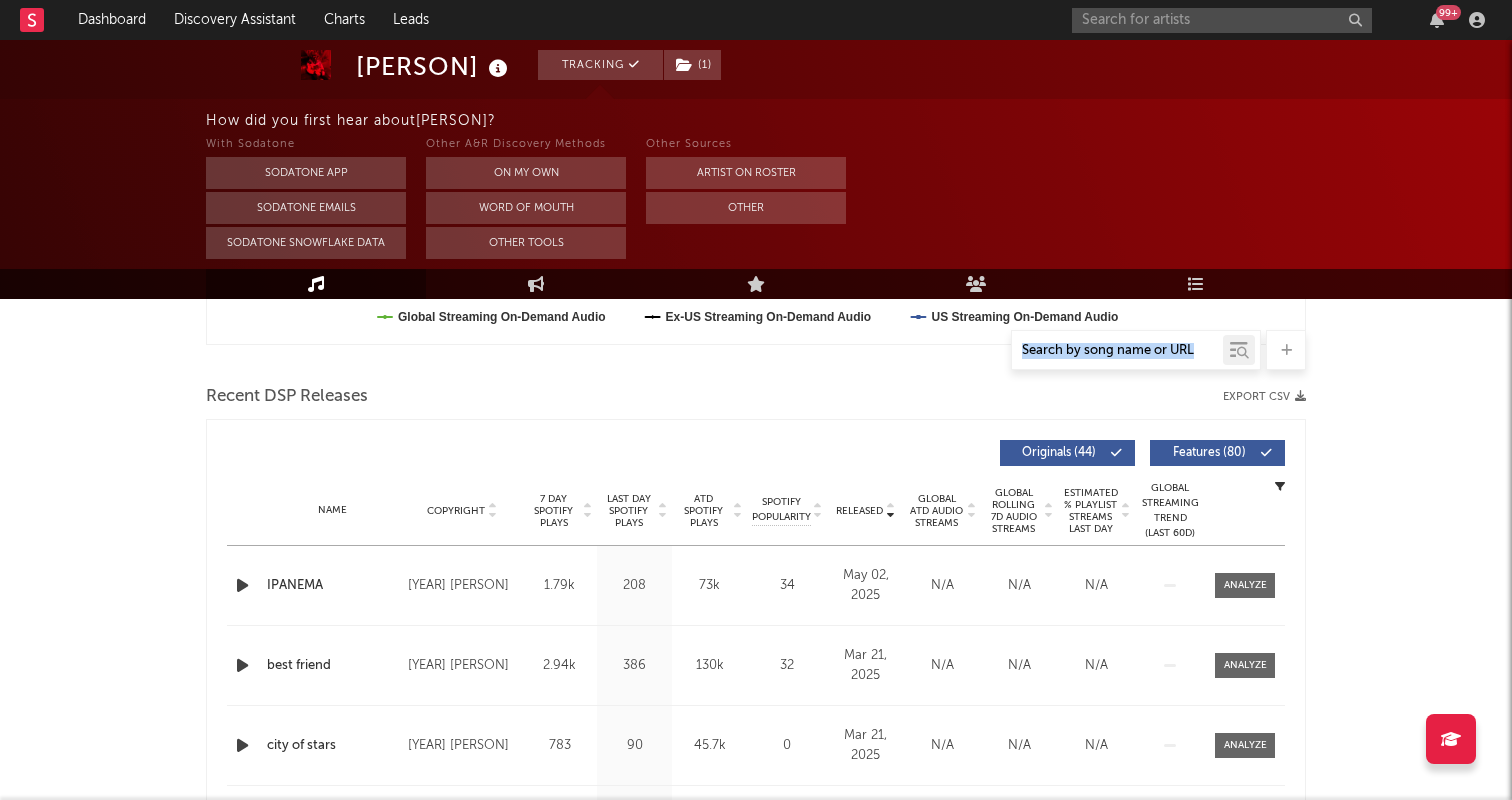 scroll, scrollTop: 639, scrollLeft: 0, axis: vertical 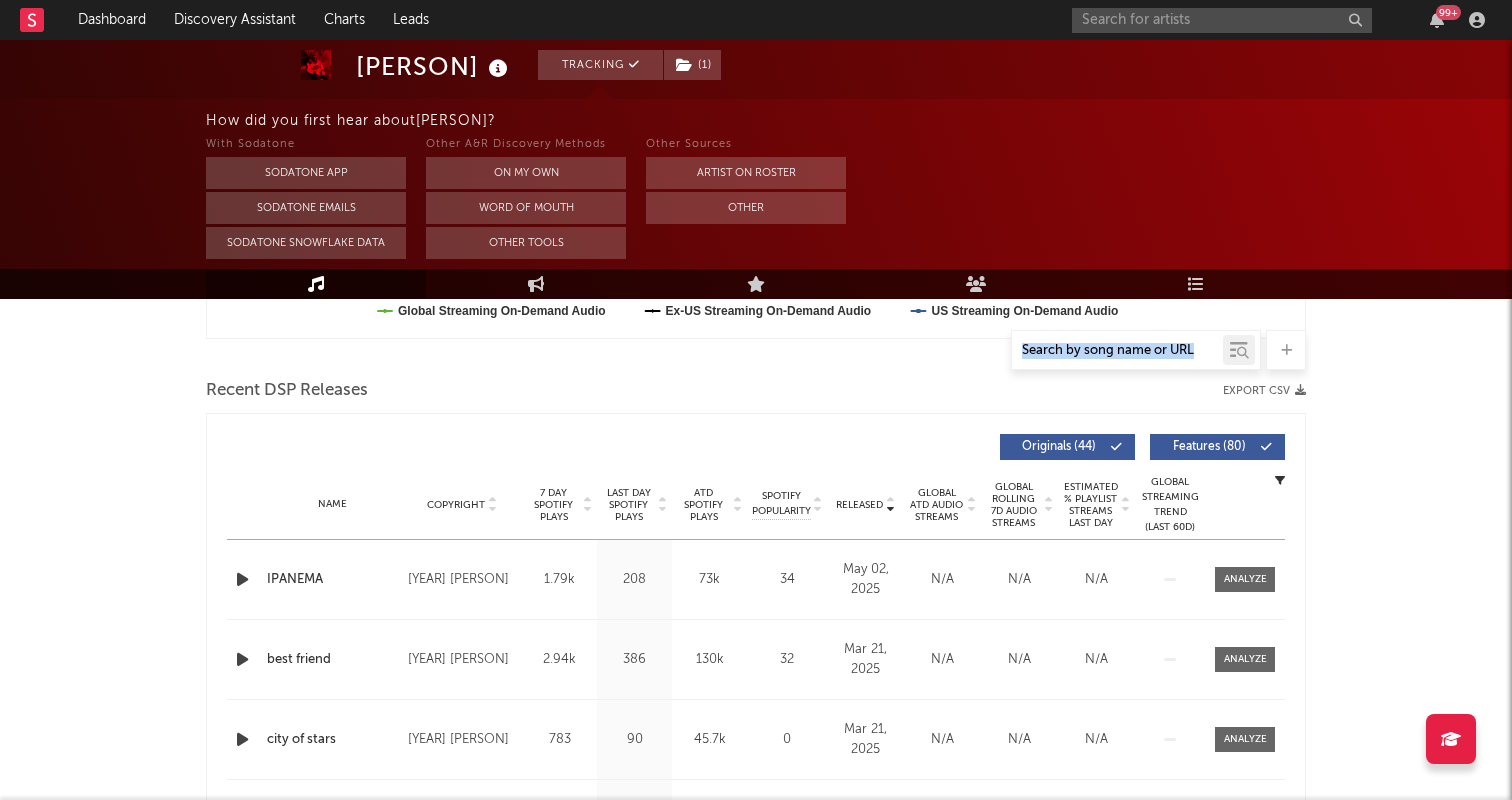 click on "7 Day Spotify Plays" at bounding box center [553, 505] 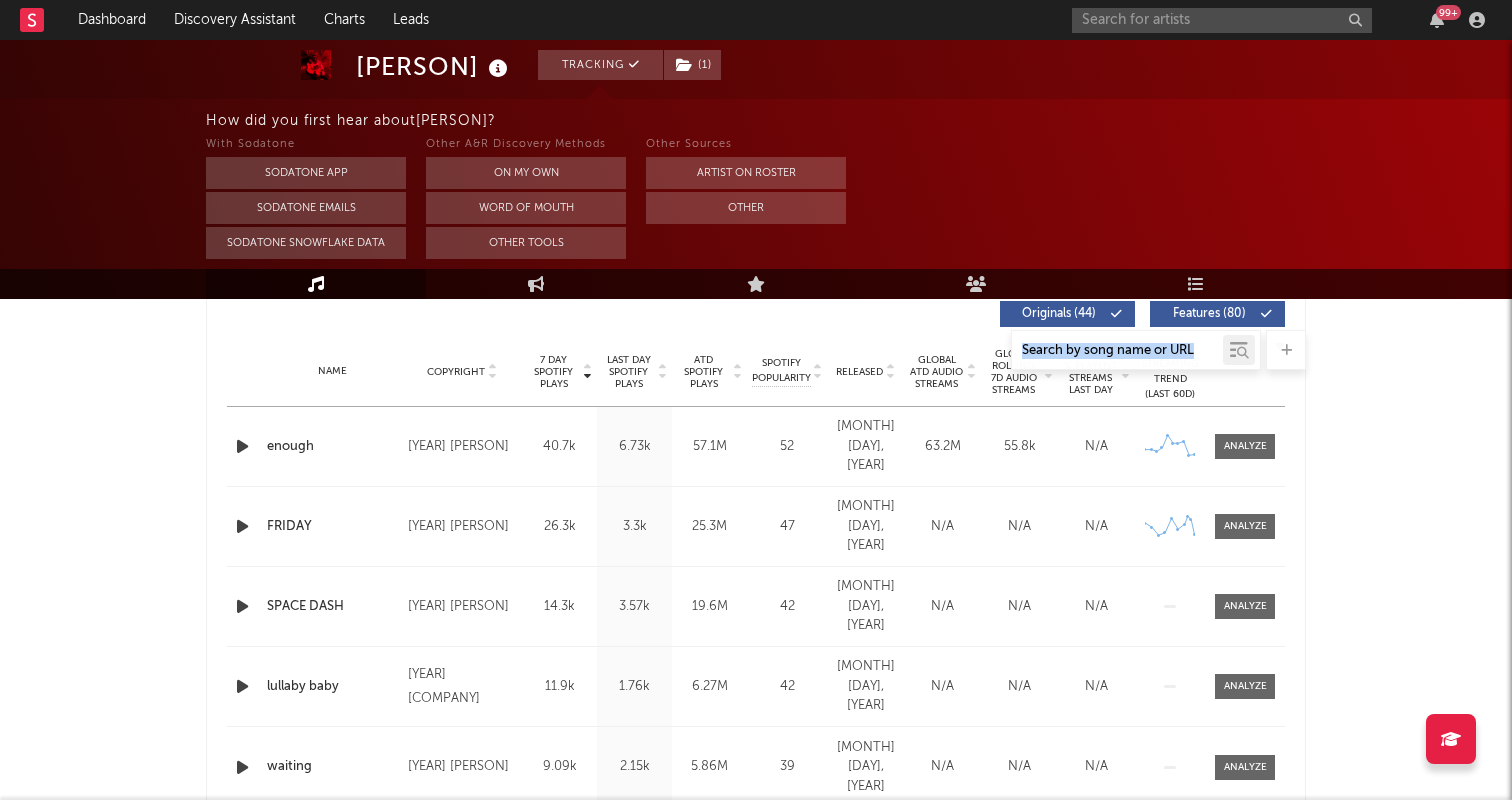 scroll, scrollTop: 749, scrollLeft: 0, axis: vertical 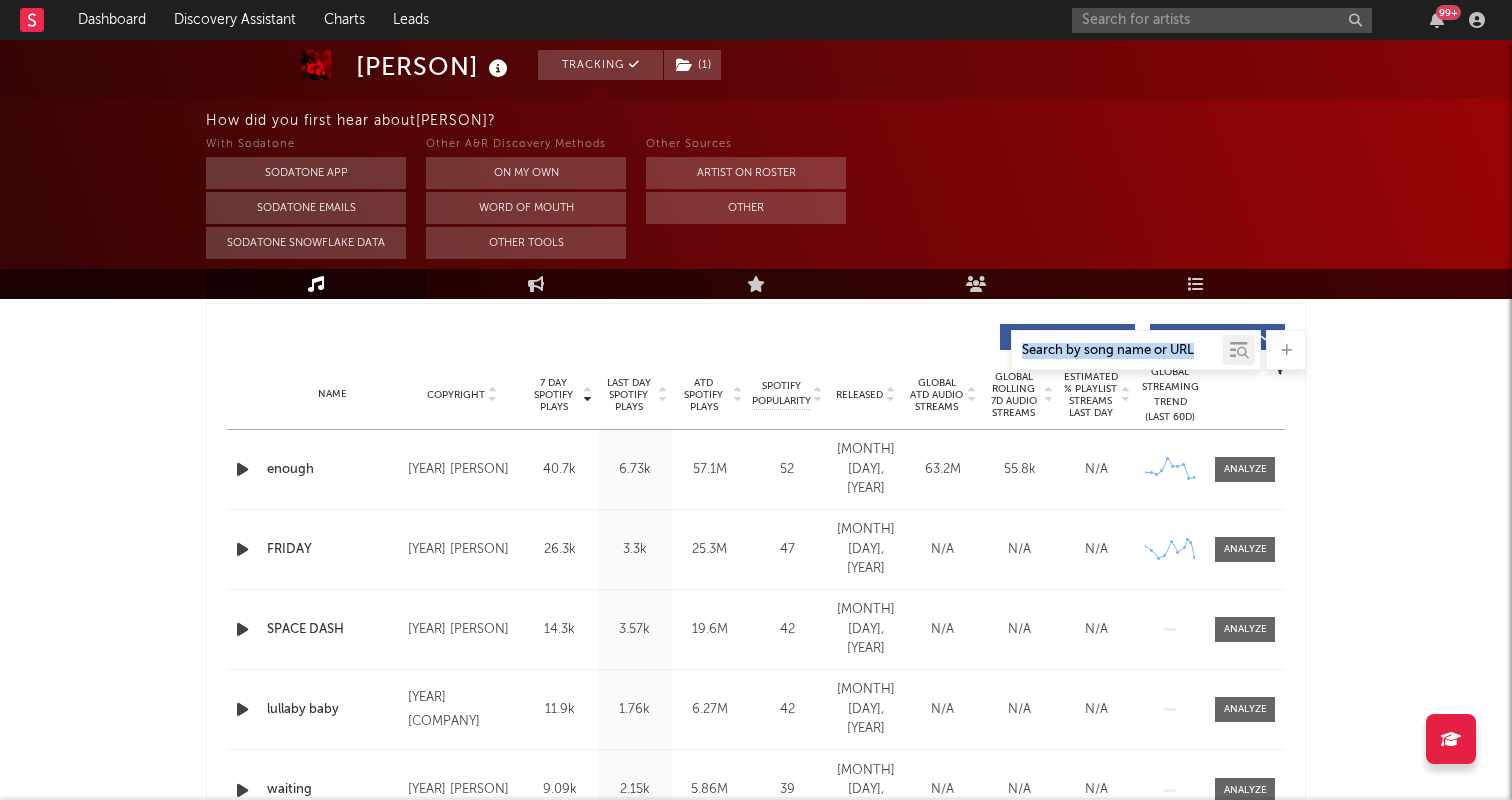 click on "Released" at bounding box center (859, 395) 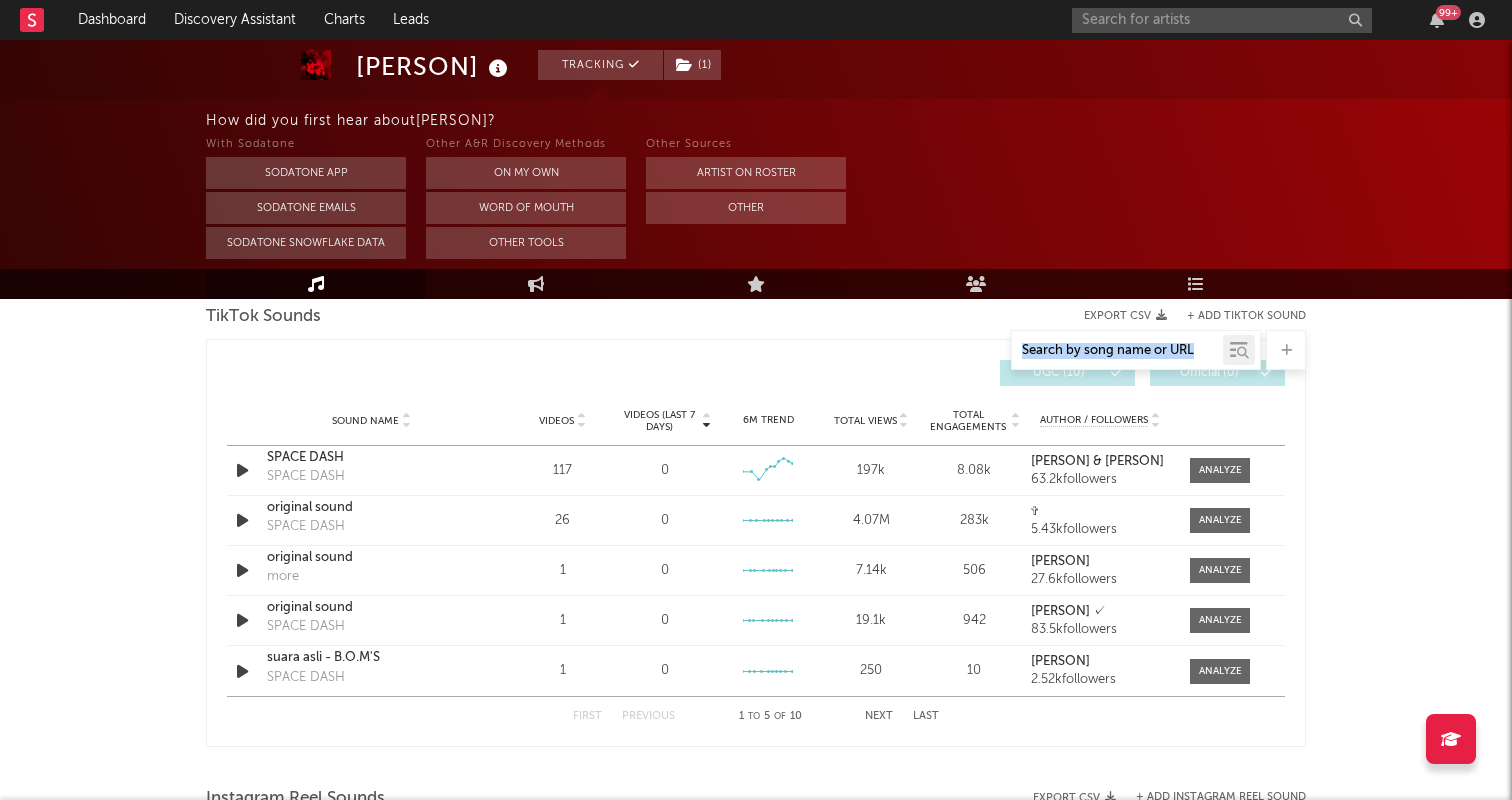 scroll, scrollTop: 1387, scrollLeft: 0, axis: vertical 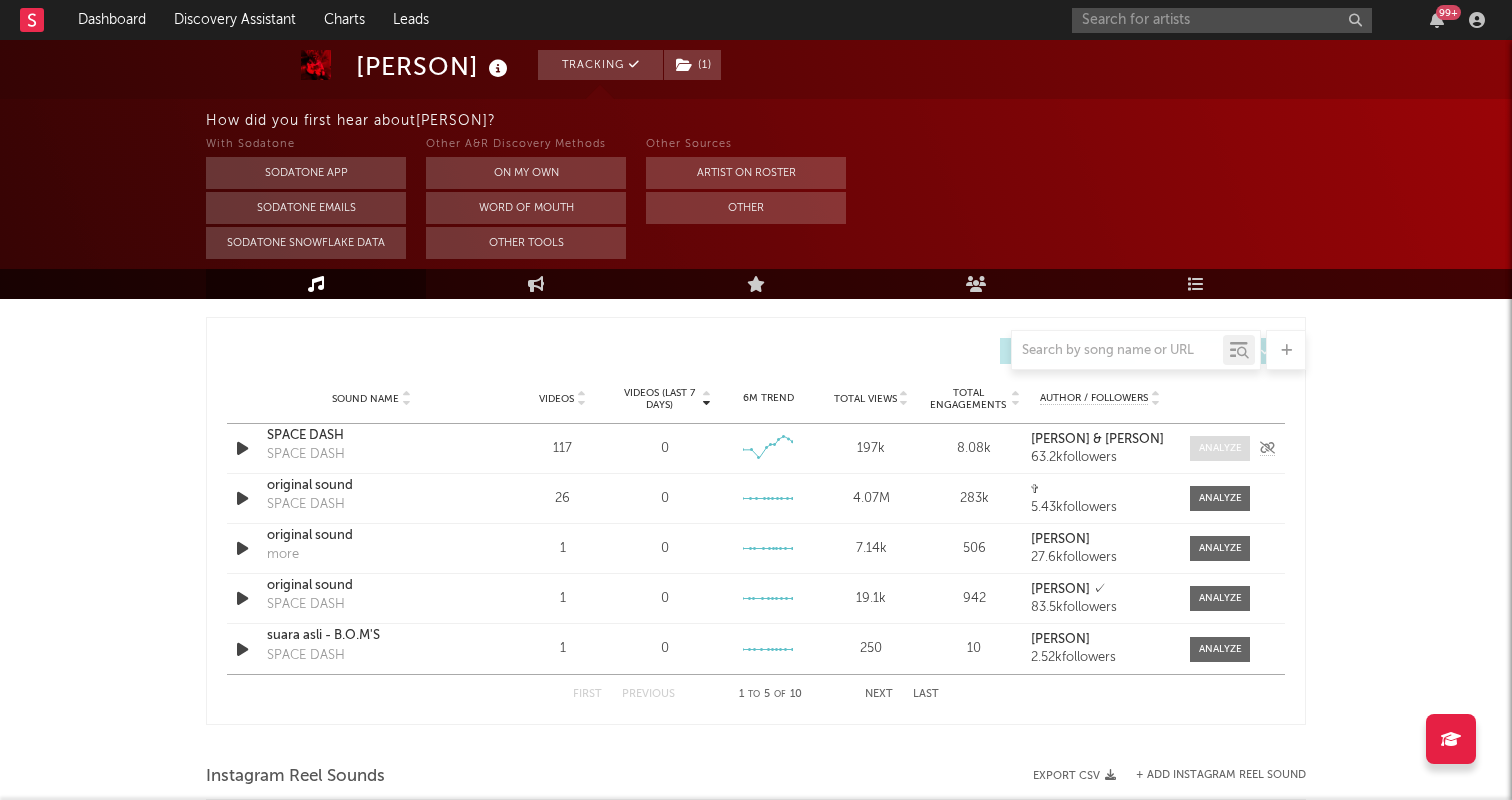 click at bounding box center [1220, 448] 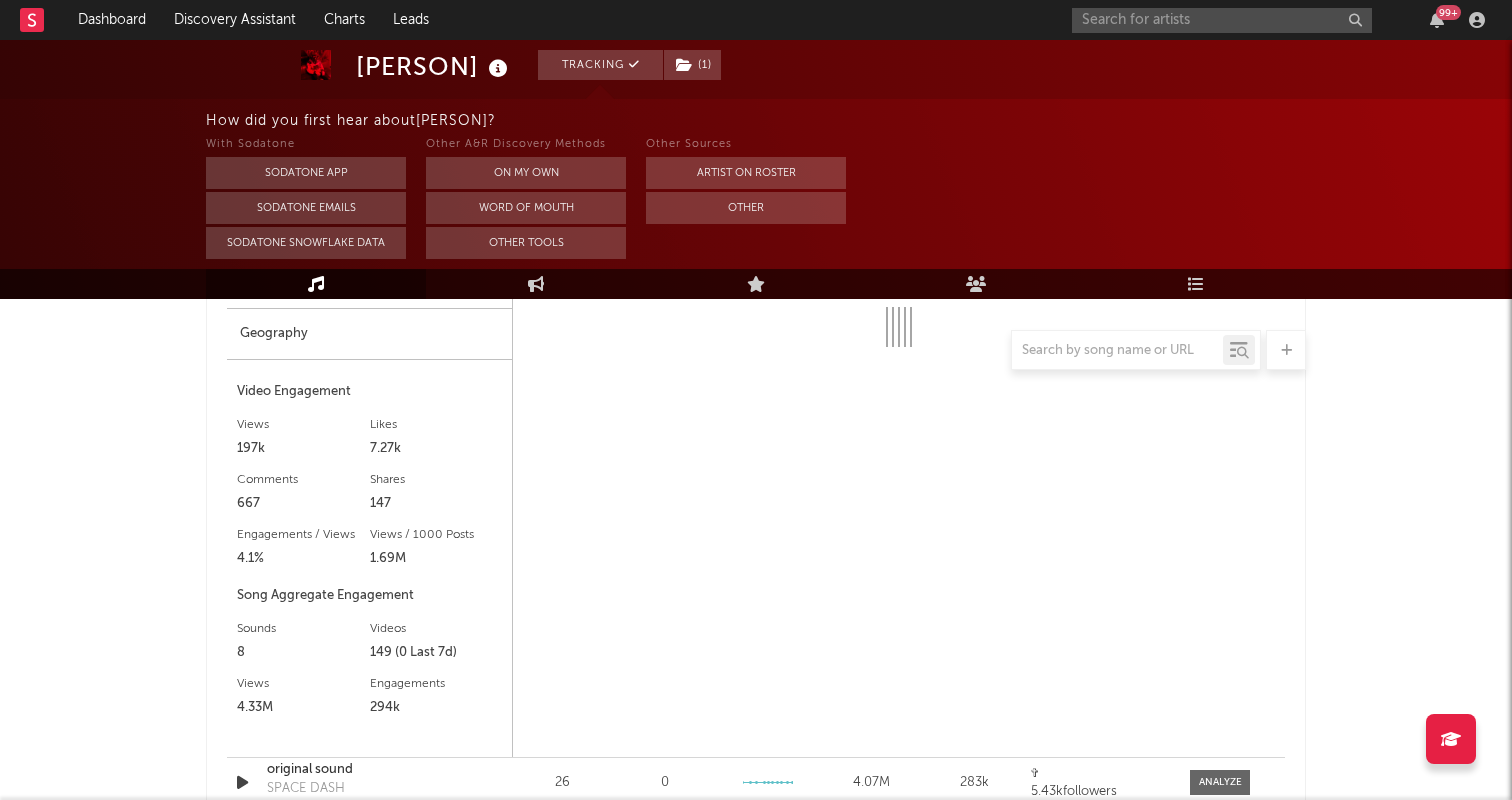 scroll, scrollTop: 1659, scrollLeft: 0, axis: vertical 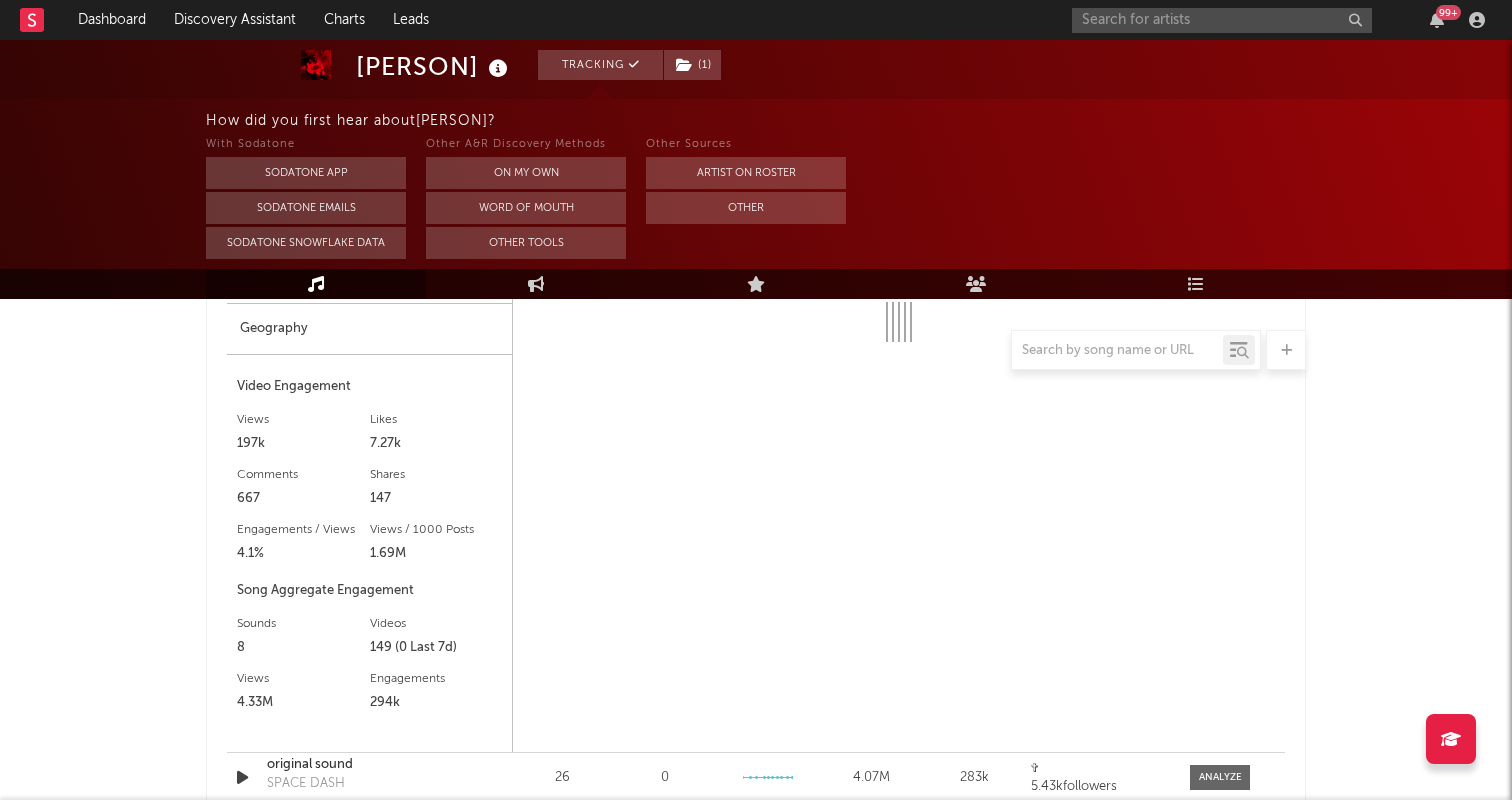 select on "6m" 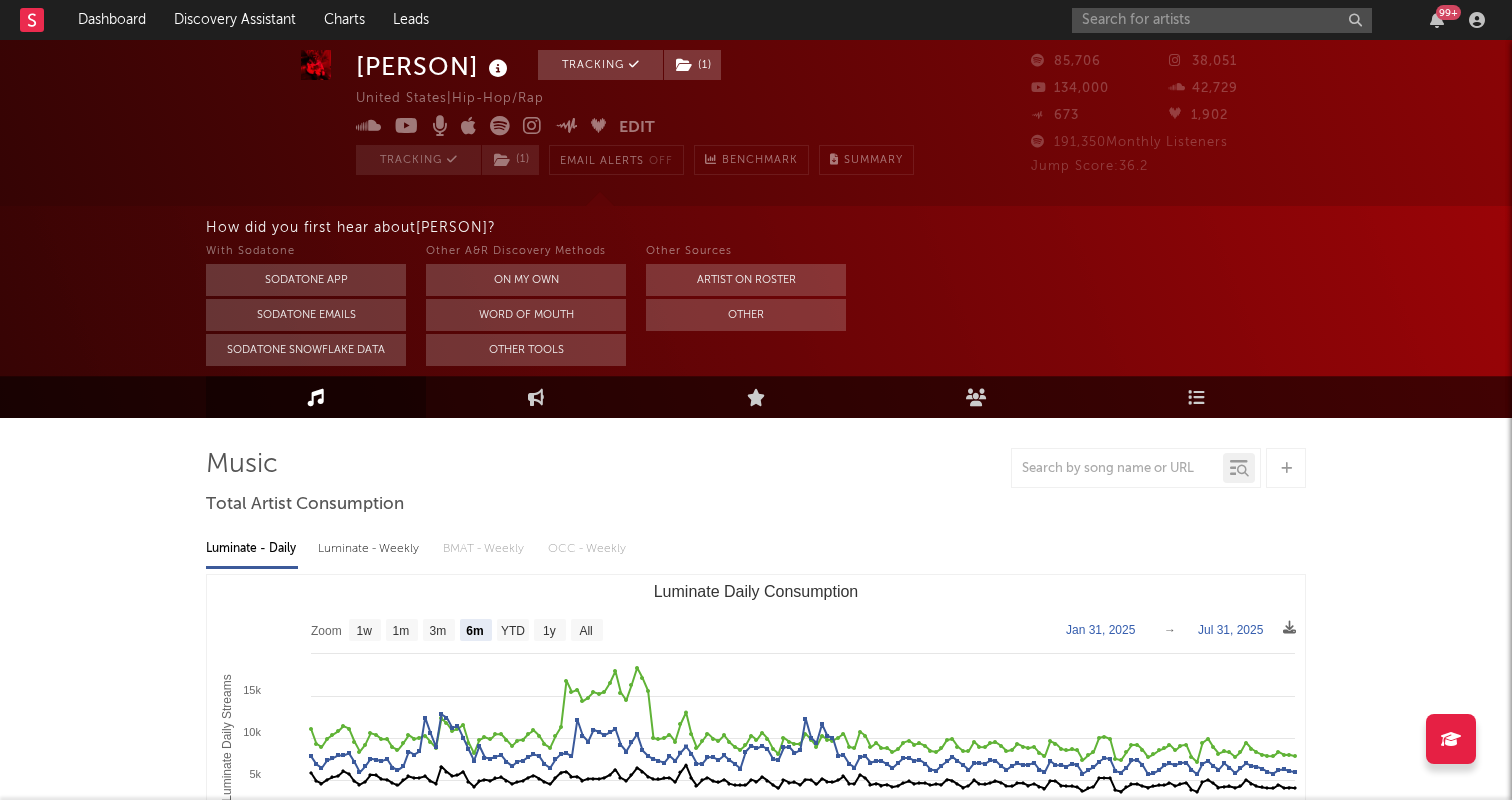 scroll, scrollTop: 0, scrollLeft: 0, axis: both 